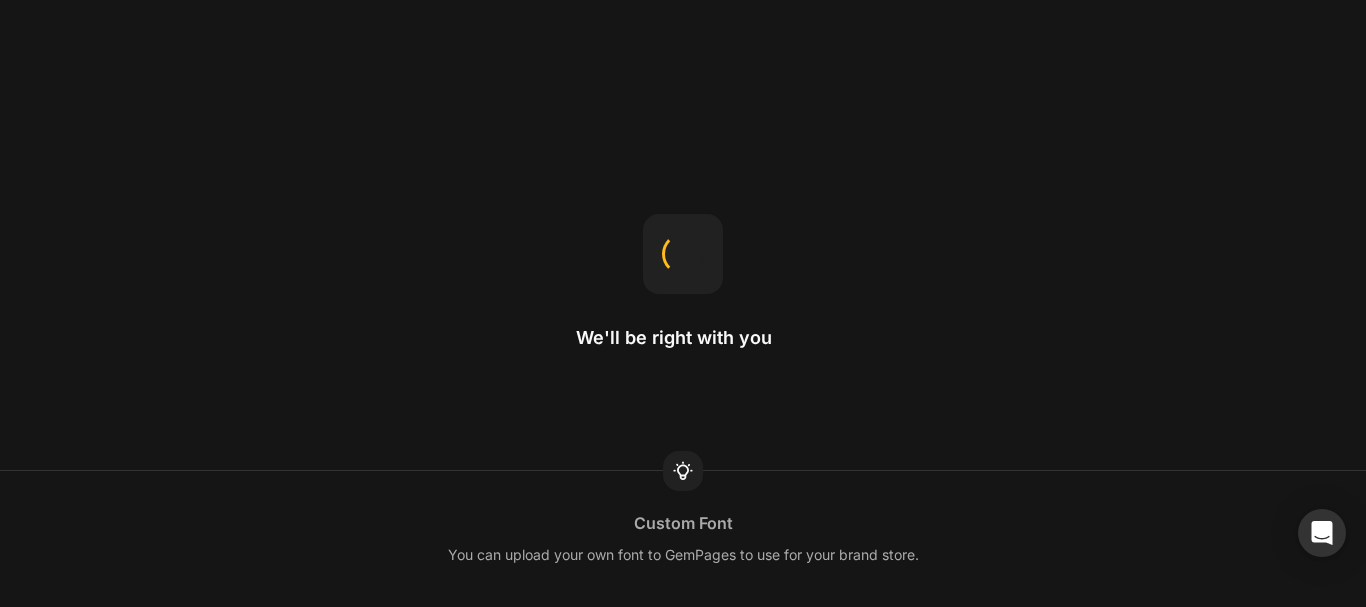 scroll, scrollTop: 0, scrollLeft: 0, axis: both 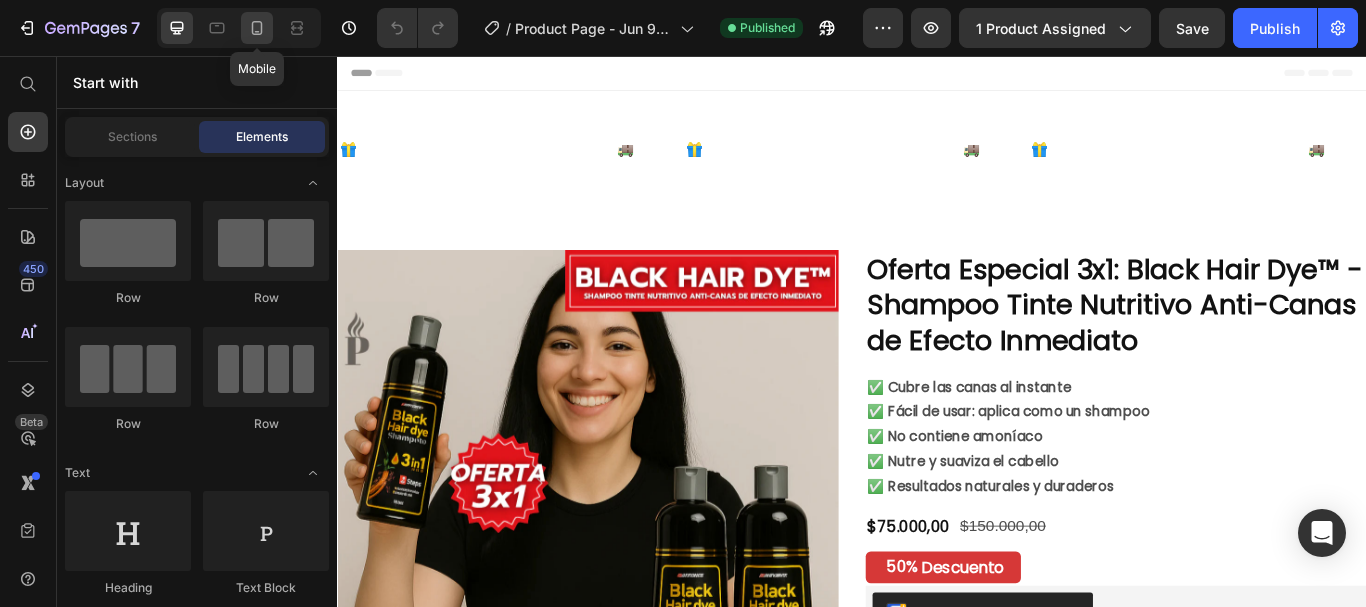 click 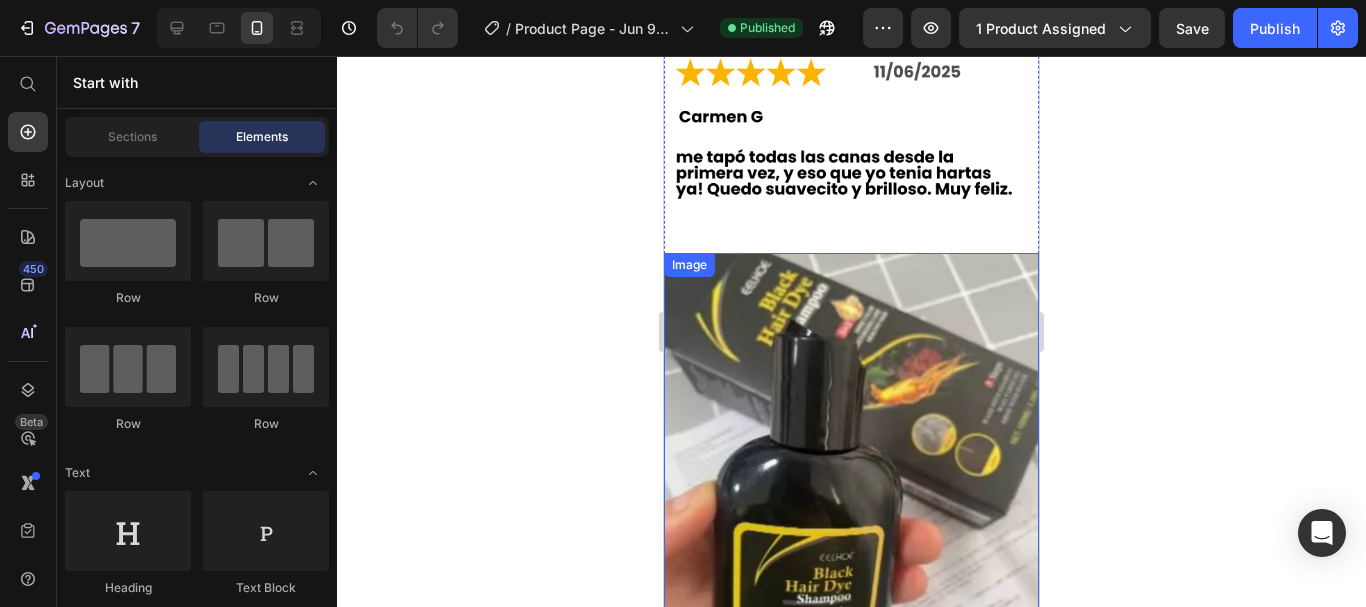 scroll, scrollTop: 6246, scrollLeft: 0, axis: vertical 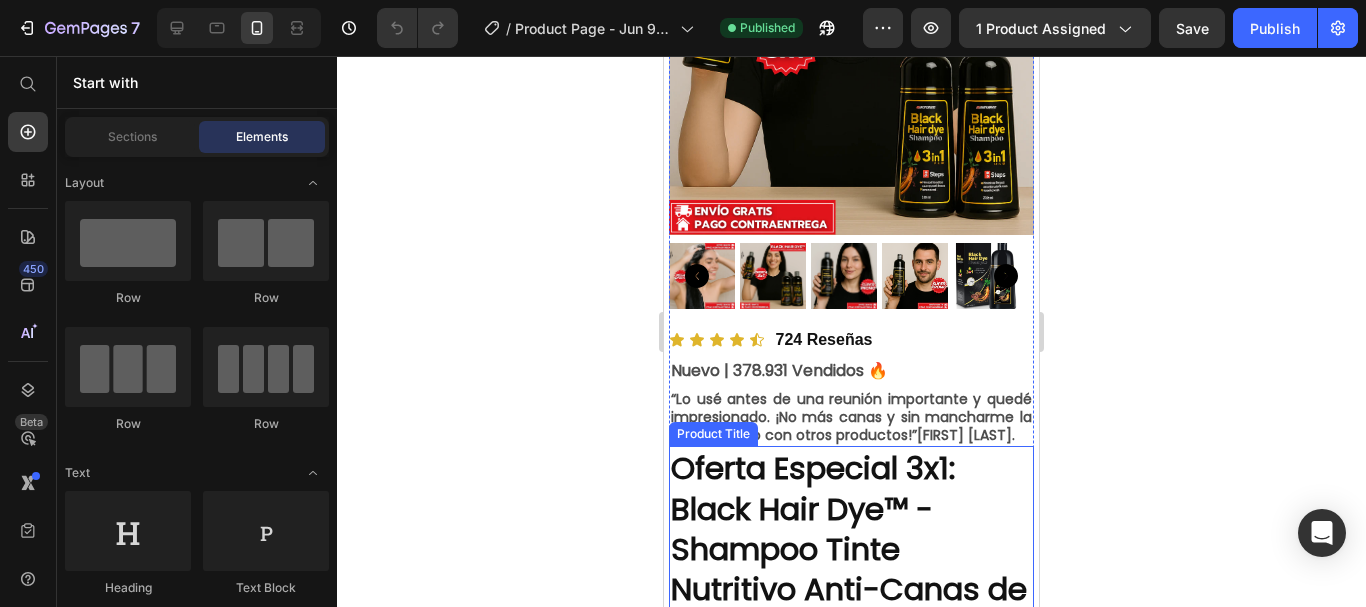 click on "Oferta Especial 3x1: Black Hair Dye™ - Shampoo Tinte Nutritivo Anti-Canas de Efecto Inmediato" at bounding box center [851, 548] 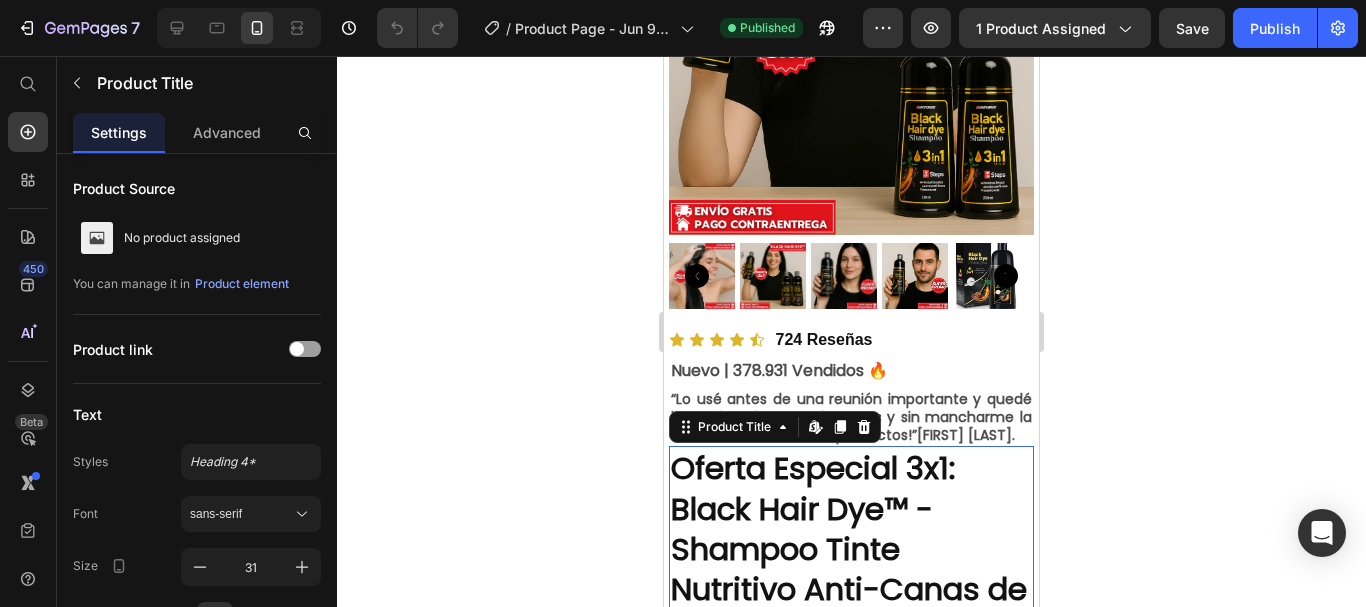 click on "Oferta Especial 3x1: Black Hair Dye™ - Shampoo Tinte Nutritivo Anti-Canas de Efecto Inmediato" at bounding box center [851, 548] 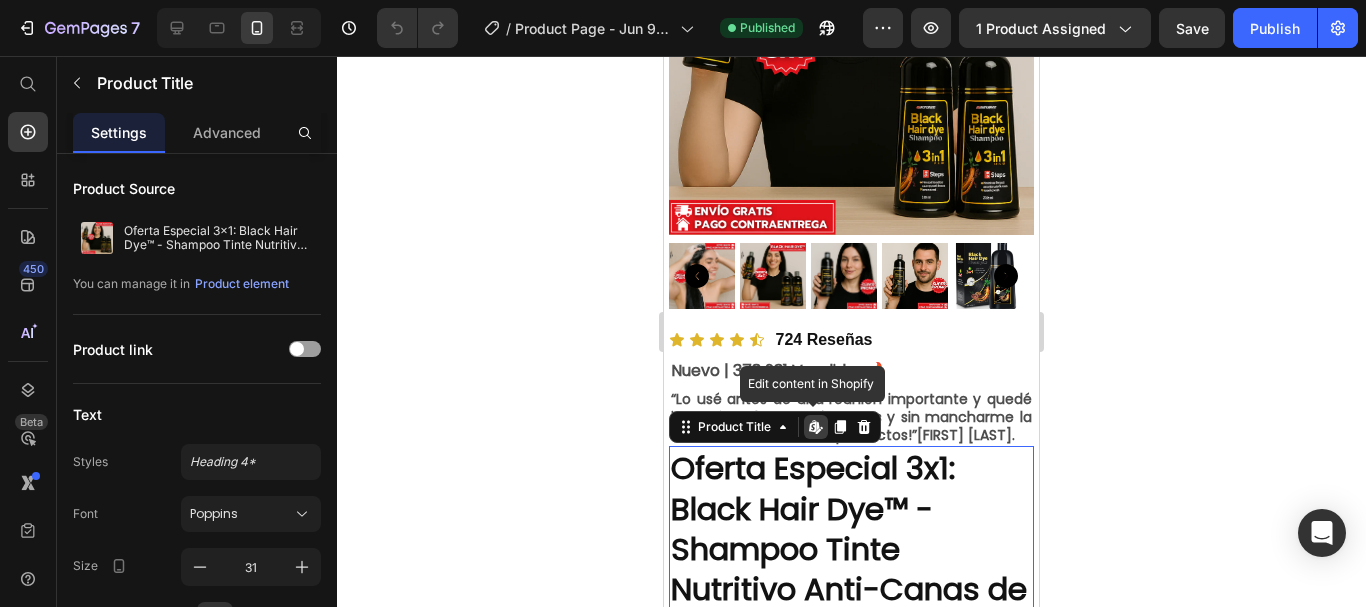 click on "Oferta Especial 3x1: Black Hair Dye™ - Shampoo Tinte Nutritivo Anti-Canas de Efecto Inmediato" at bounding box center (851, 548) 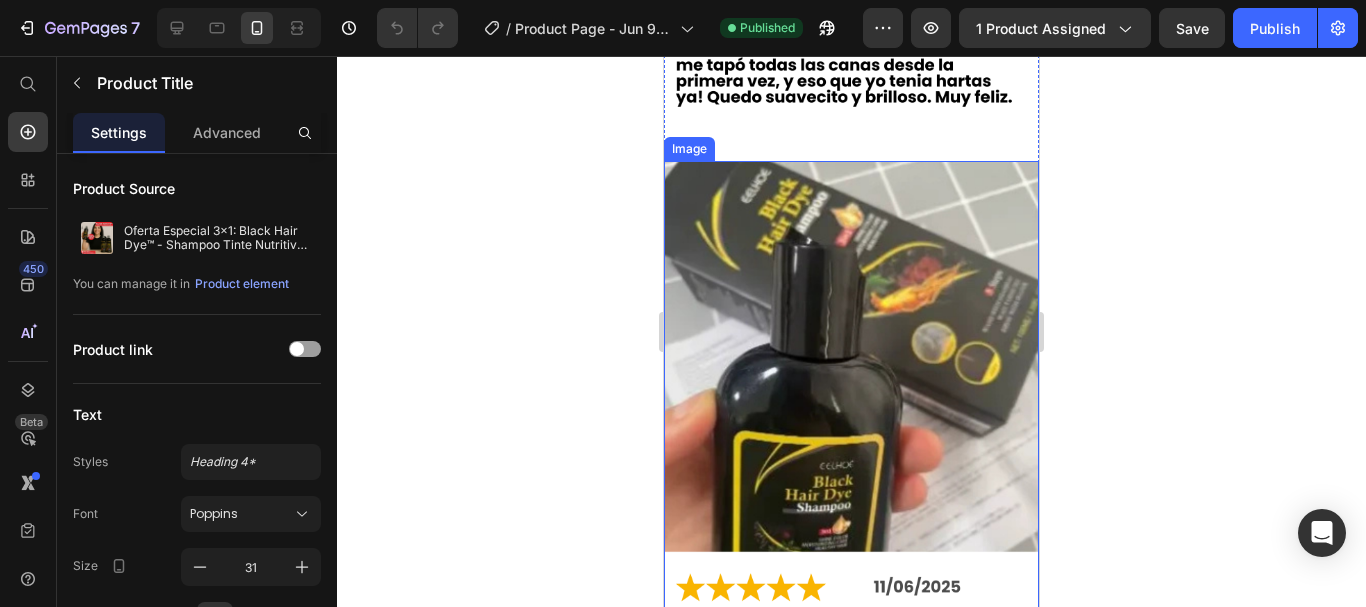 scroll, scrollTop: 7800, scrollLeft: 0, axis: vertical 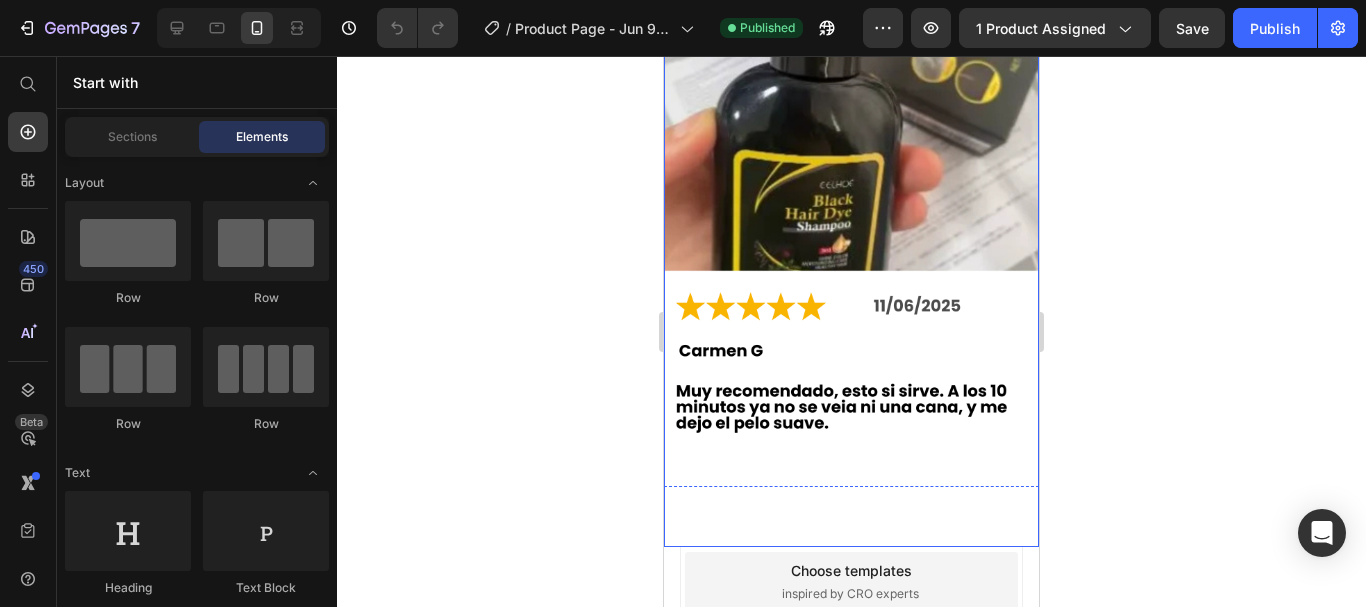 click at bounding box center (851, 213) 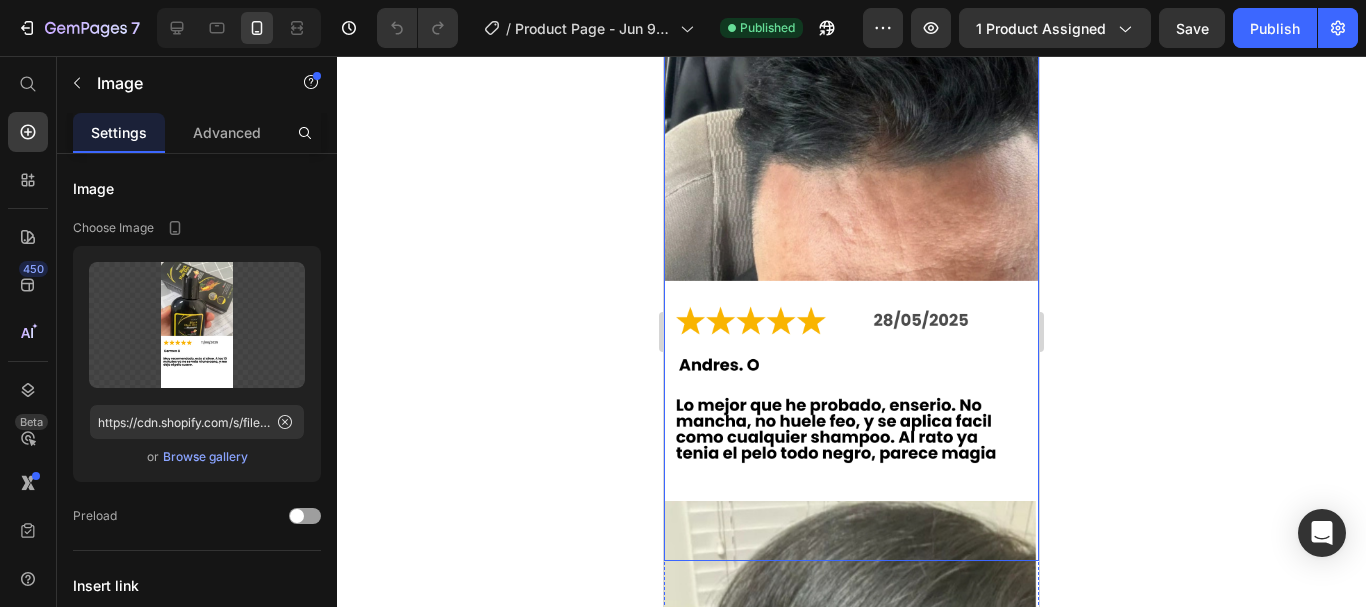 scroll, scrollTop: 6846, scrollLeft: 0, axis: vertical 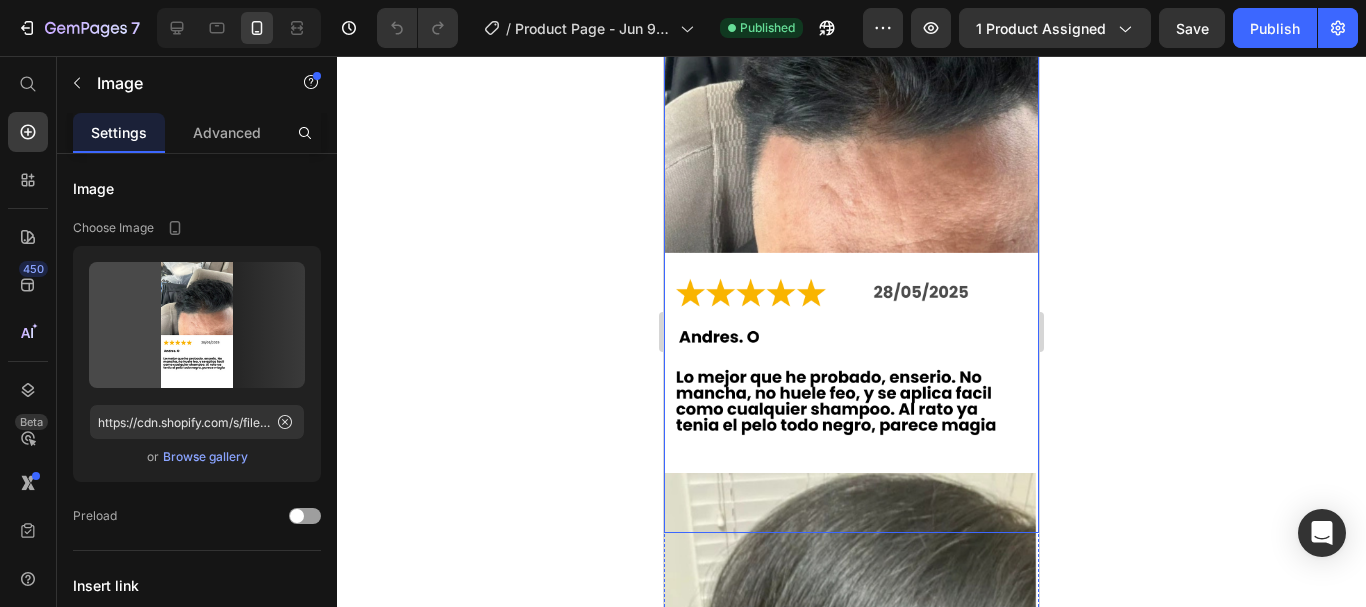 click at bounding box center (851, 200) 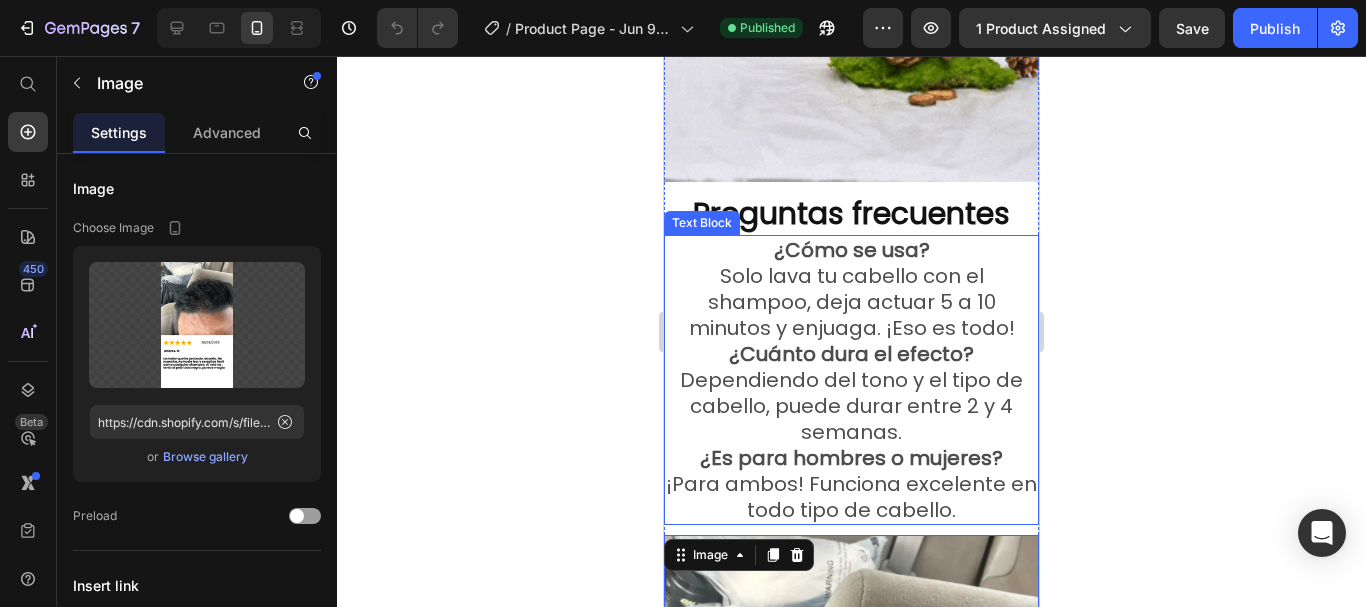 scroll, scrollTop: 6446, scrollLeft: 0, axis: vertical 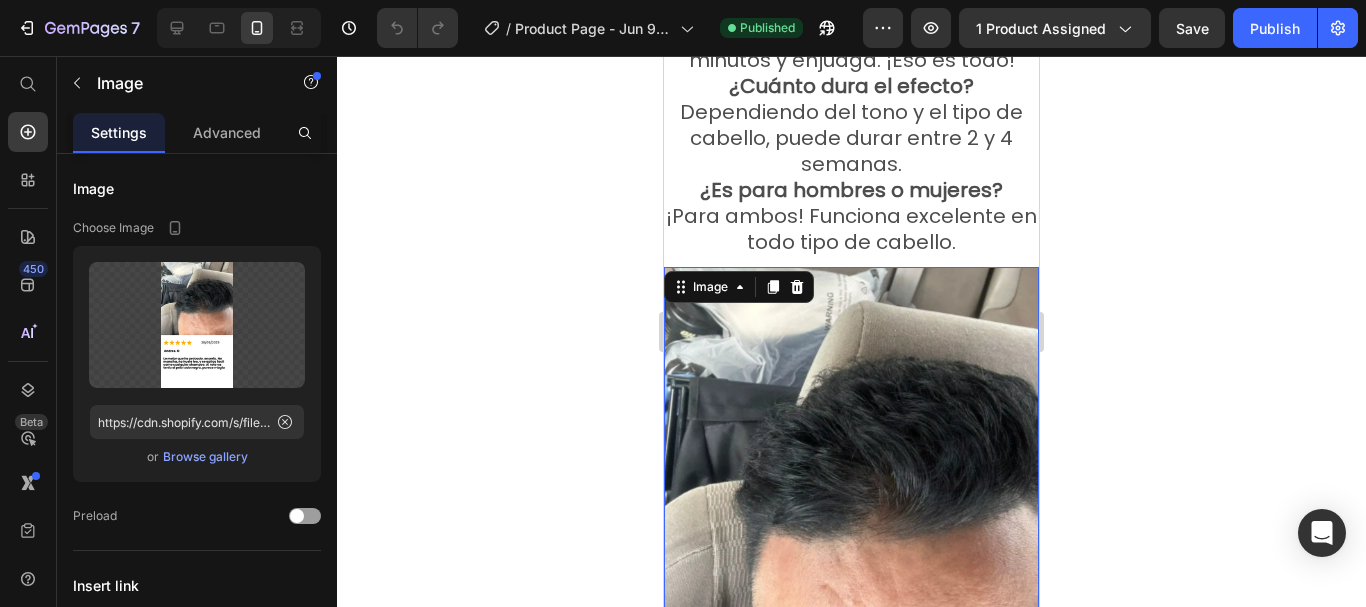 click at bounding box center (851, 600) 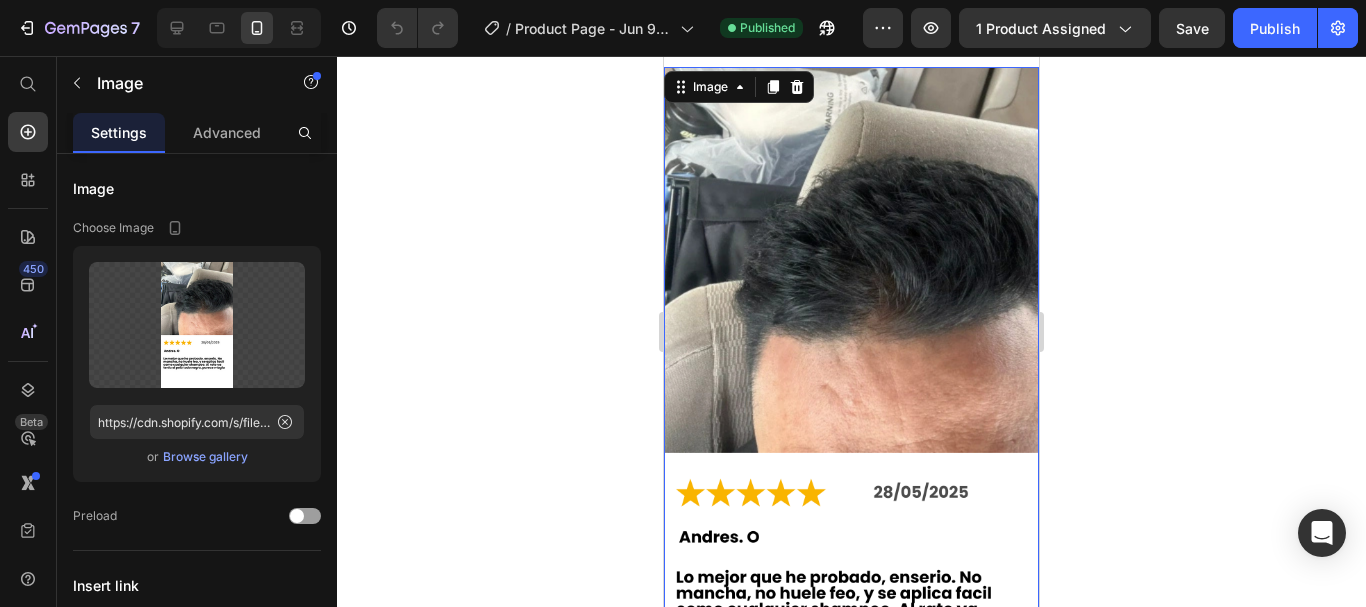 scroll, scrollTop: 6346, scrollLeft: 0, axis: vertical 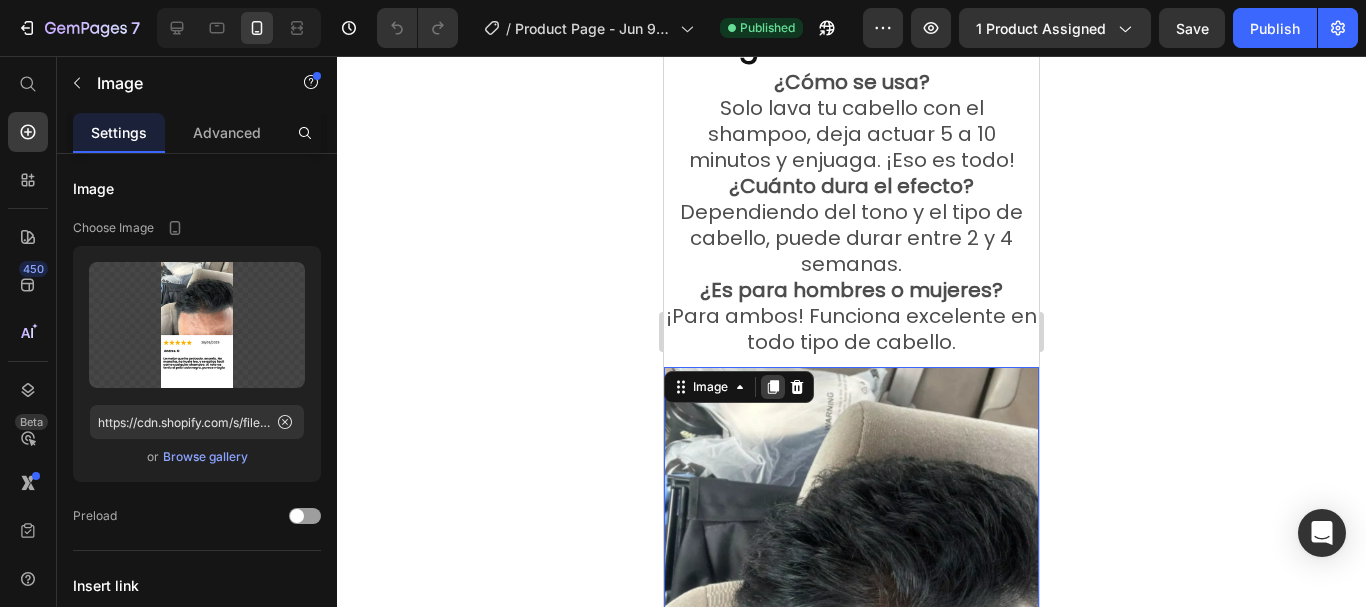 click 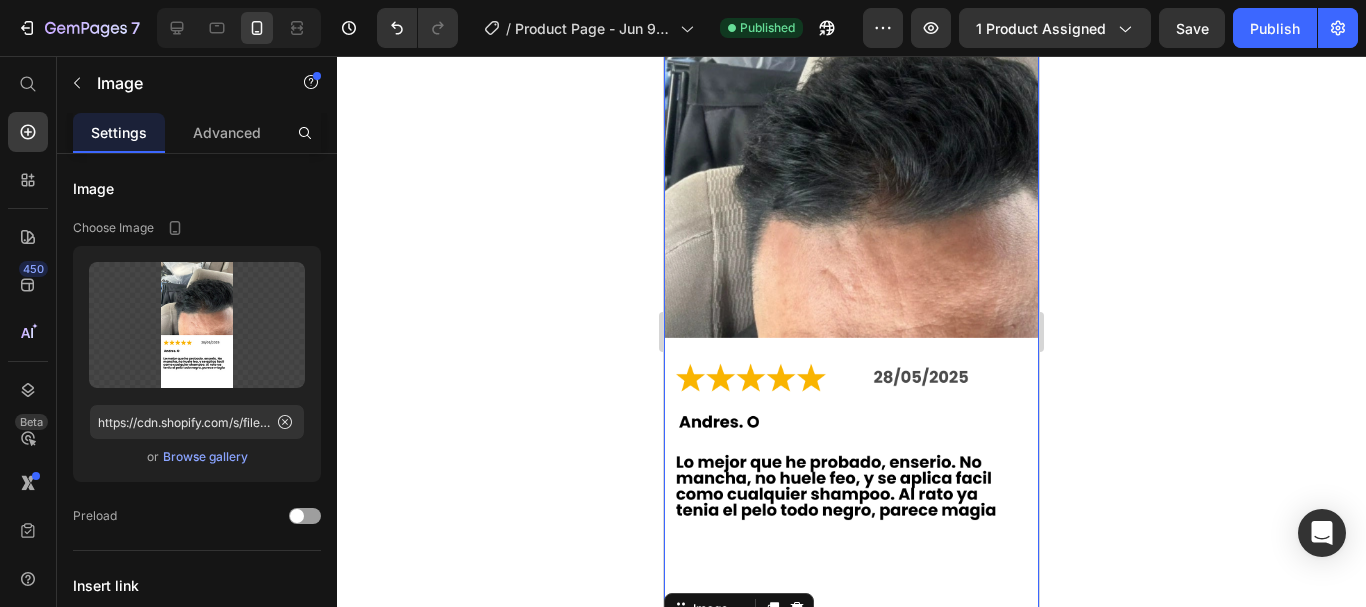 scroll, scrollTop: 6361, scrollLeft: 0, axis: vertical 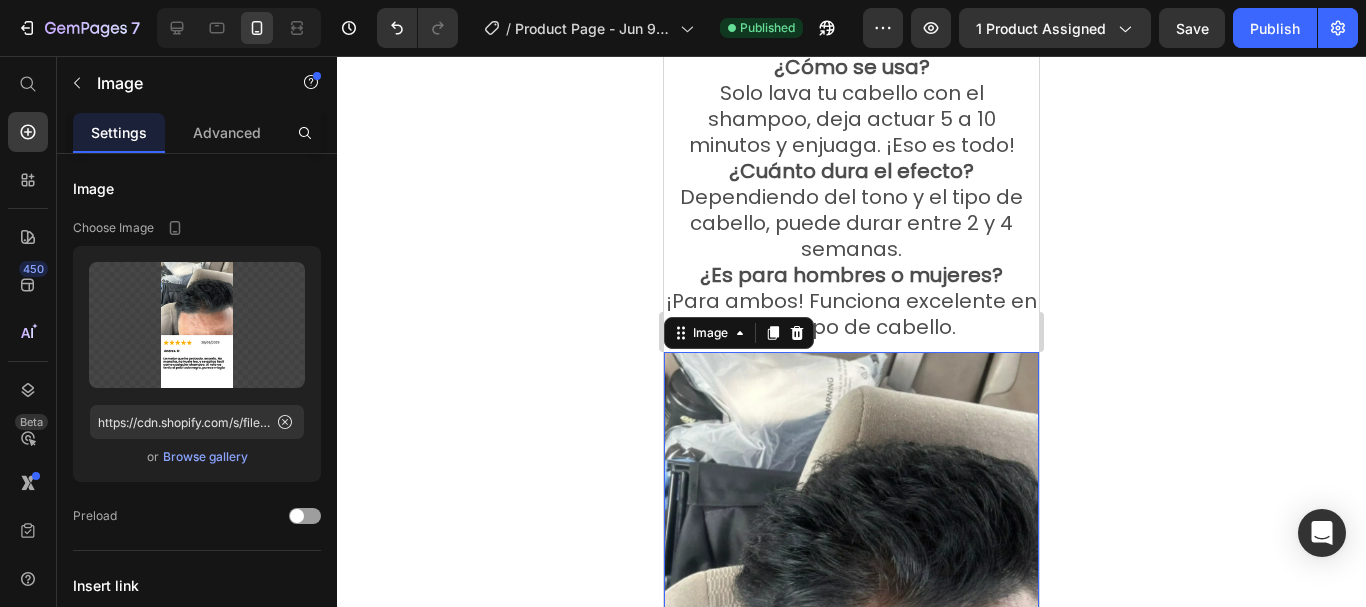 click at bounding box center [851, 685] 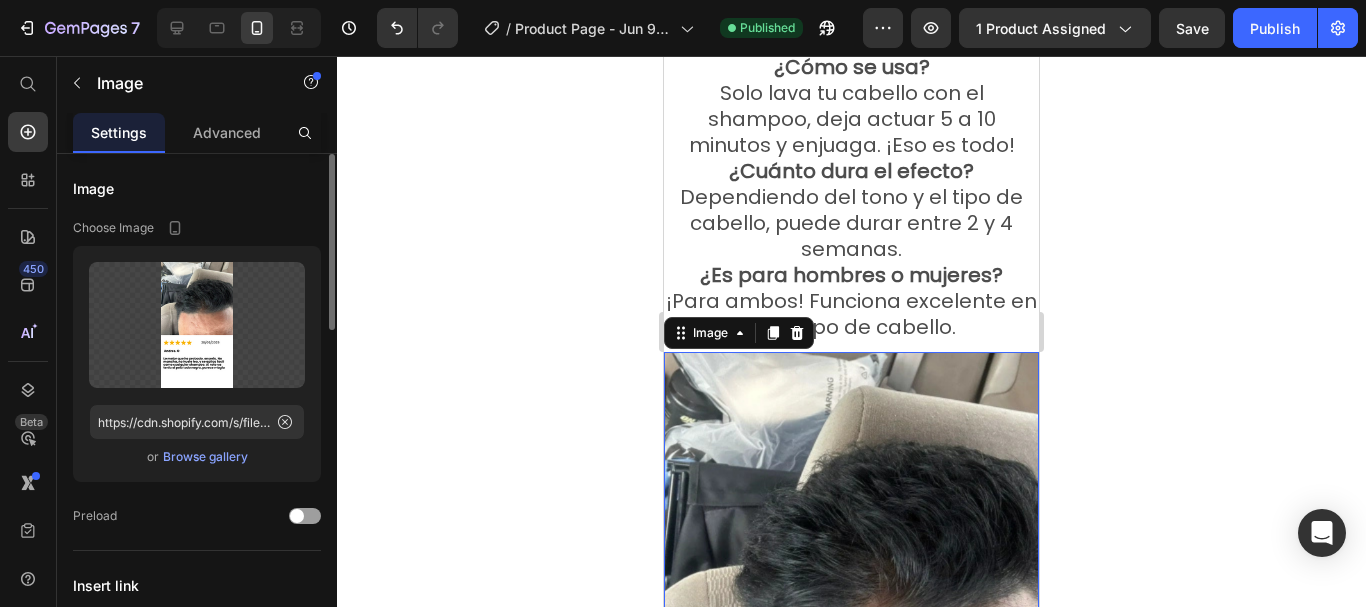 click on "Browse gallery" at bounding box center (205, 457) 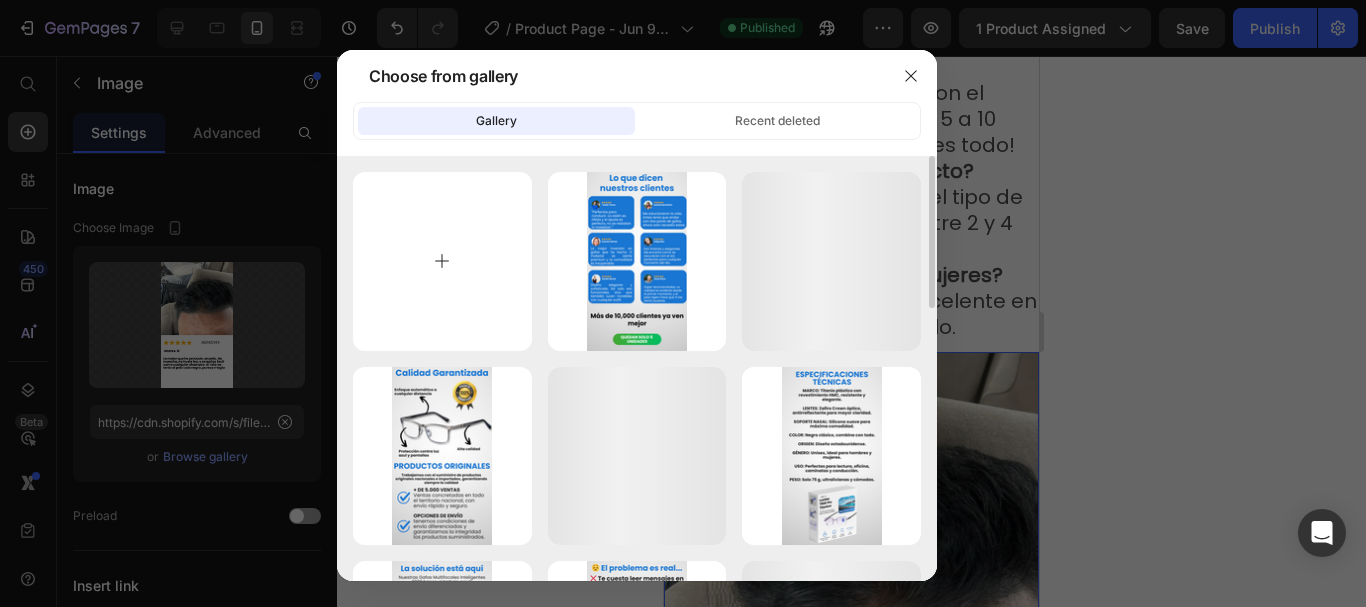 click at bounding box center [442, 261] 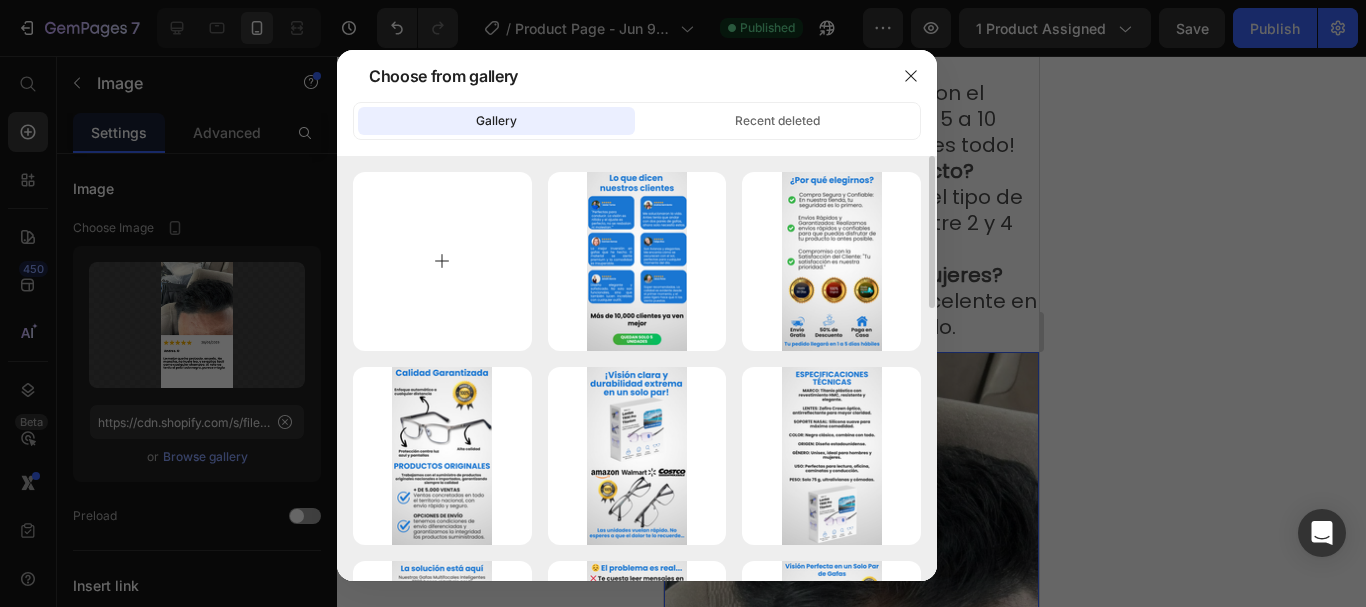 type on "C:\fakepath\Lo mejor que he probado, enserio. No mancha, no huele feo, y se aplica facil como cualquier shampoo. Al rato ya tenia el pelo todo negro, parece magia ([NUMBER]).png" 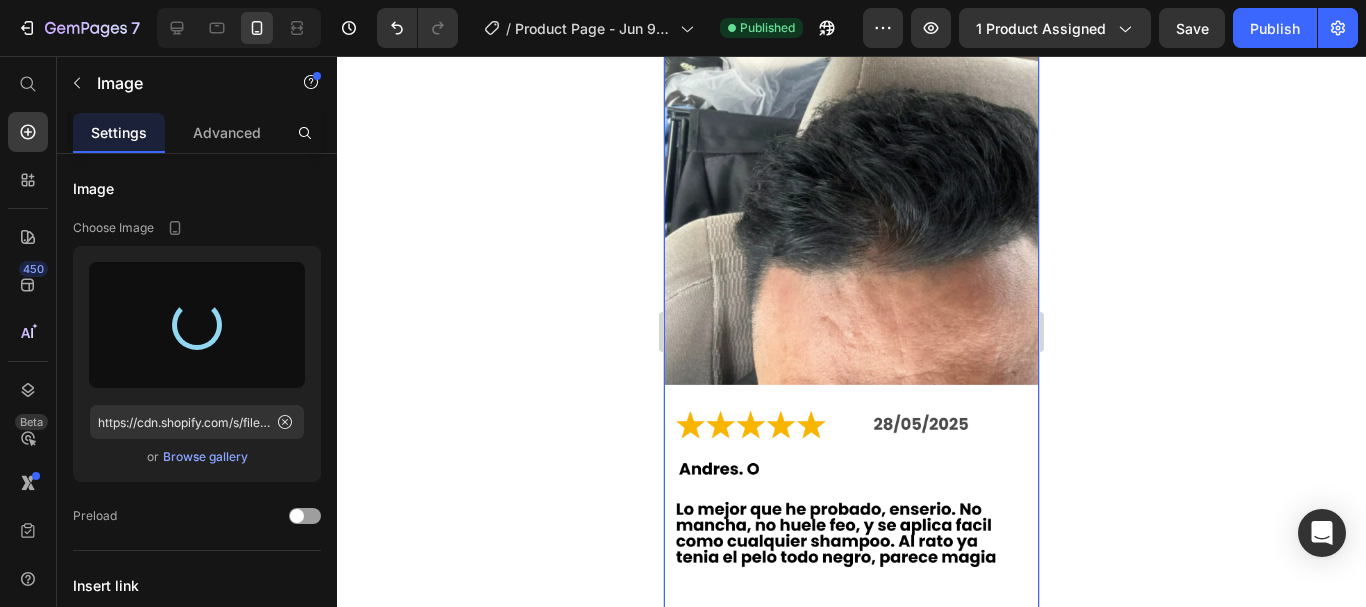 scroll, scrollTop: 6761, scrollLeft: 0, axis: vertical 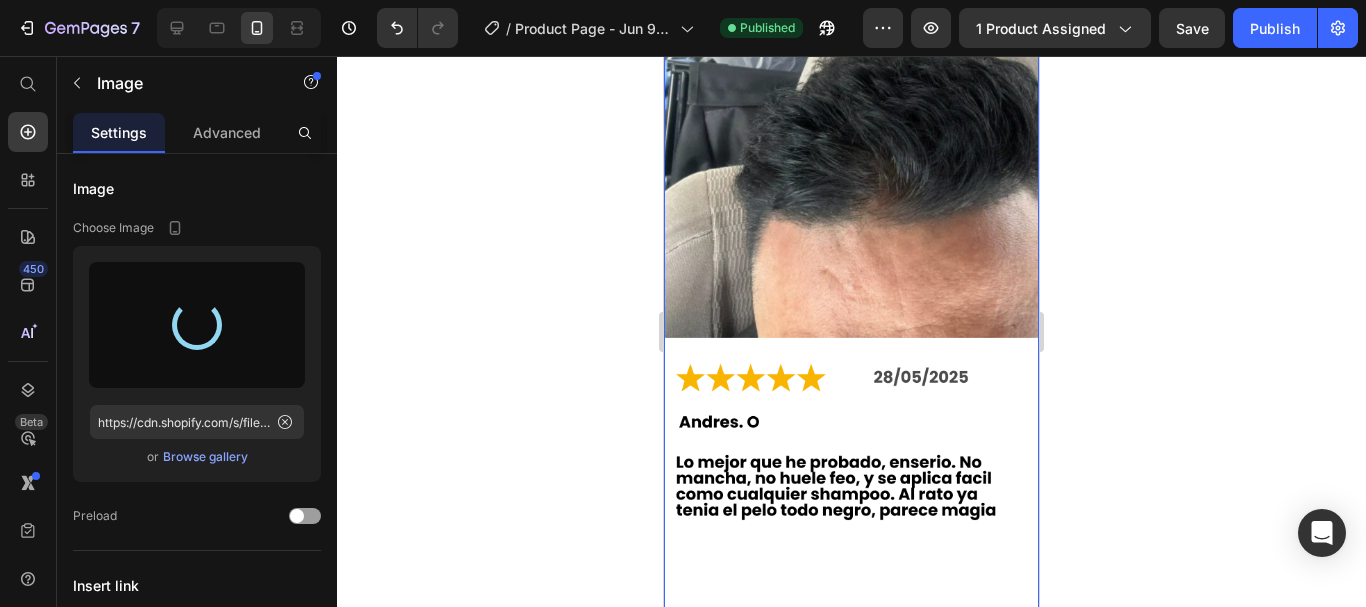 type on "https://cdn.shopify.com/s/files/1/0943/0751/6705/files/gempages_570241390701708160-17d71b9e-d300-41d6-b3c2-3c5eae2c7373.png" 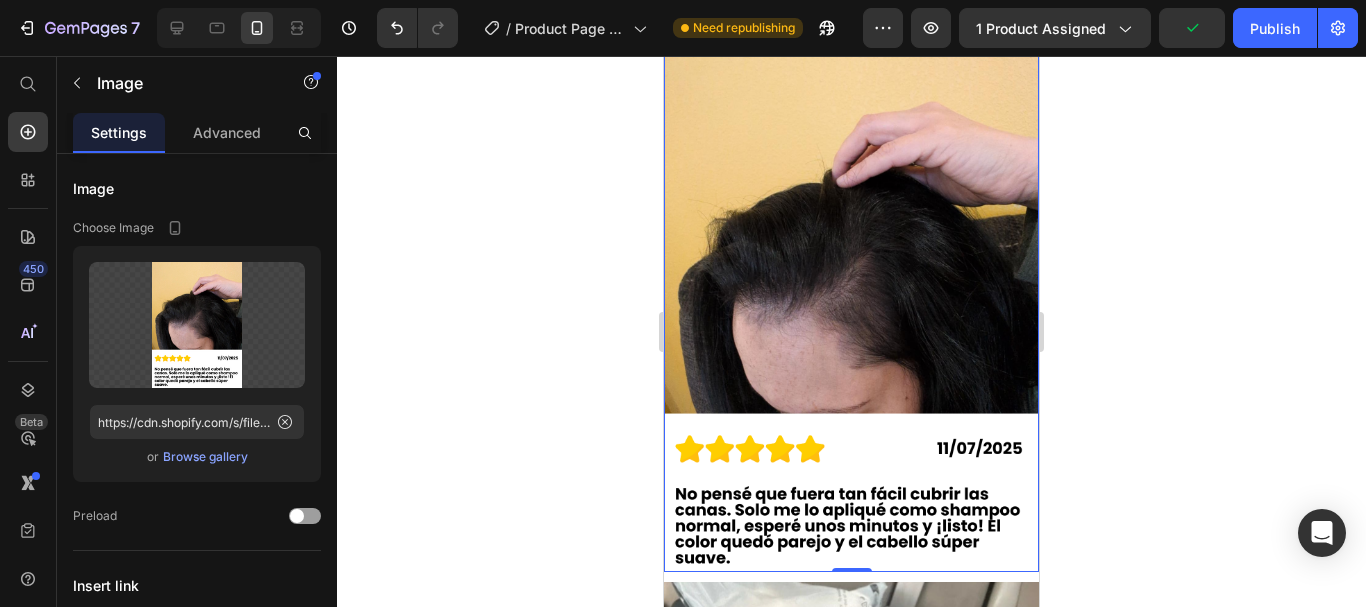 click 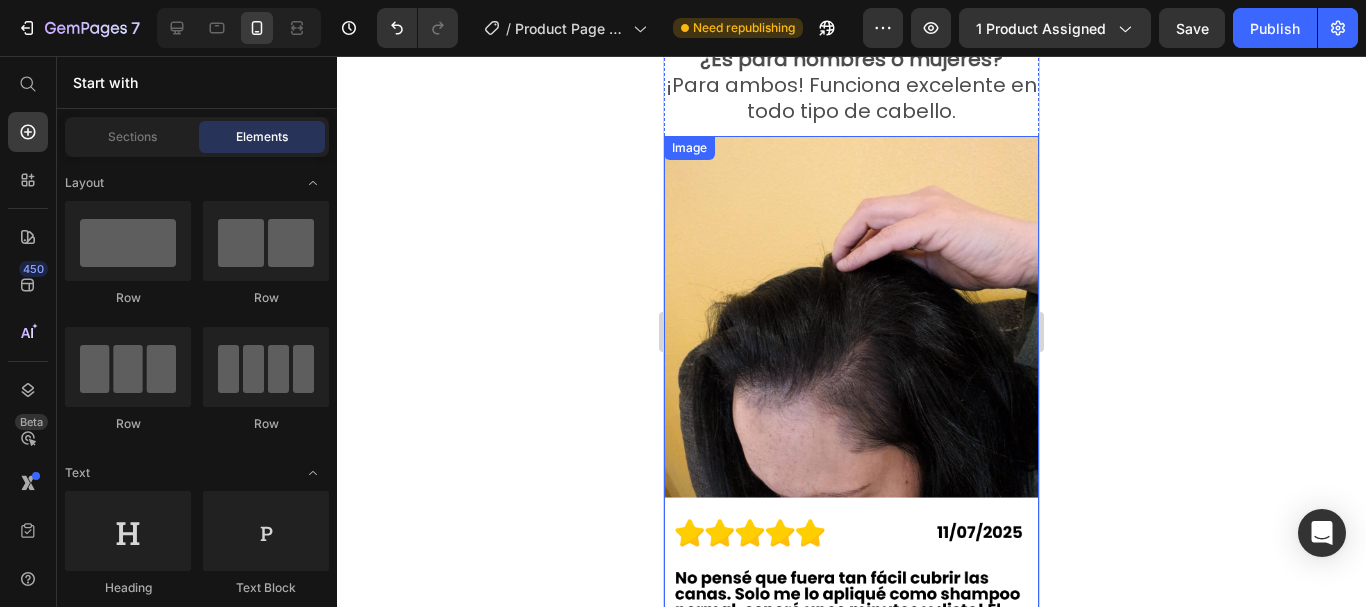 scroll, scrollTop: 6561, scrollLeft: 0, axis: vertical 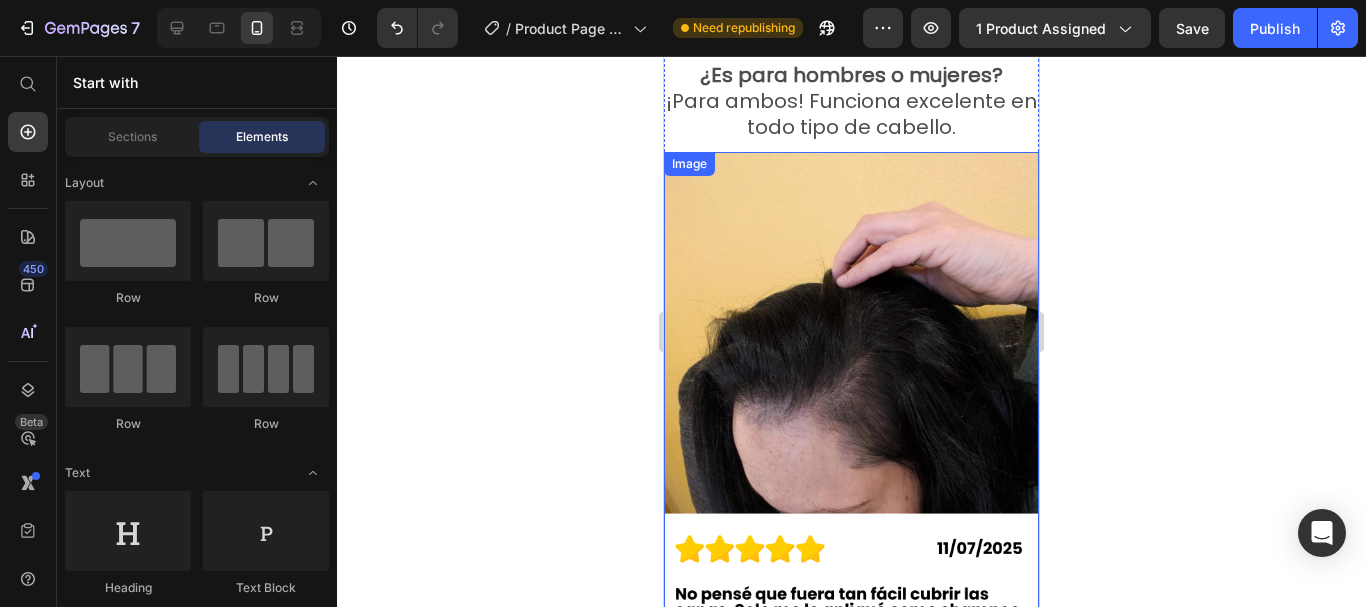click at bounding box center (851, 412) 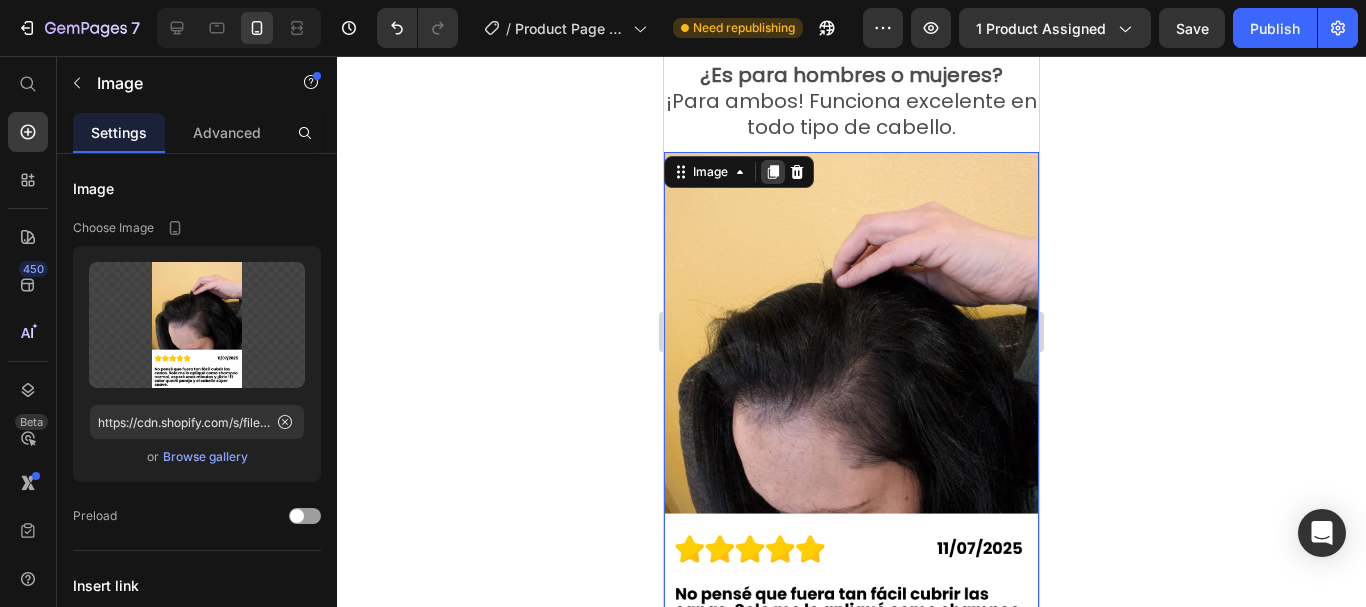 click 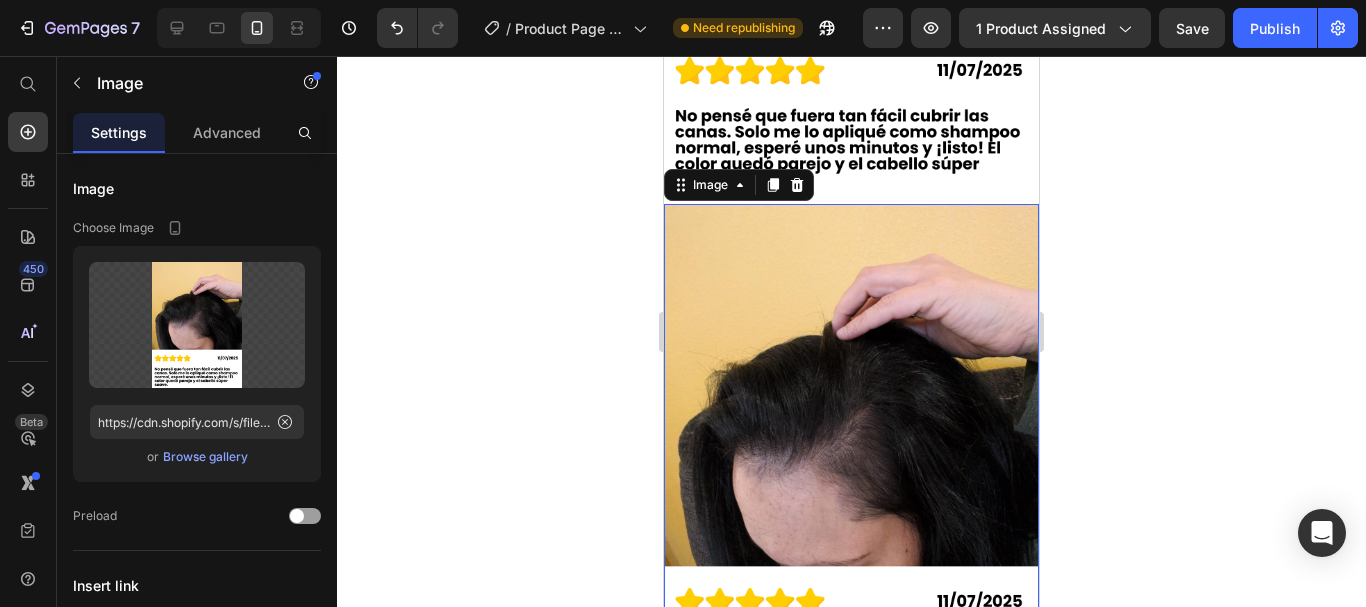 click at bounding box center [851, 464] 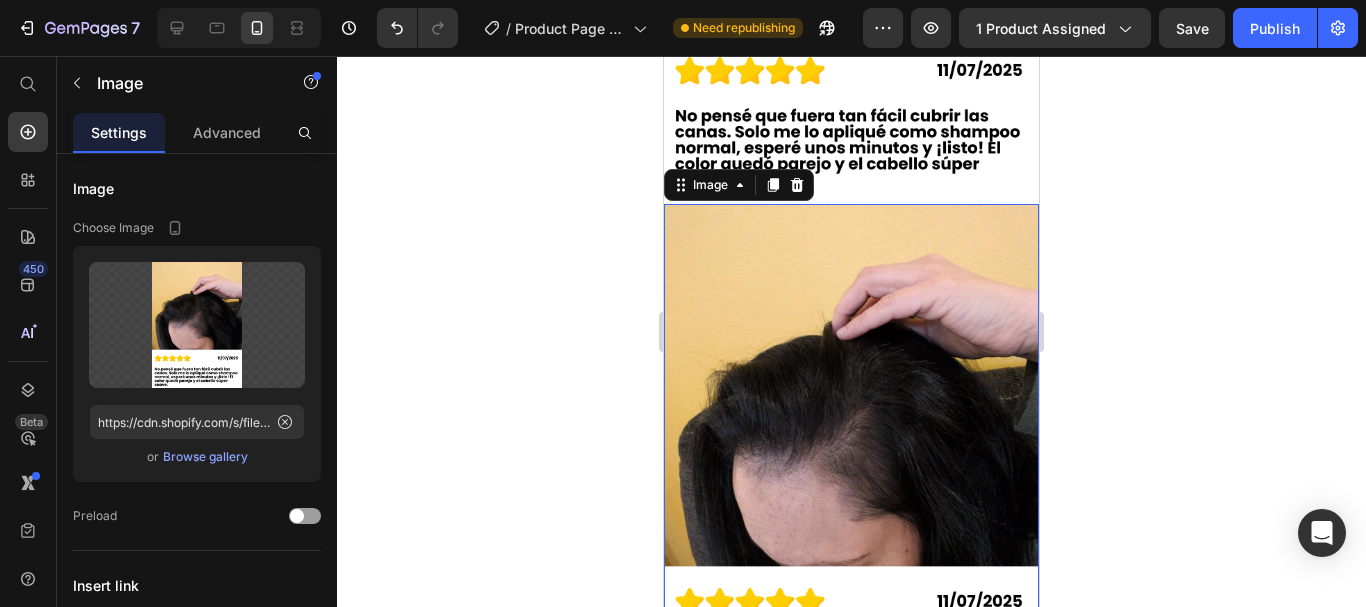scroll, scrollTop: 7040, scrollLeft: 0, axis: vertical 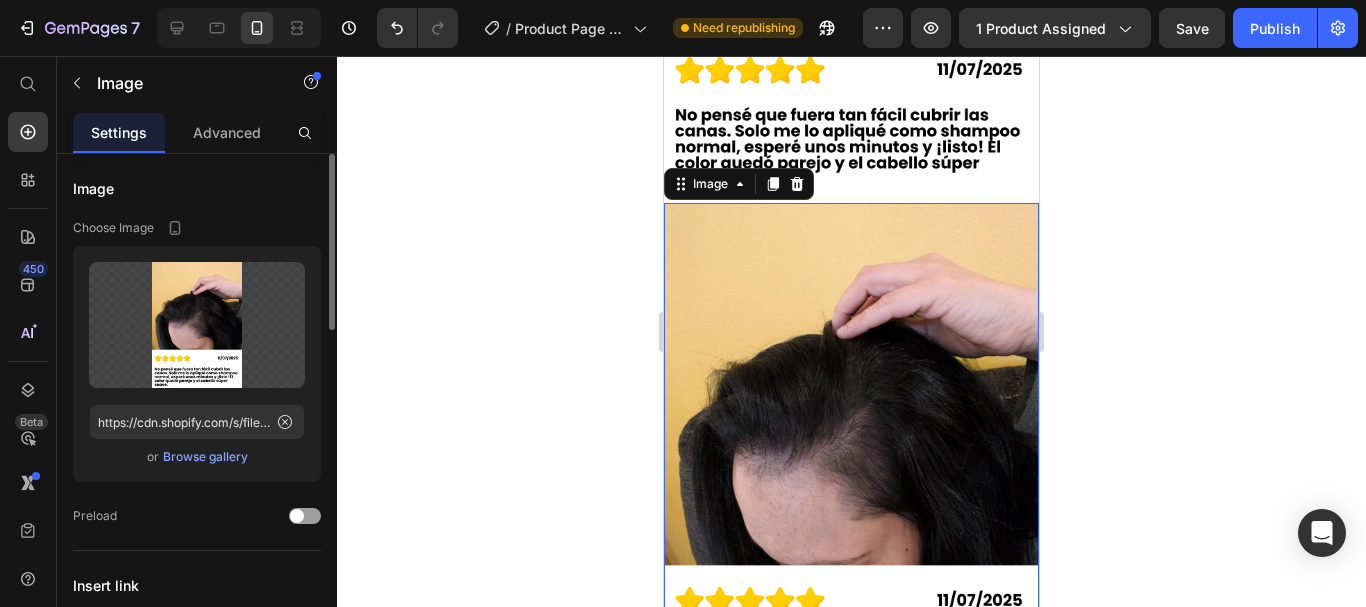 click on "Browse gallery" at bounding box center (205, 457) 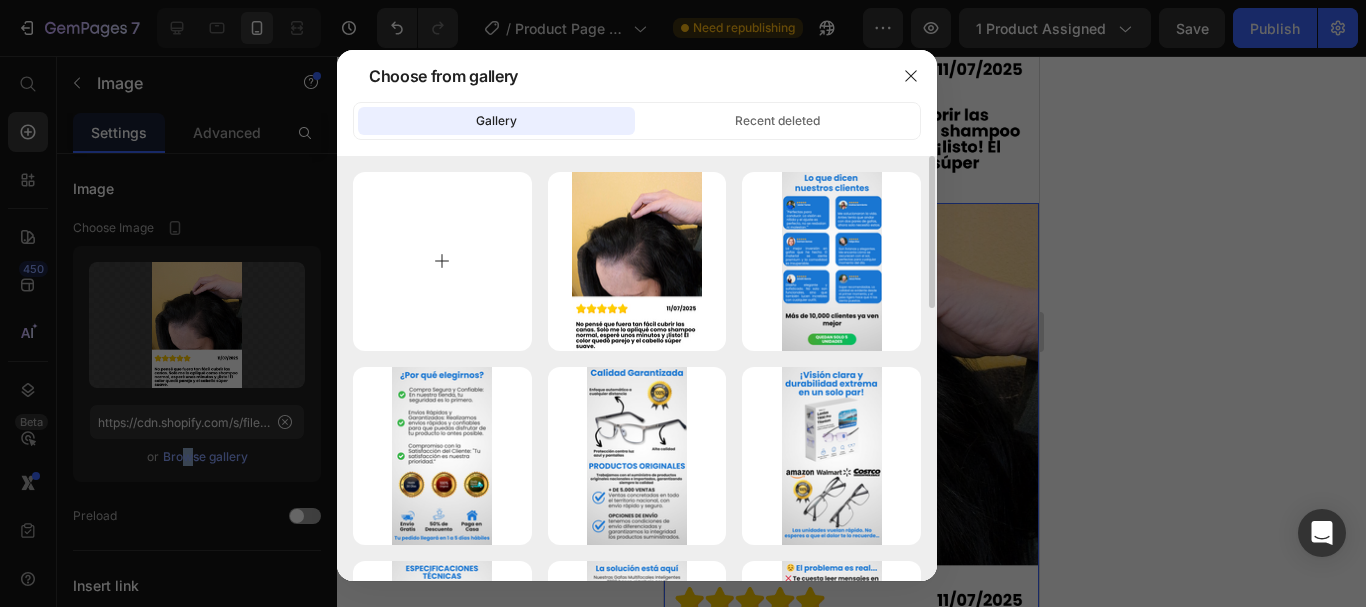 click at bounding box center (442, 261) 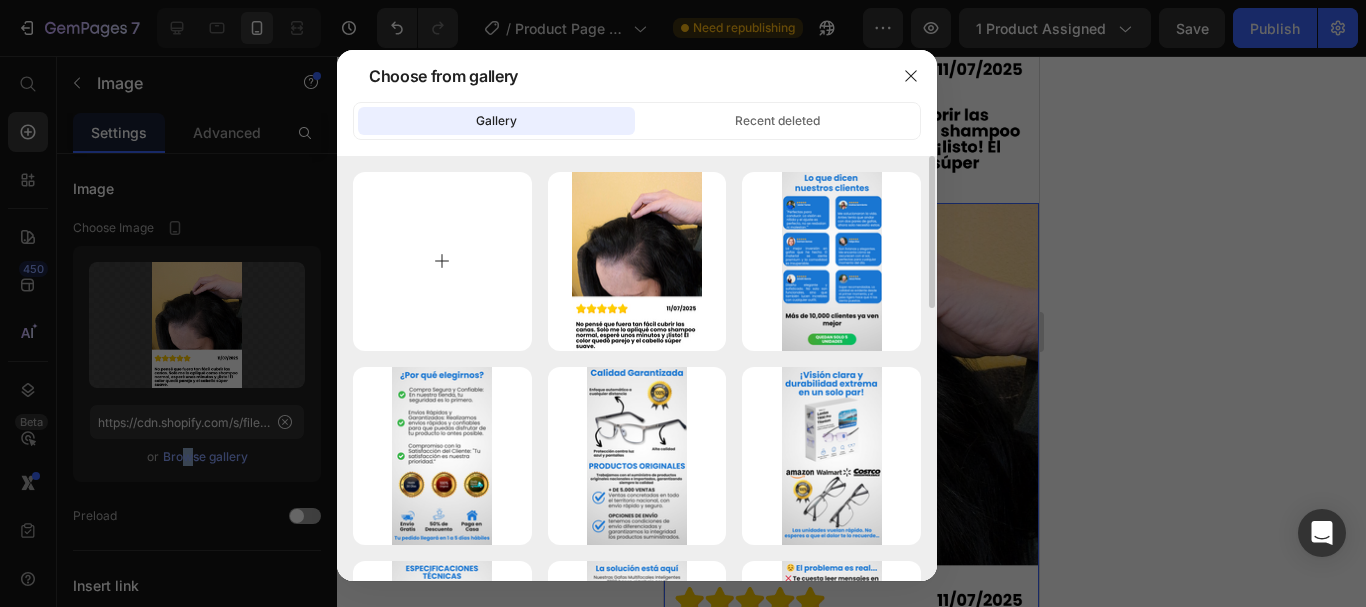 type on "C:\fakepath\Lo mejor que he probado, enserio. No mancha, no huele feo, y se aplica facil como cualquier shampoo. Al rato ya tenia el pelo todo negro, parece magia ([NUMBER]).png" 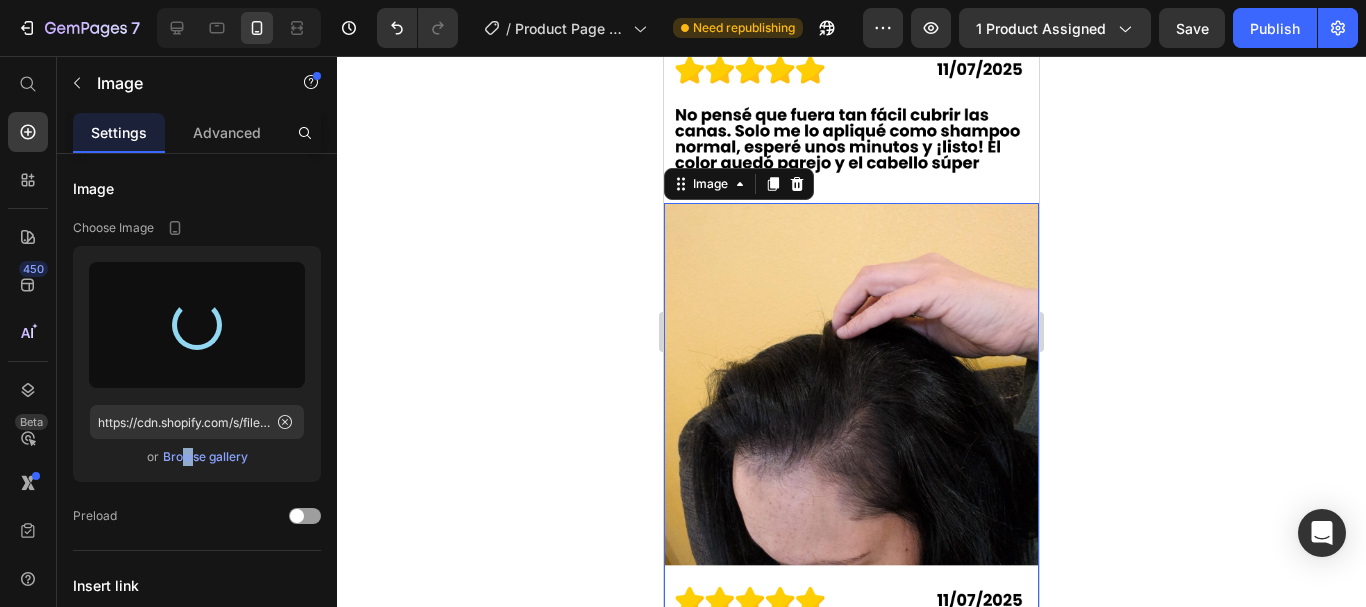 type on "https://cdn.shopify.com/s/files/1/0943/0751/6705/files/gempages_570241390701708160-c8aa8069-ea1b-44af-8a79-09927be95cf3.png" 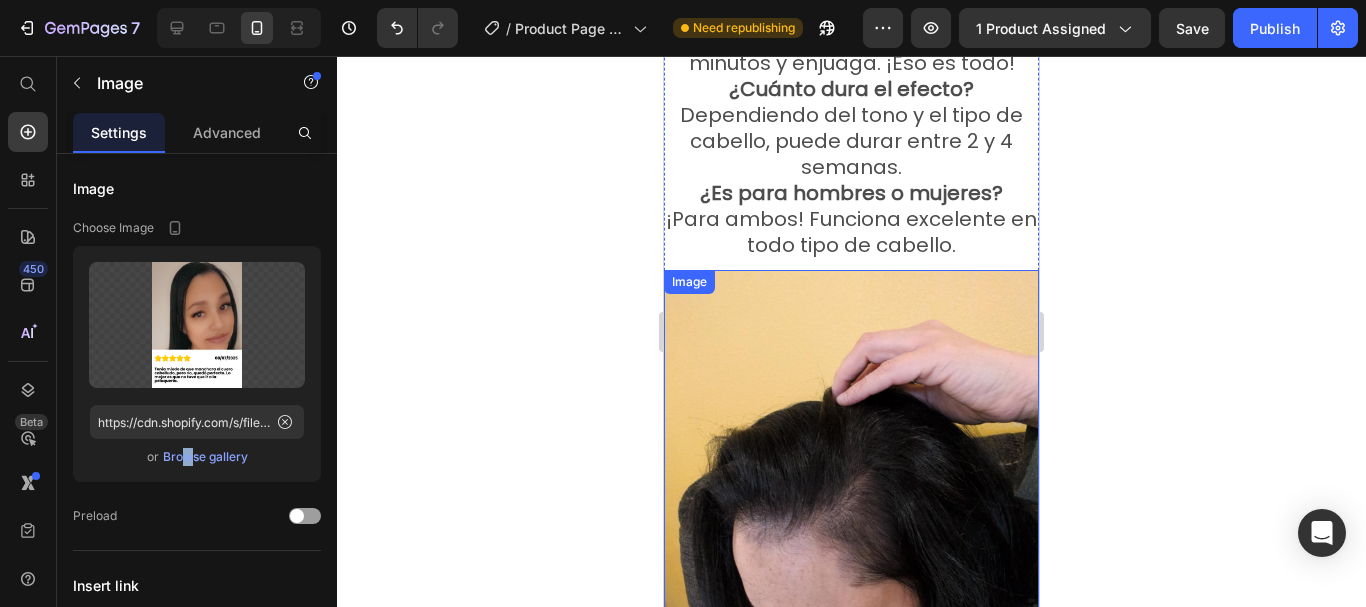 scroll, scrollTop: 6540, scrollLeft: 0, axis: vertical 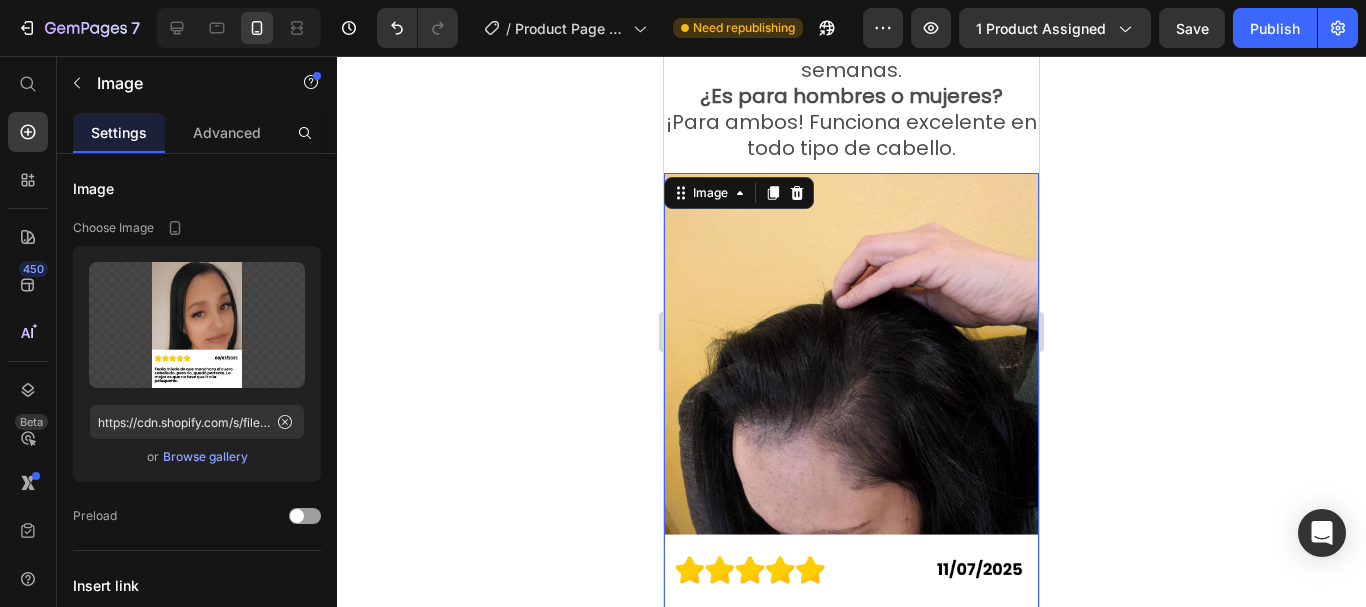 click at bounding box center (851, 433) 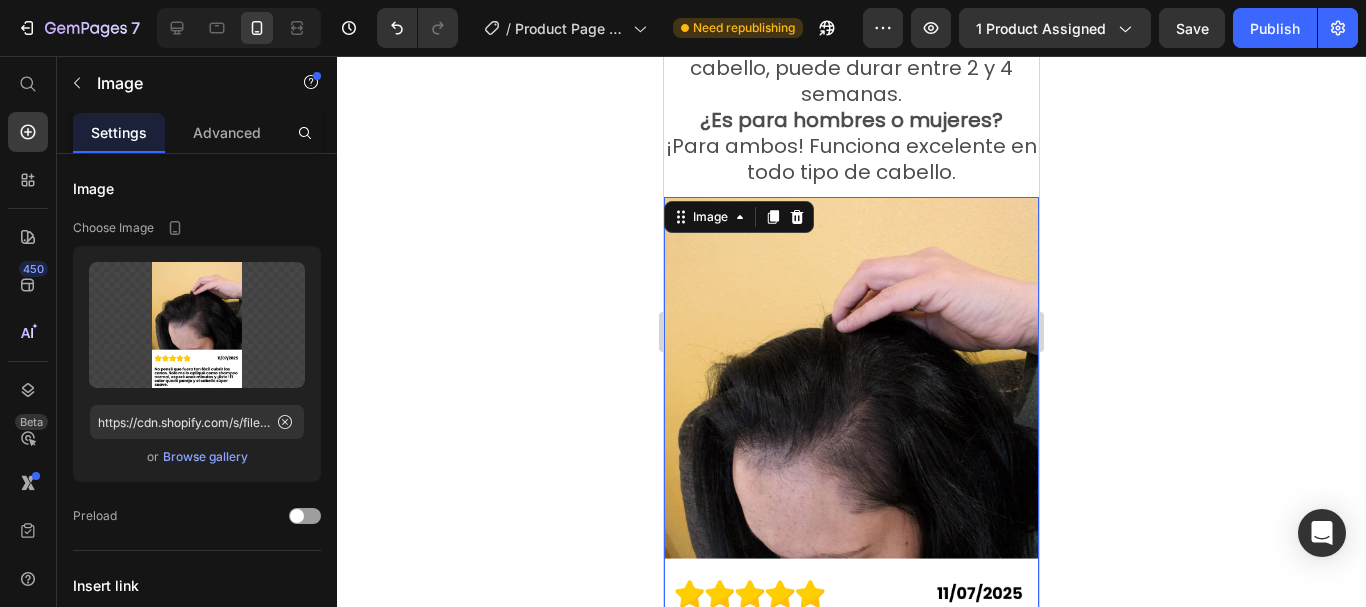 scroll, scrollTop: 6540, scrollLeft: 0, axis: vertical 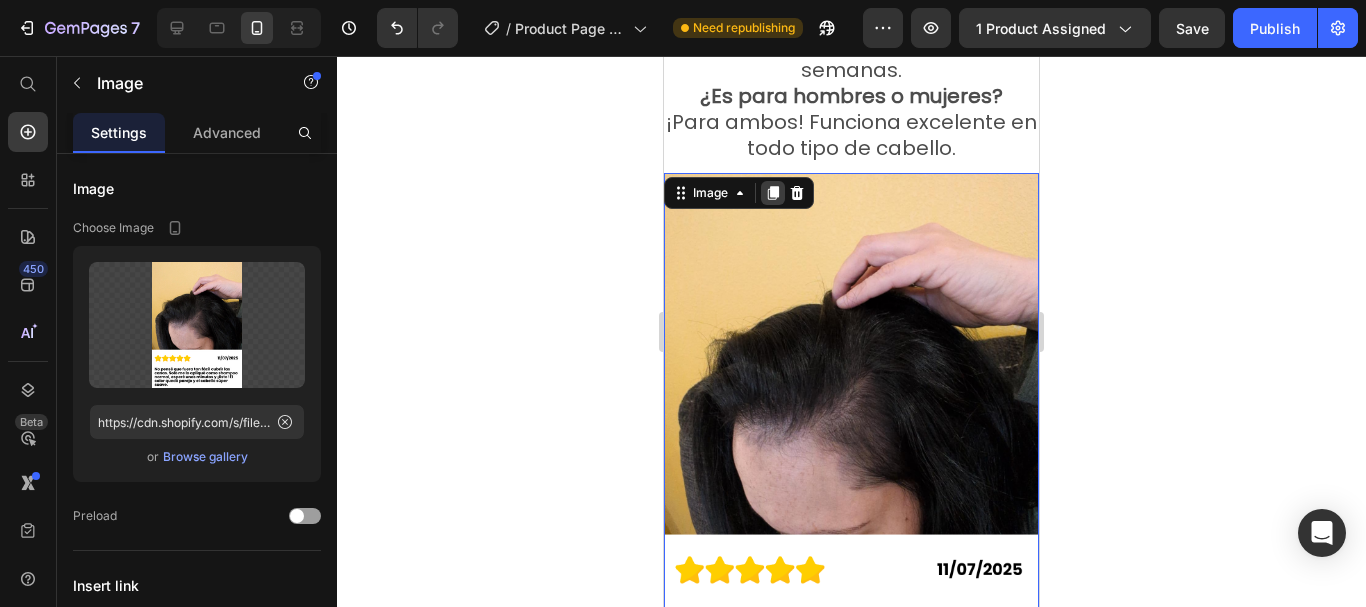 click 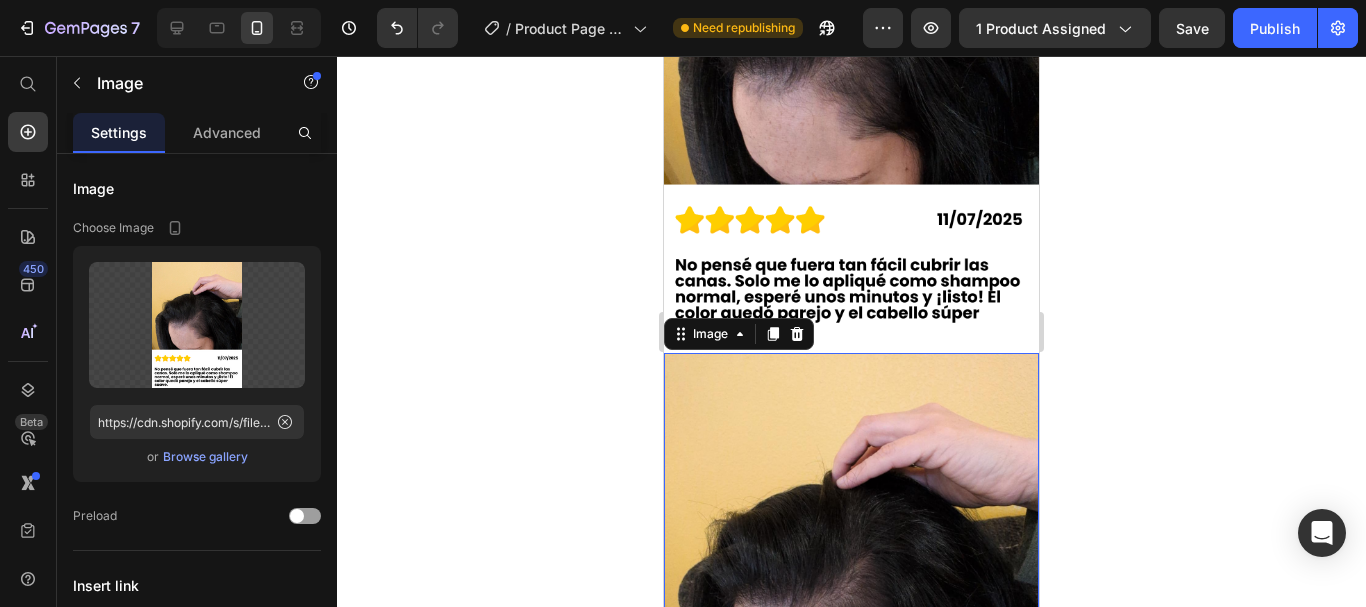 scroll, scrollTop: 7021, scrollLeft: 0, axis: vertical 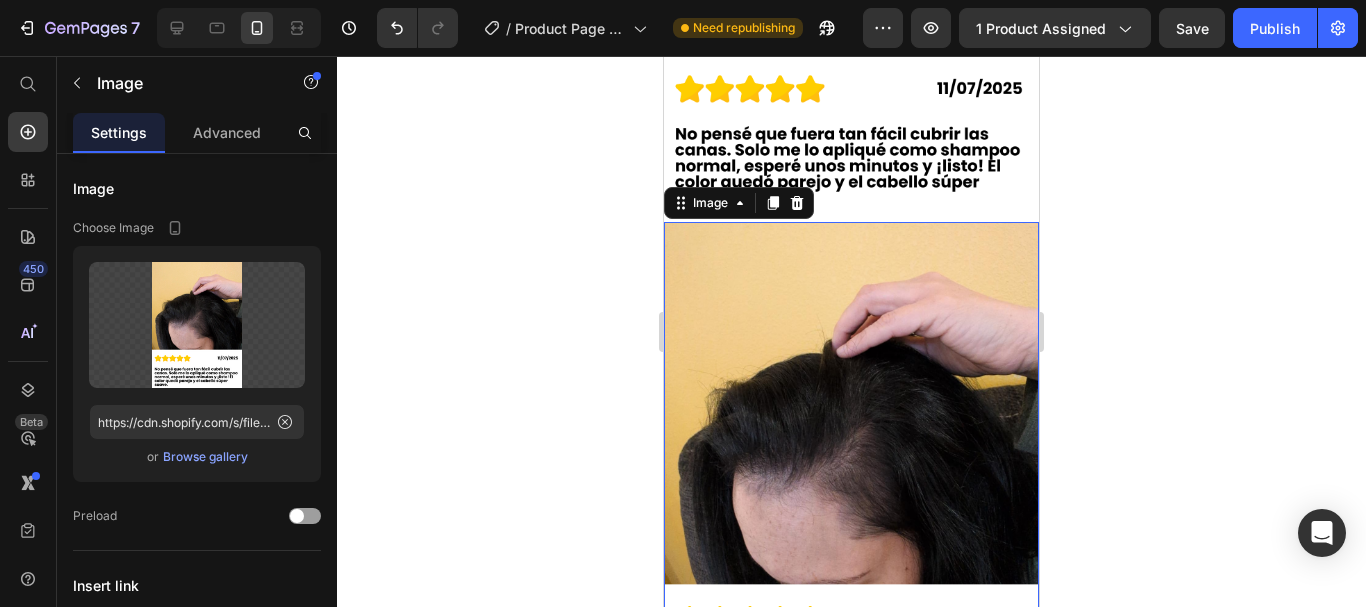 click at bounding box center (851, 482) 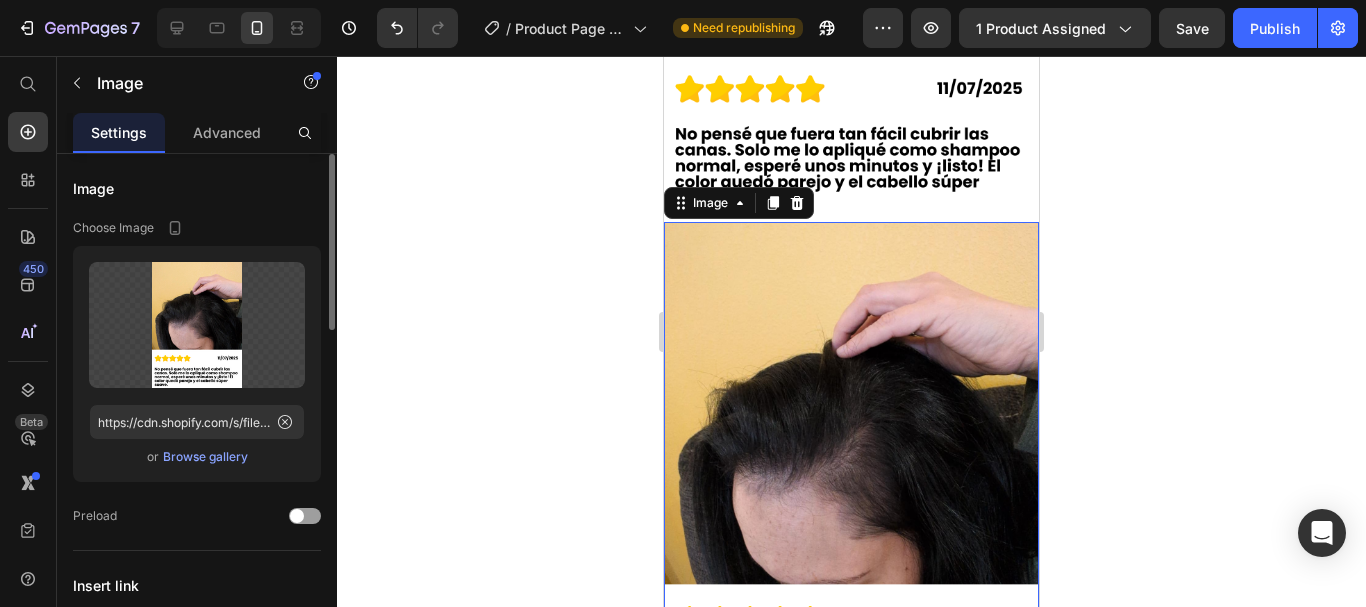 click on "Browse gallery" at bounding box center [205, 457] 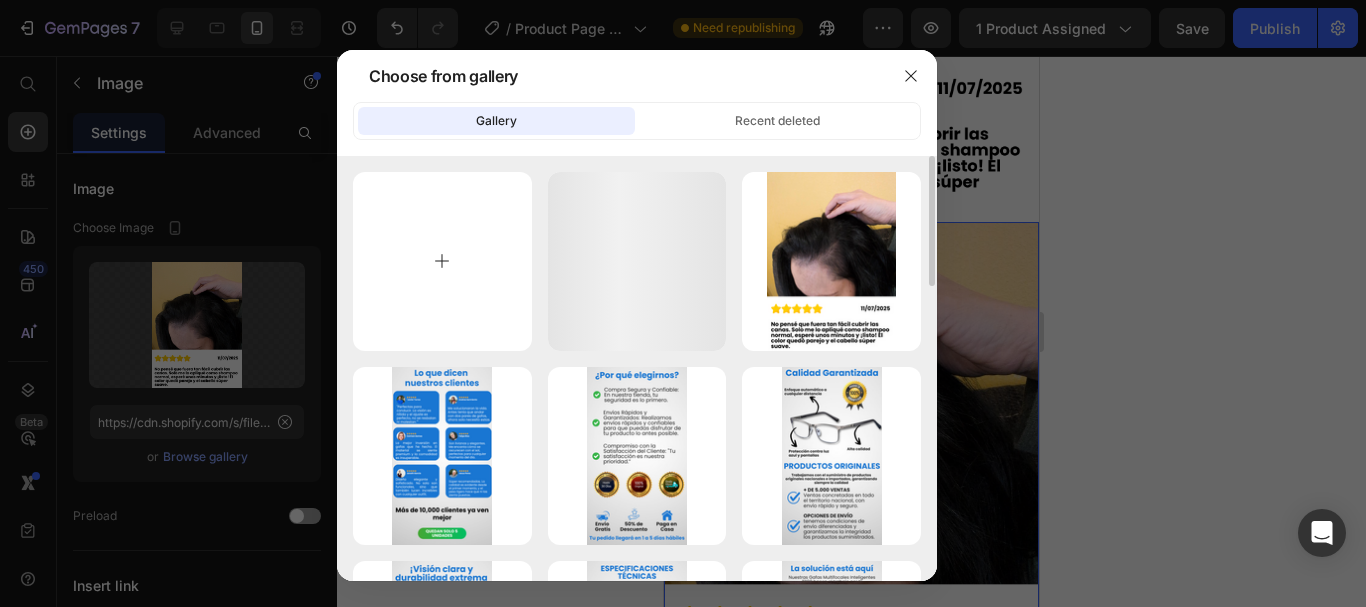 scroll, scrollTop: 7002, scrollLeft: 0, axis: vertical 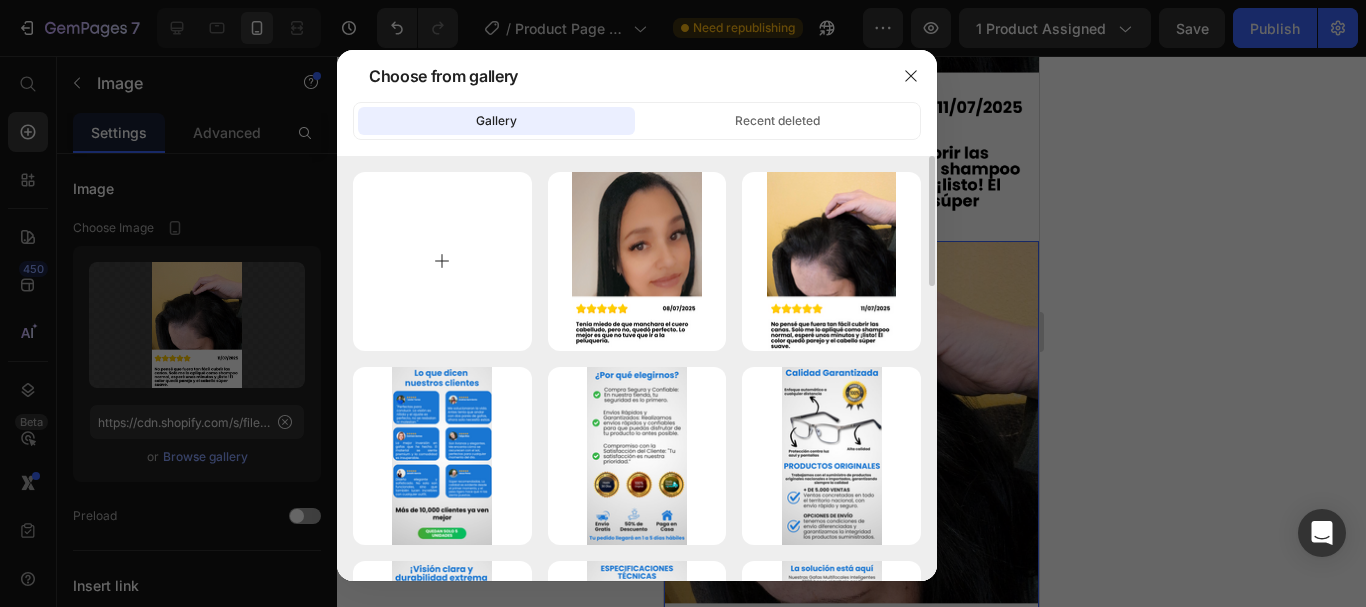 click at bounding box center (442, 261) 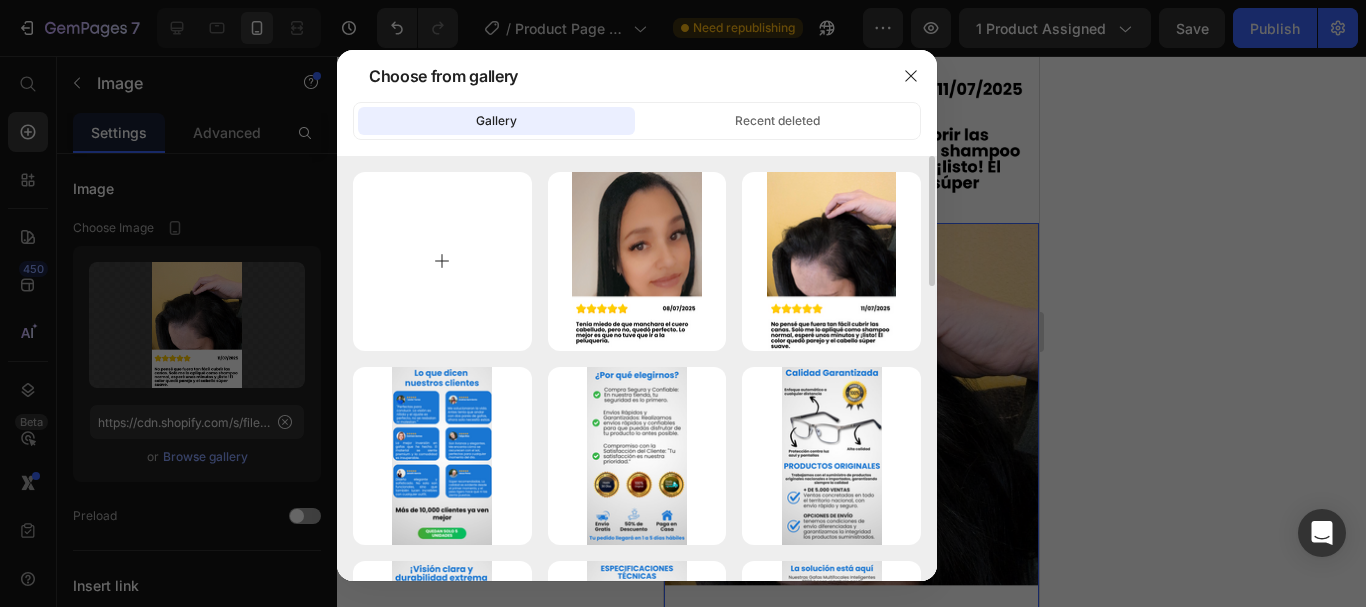 scroll, scrollTop: 7021, scrollLeft: 0, axis: vertical 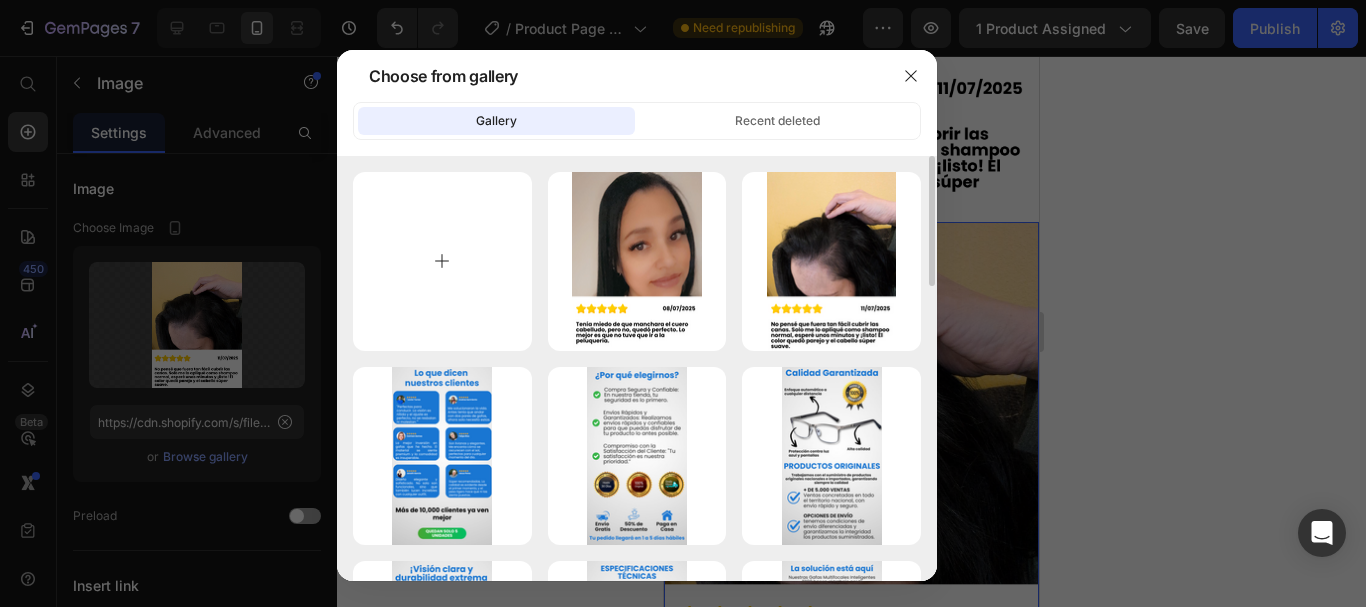 type on "C:\fakepath\Lo mejor que he probado, enserio. No mancha, no huele feo, y se aplica facil como cualquier shampoo. Al rato ya tenia el pelo todo negro, parece magia ([NUMBER]).png" 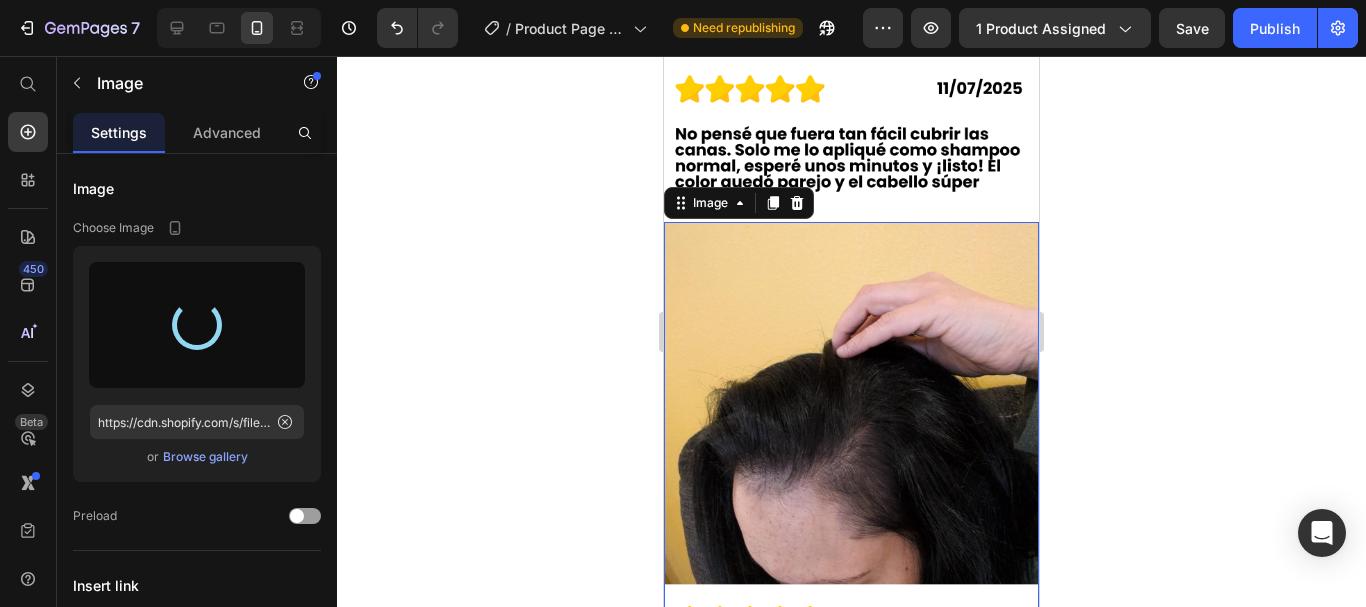 type on "https://cdn.shopify.com/s/files/1/0943/0751/6705/files/gempages_570241390701708160-389ebb91-2005-43a9-b4a7-45090e21da3d.png" 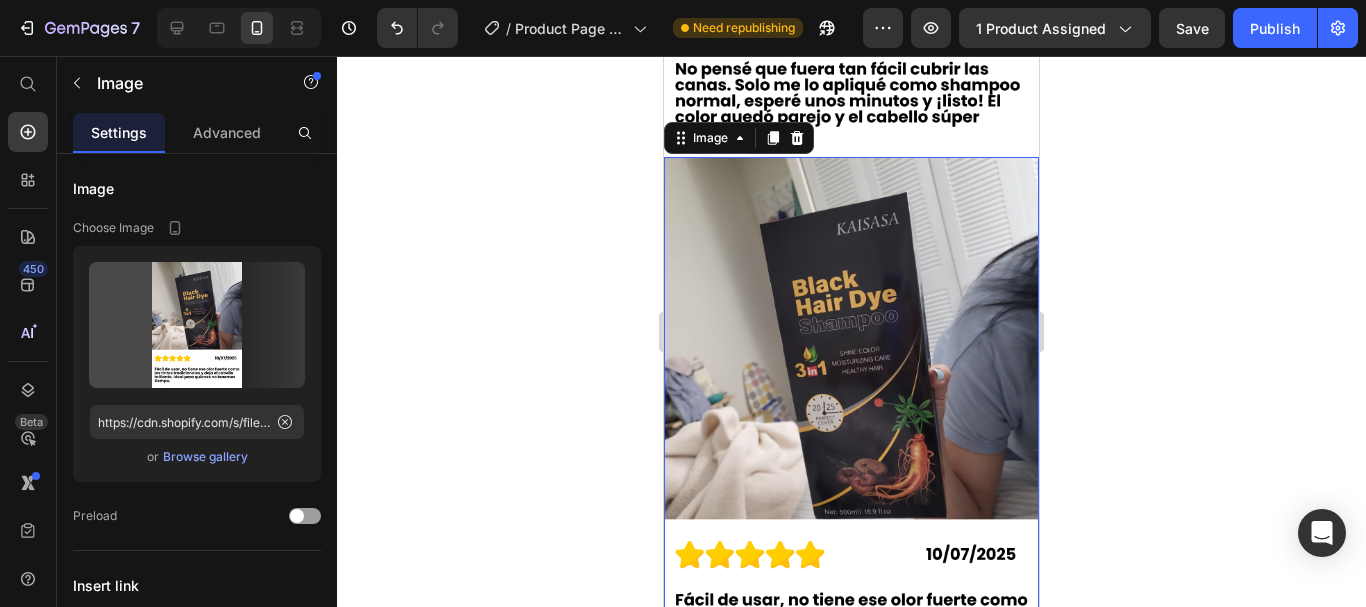 scroll, scrollTop: 7121, scrollLeft: 0, axis: vertical 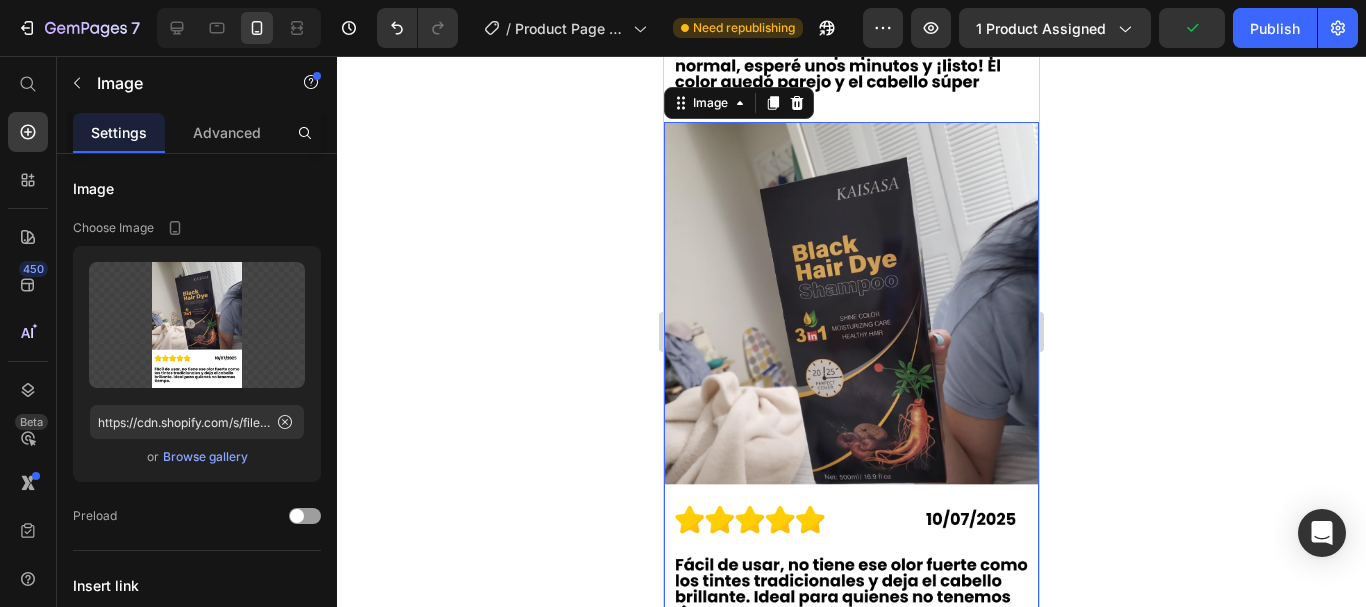 click 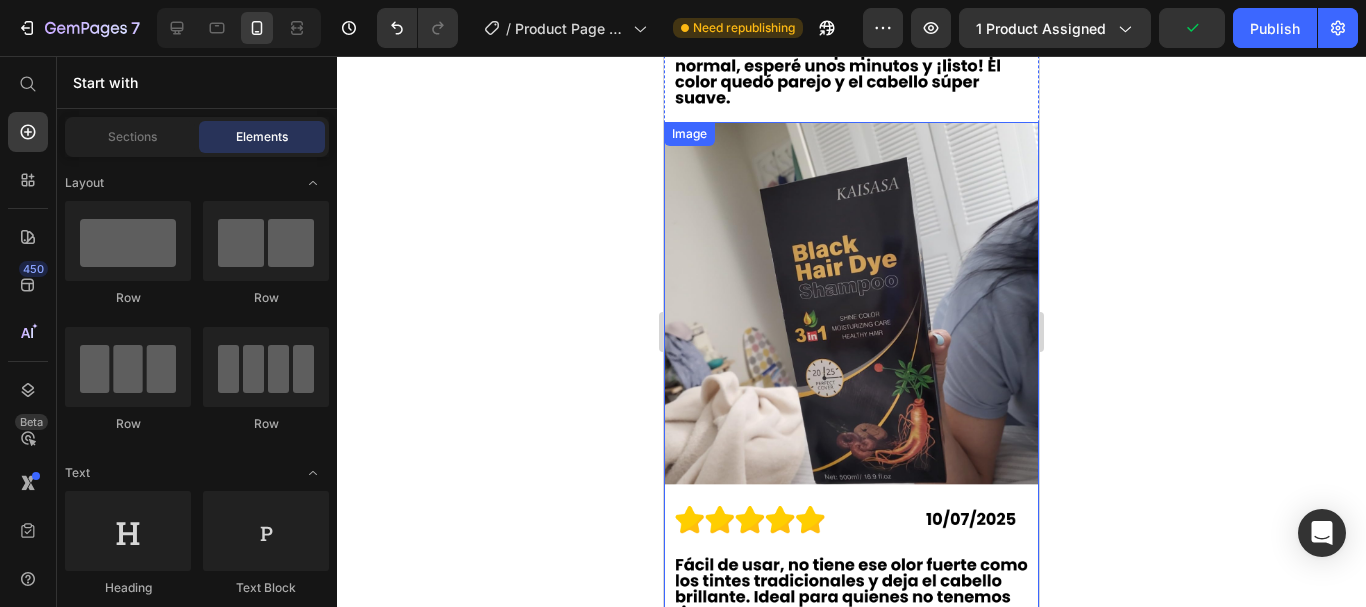 click at bounding box center (851, 382) 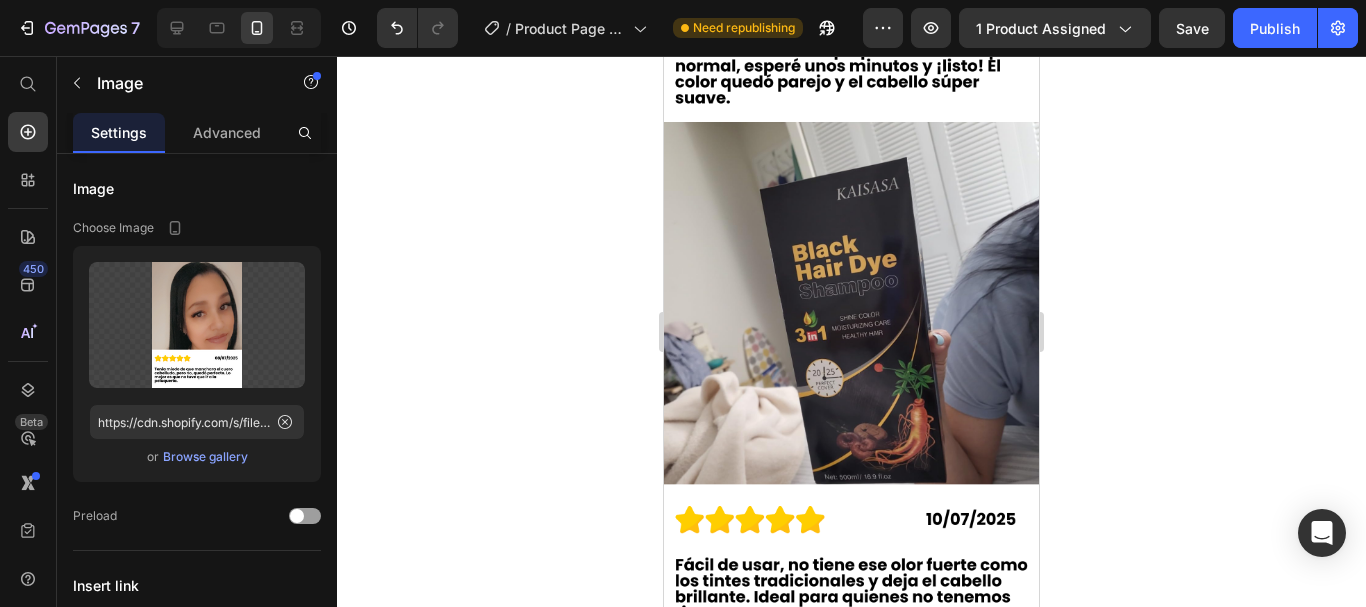 click at bounding box center [851, 913] 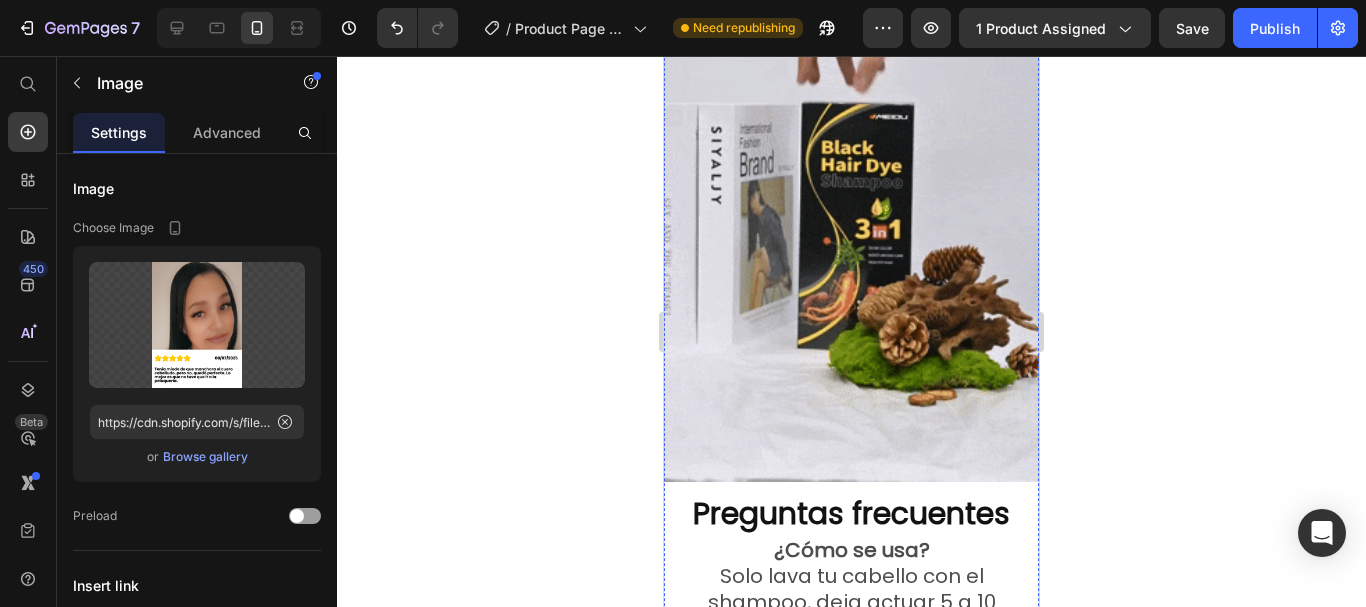 scroll, scrollTop: 5821, scrollLeft: 0, axis: vertical 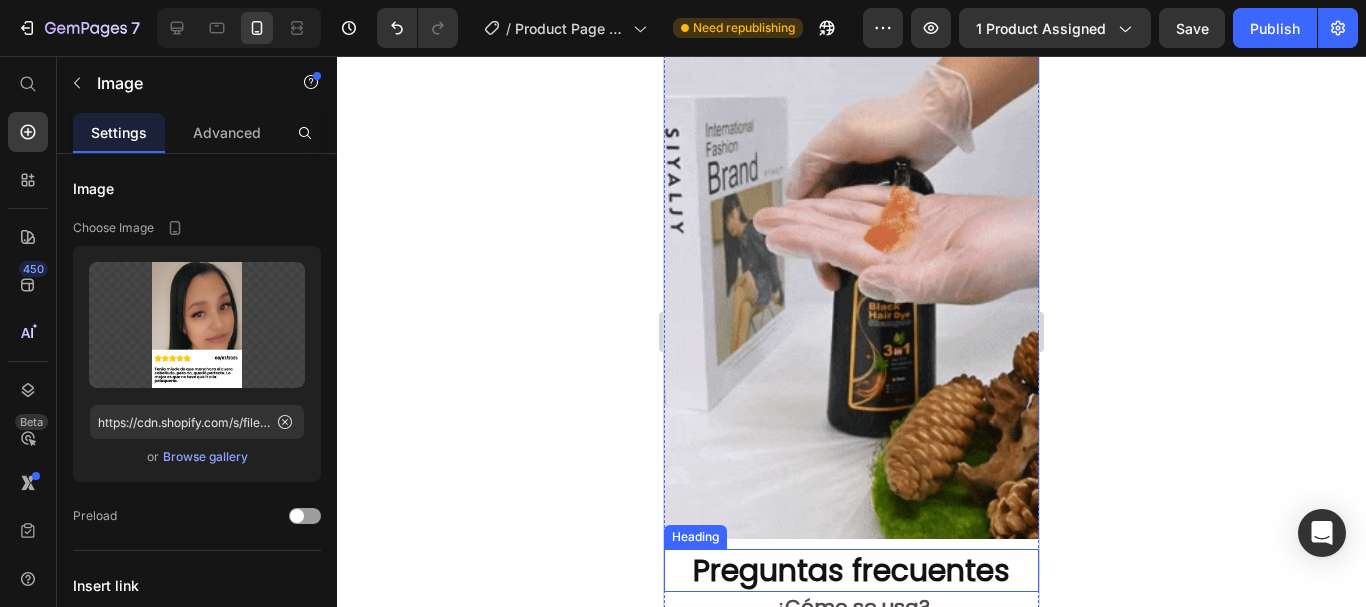 click on "Preguntas frecuentes" at bounding box center (851, 570) 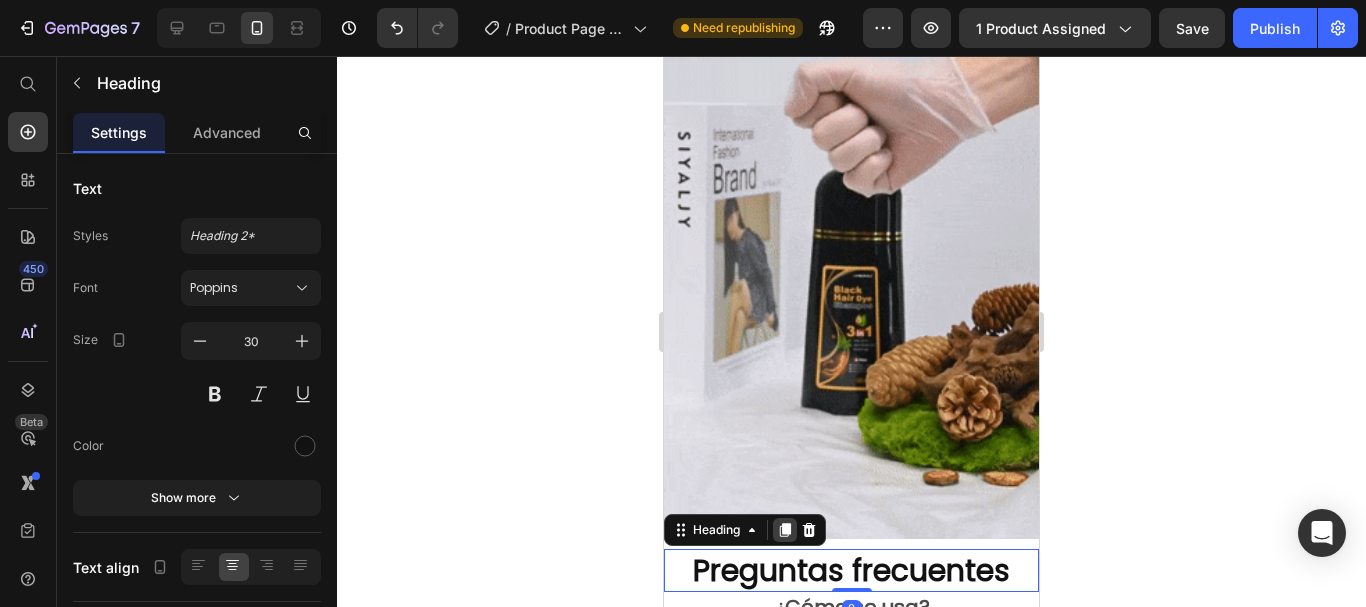 click 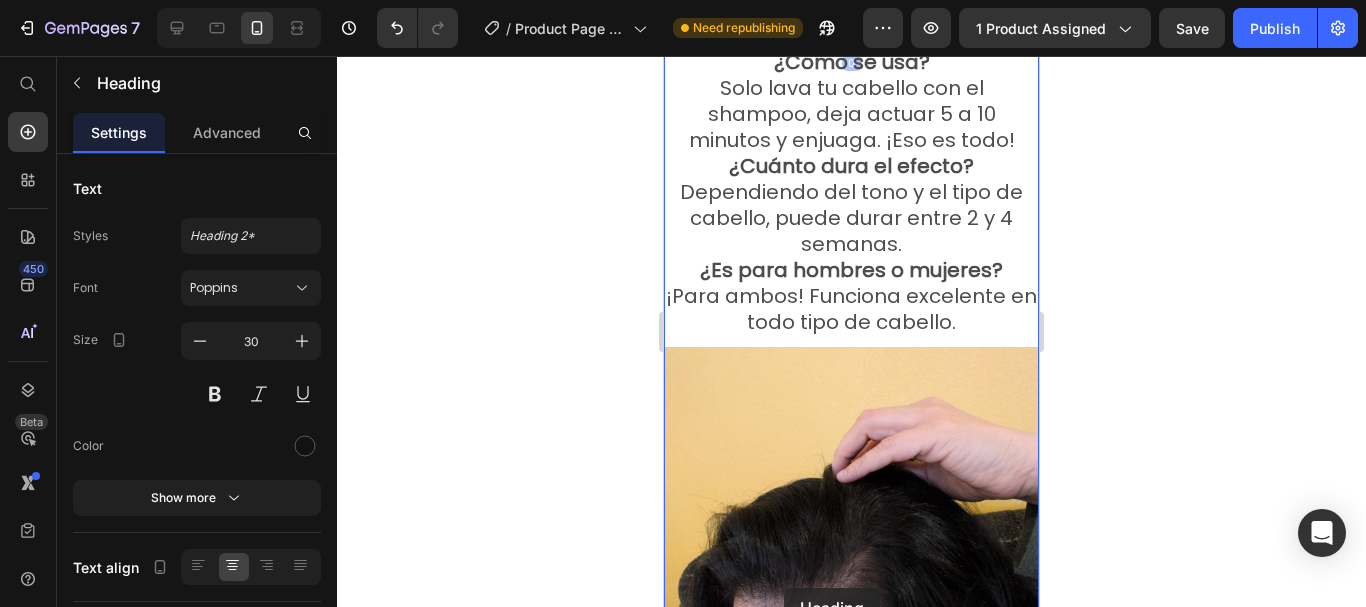scroll, scrollTop: 6468, scrollLeft: 0, axis: vertical 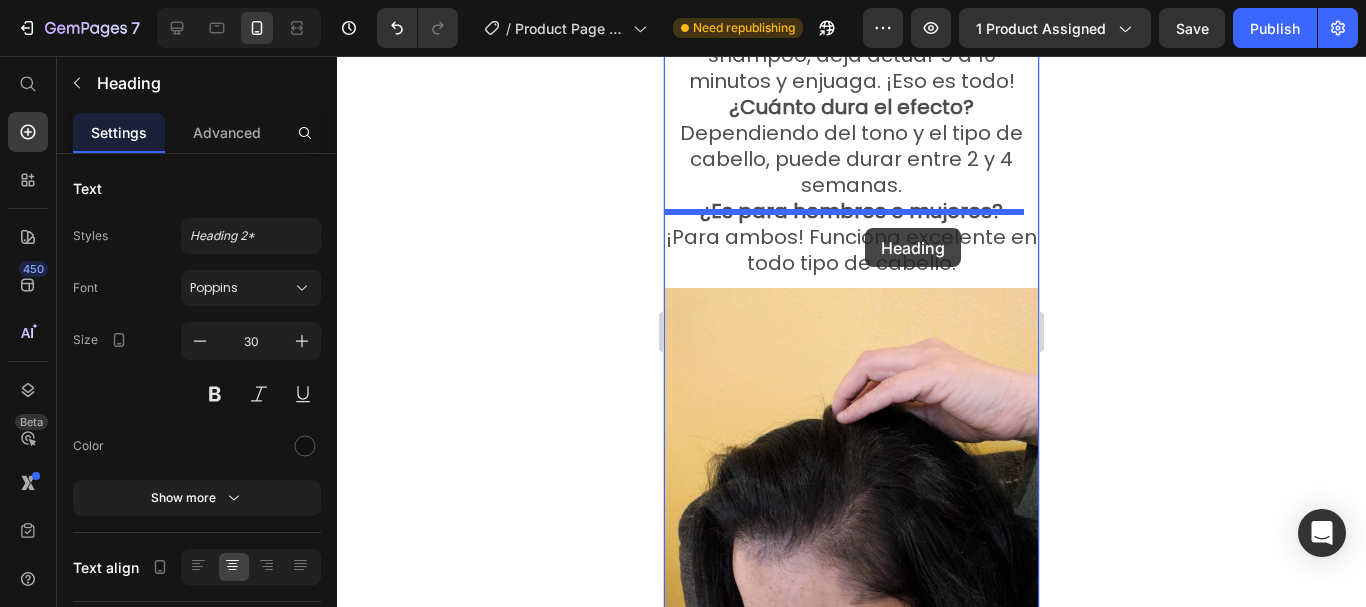 drag, startPoint x: 718, startPoint y: 508, endPoint x: 865, endPoint y: 228, distance: 316.242 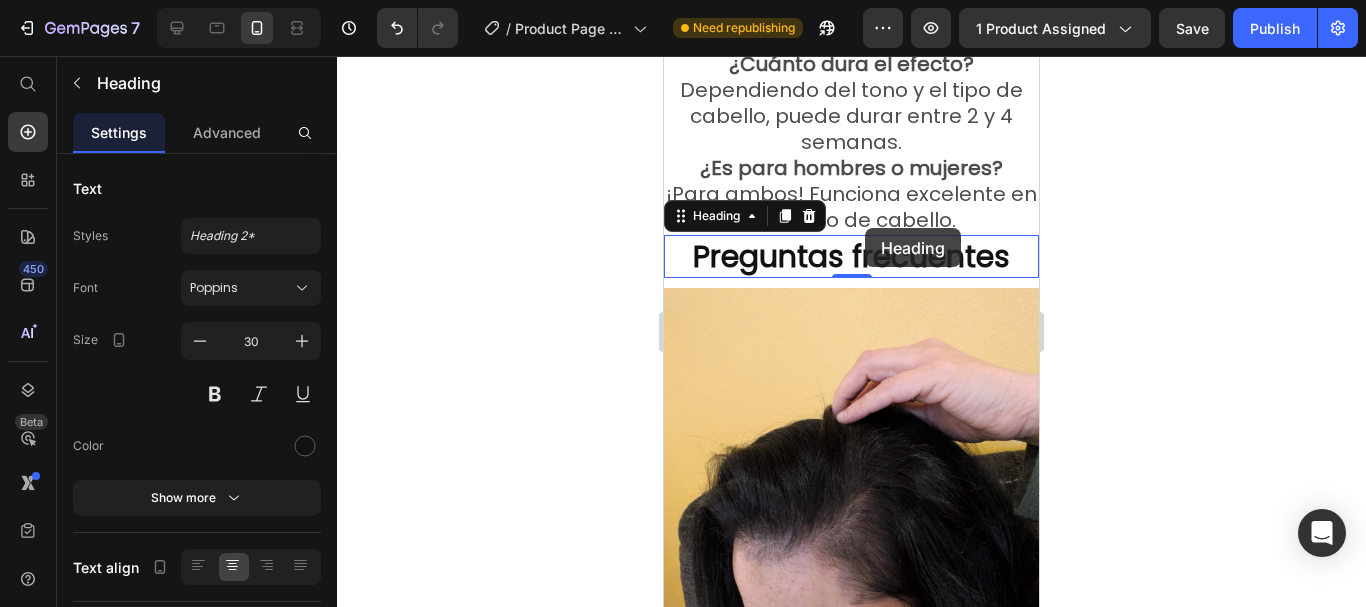 scroll, scrollTop: 6425, scrollLeft: 0, axis: vertical 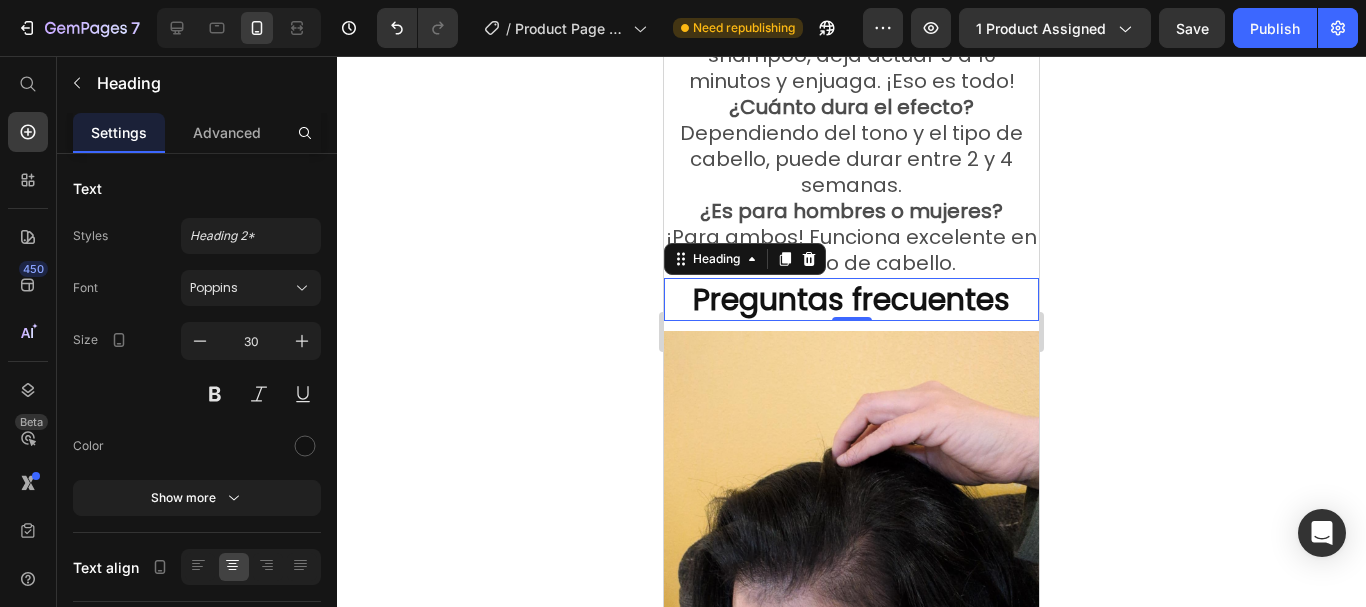 click 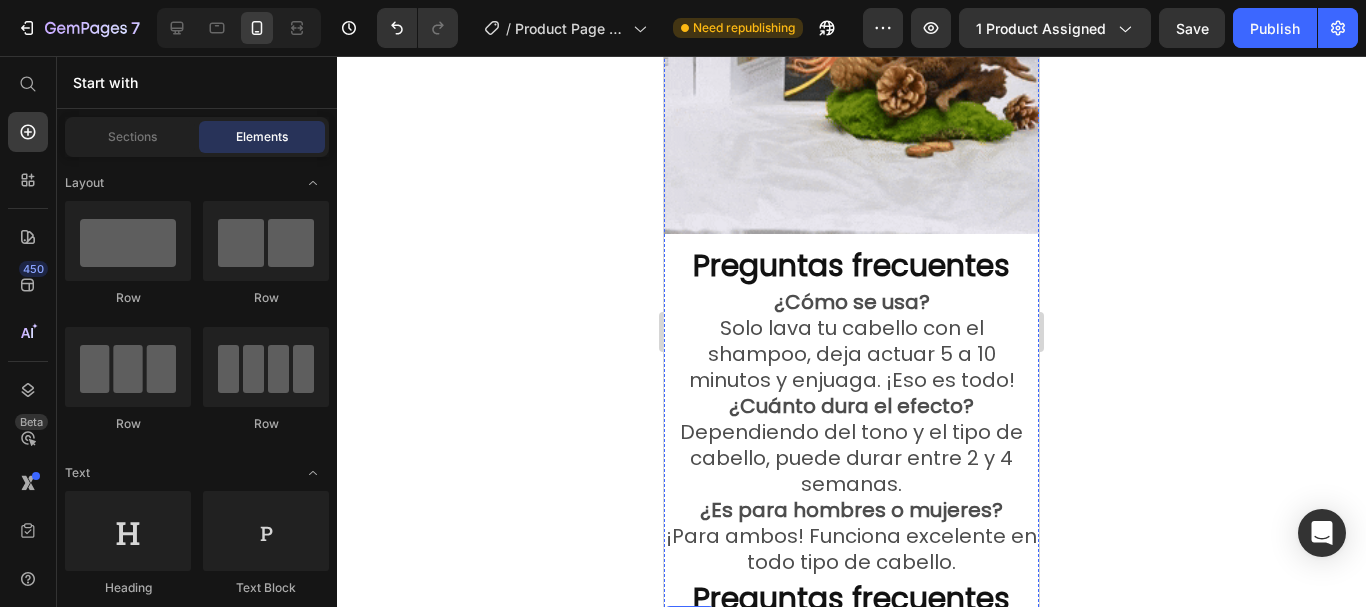 scroll, scrollTop: 6125, scrollLeft: 0, axis: vertical 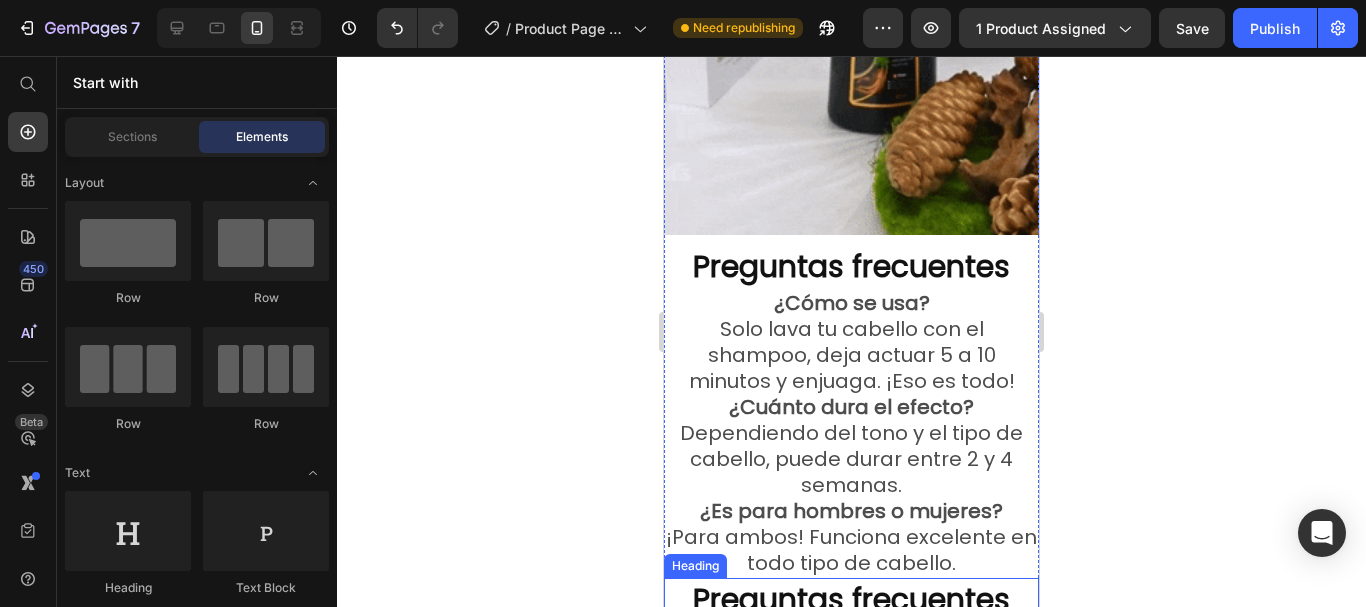 click on "Preguntas frecuentes" at bounding box center [851, 599] 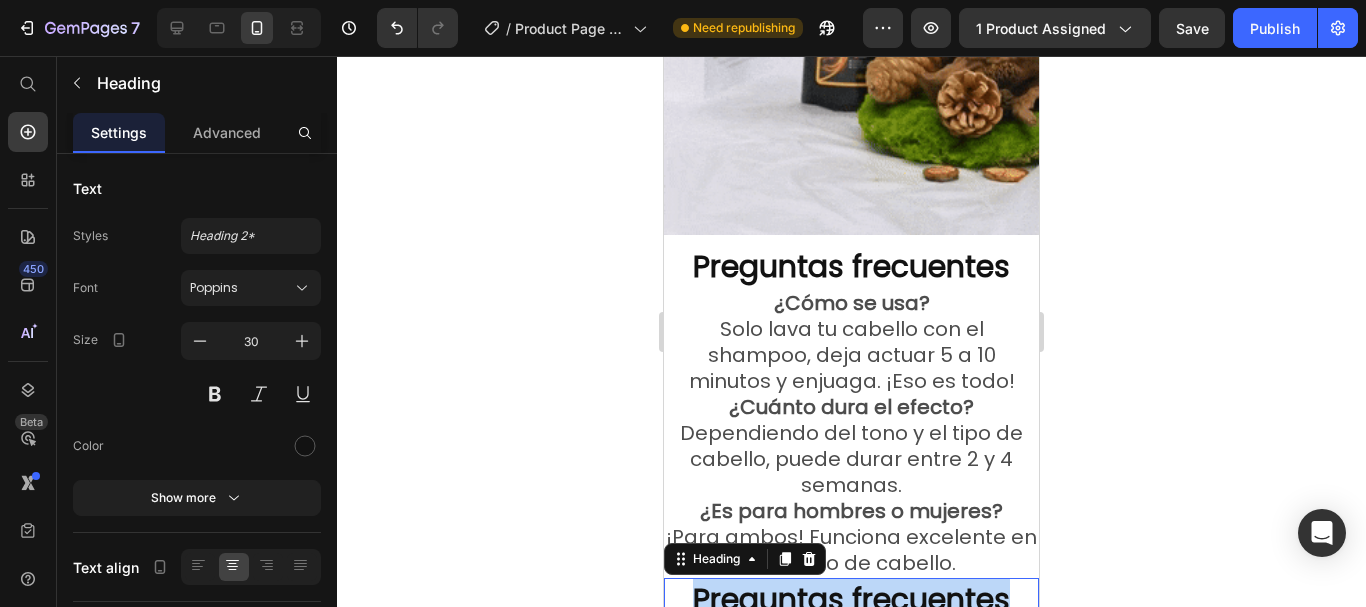 click on "Preguntas frecuentes" at bounding box center [851, 599] 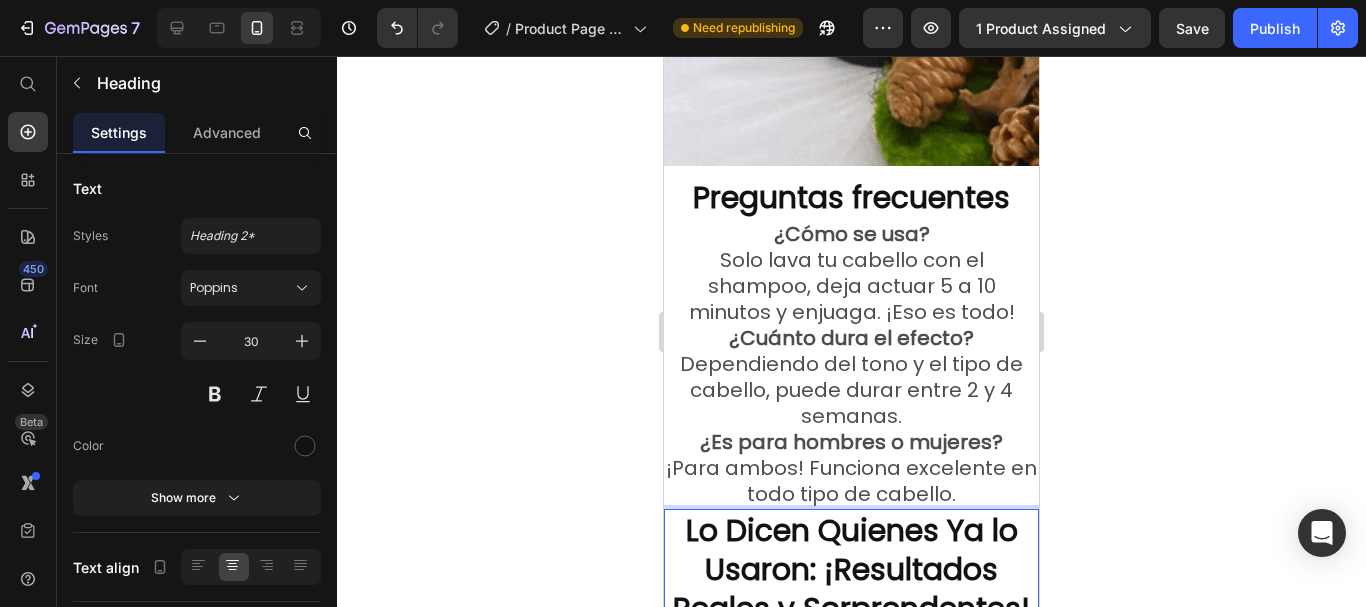 scroll, scrollTop: 6200, scrollLeft: 0, axis: vertical 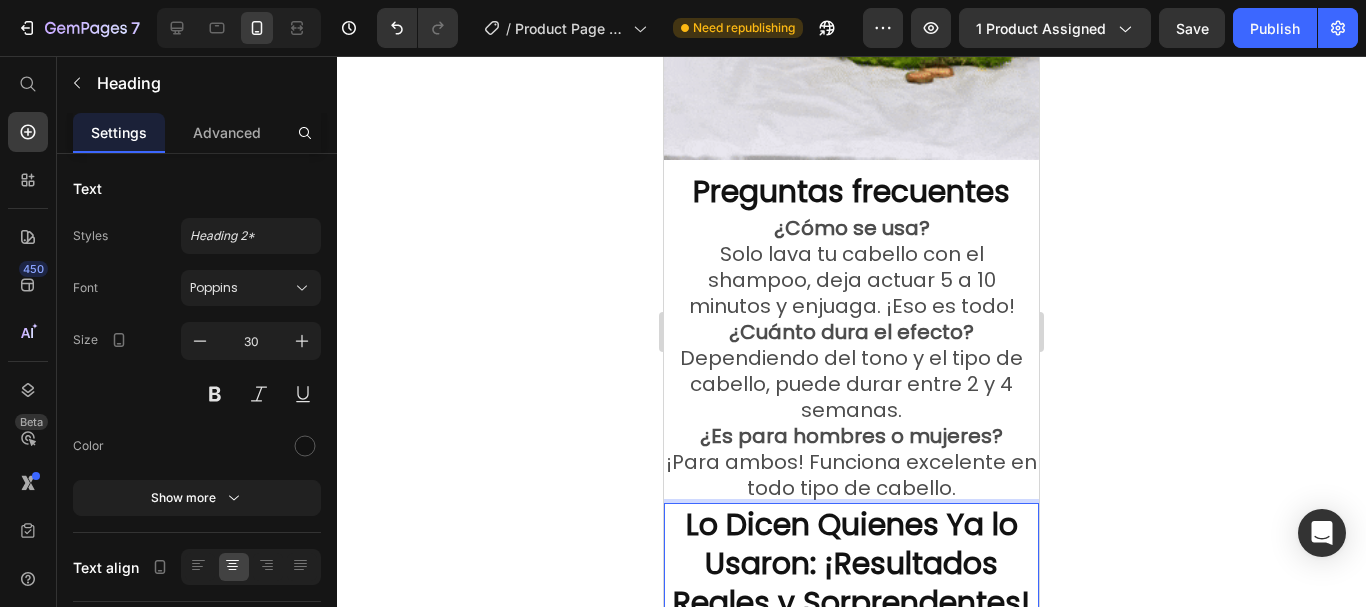 click 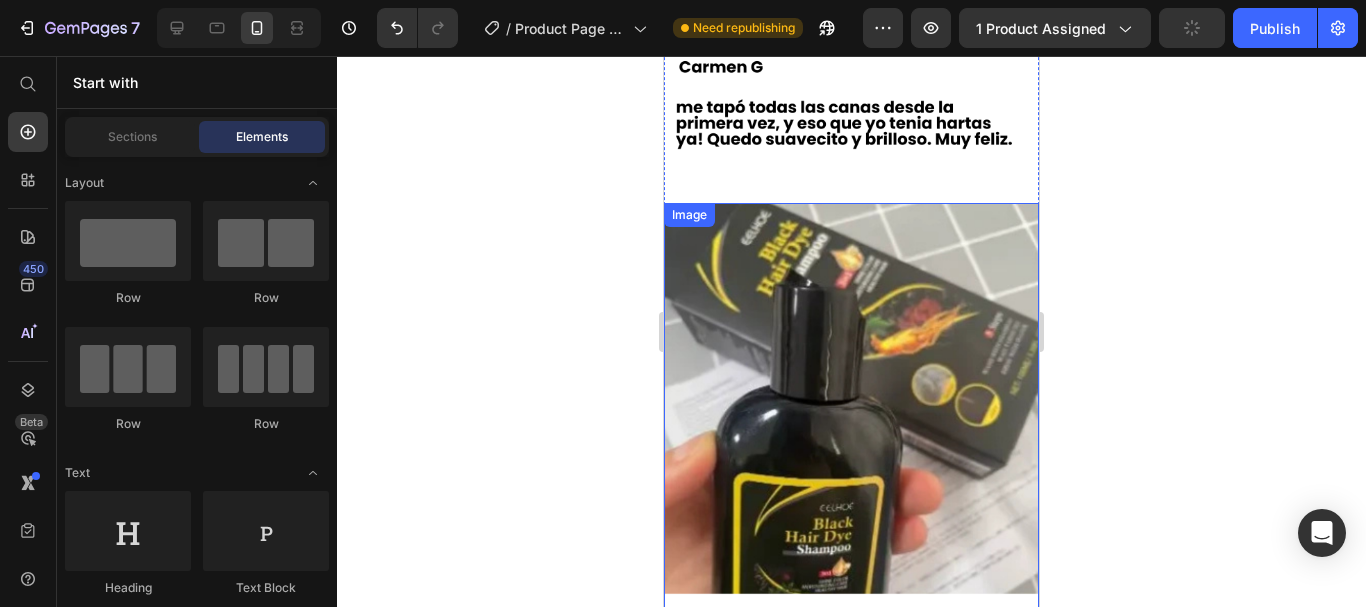 scroll, scrollTop: 9736, scrollLeft: 0, axis: vertical 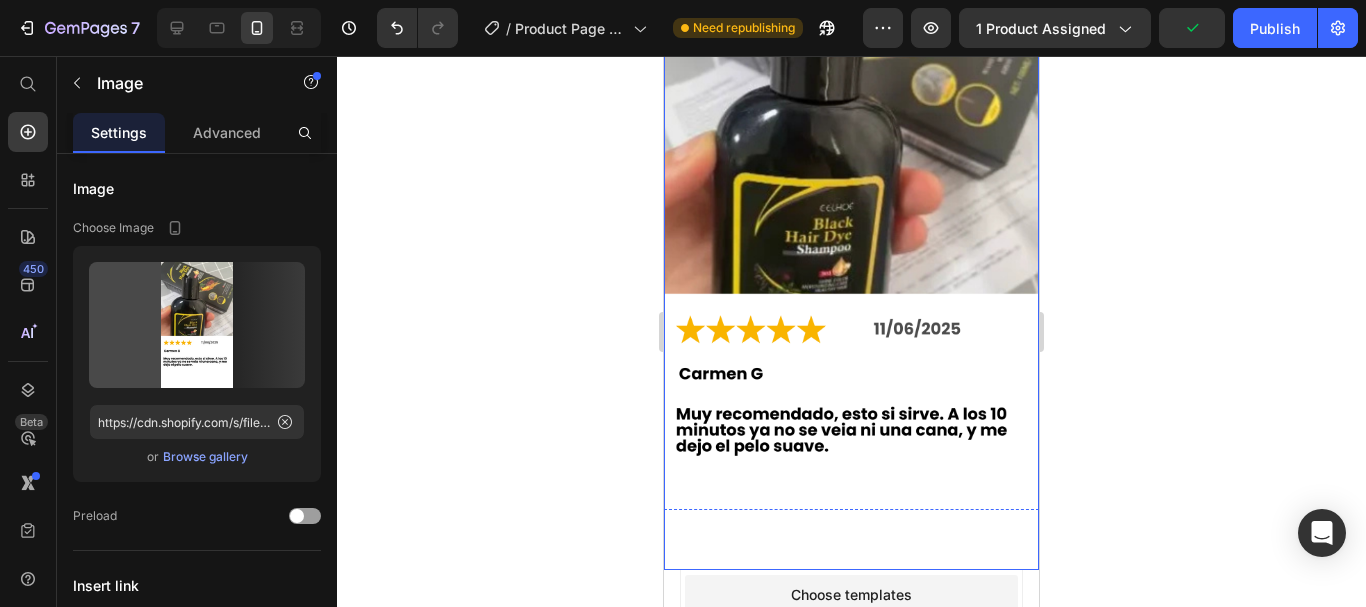 click at bounding box center [851, 236] 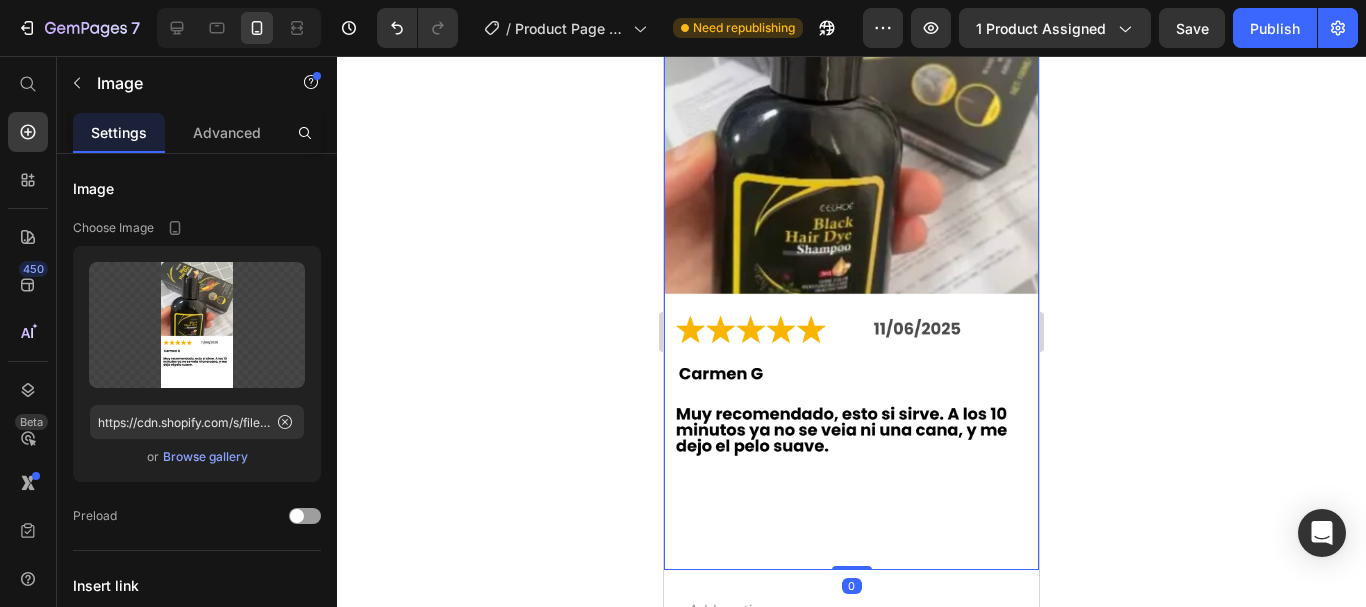 drag, startPoint x: 850, startPoint y: 387, endPoint x: 852, endPoint y: 354, distance: 33.06055 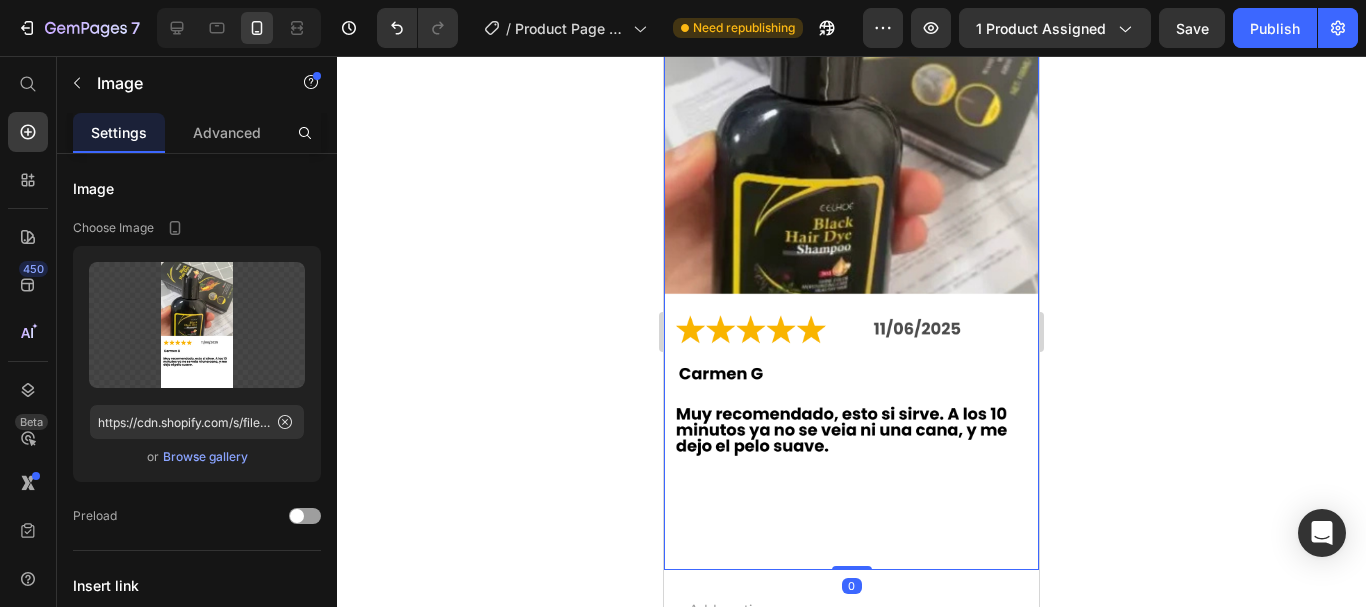 drag, startPoint x: 840, startPoint y: 389, endPoint x: 839, endPoint y: 355, distance: 34.0147 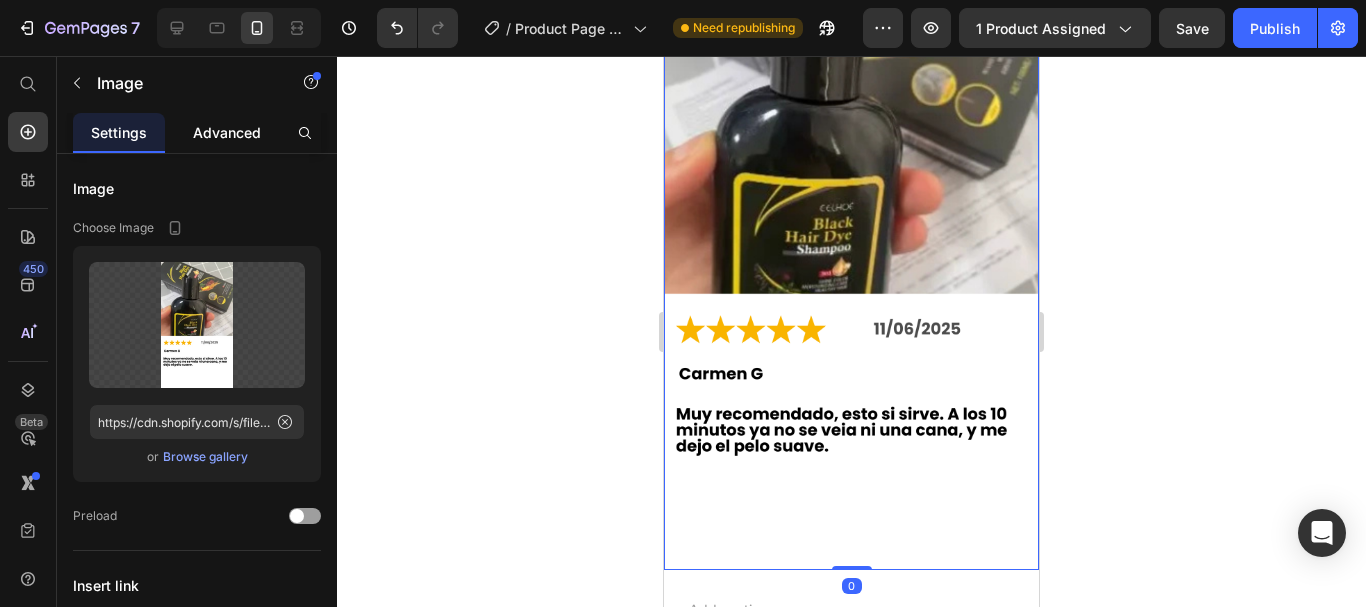 click on "Advanced" 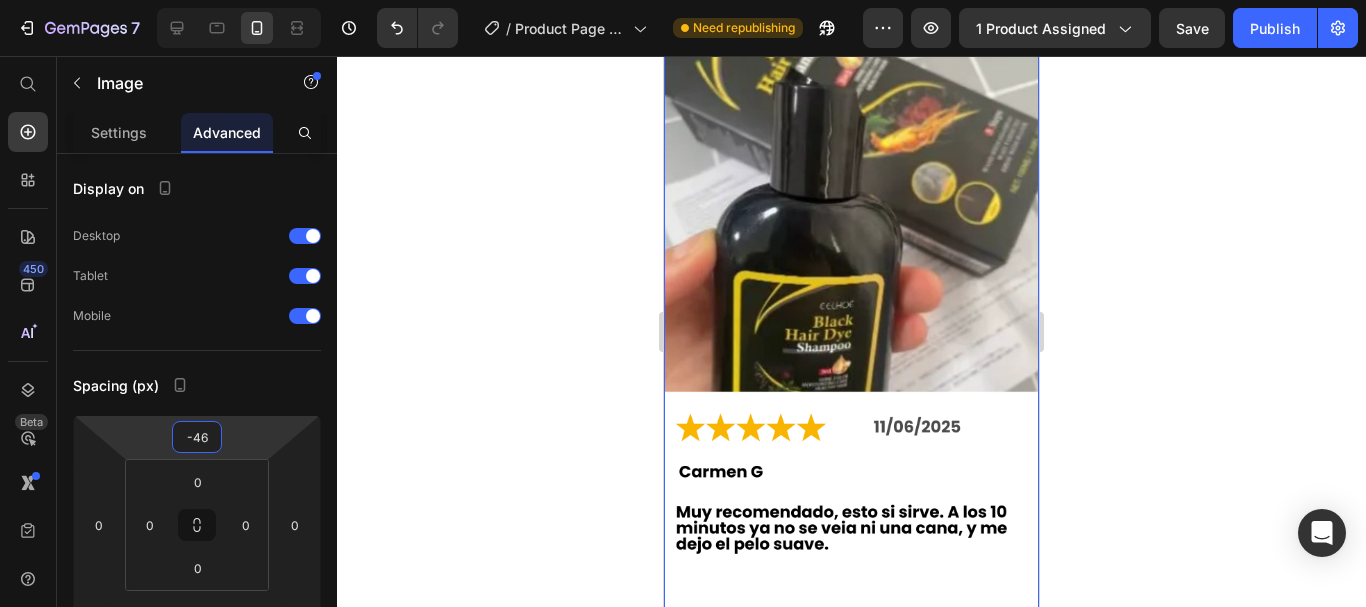 type on "-48" 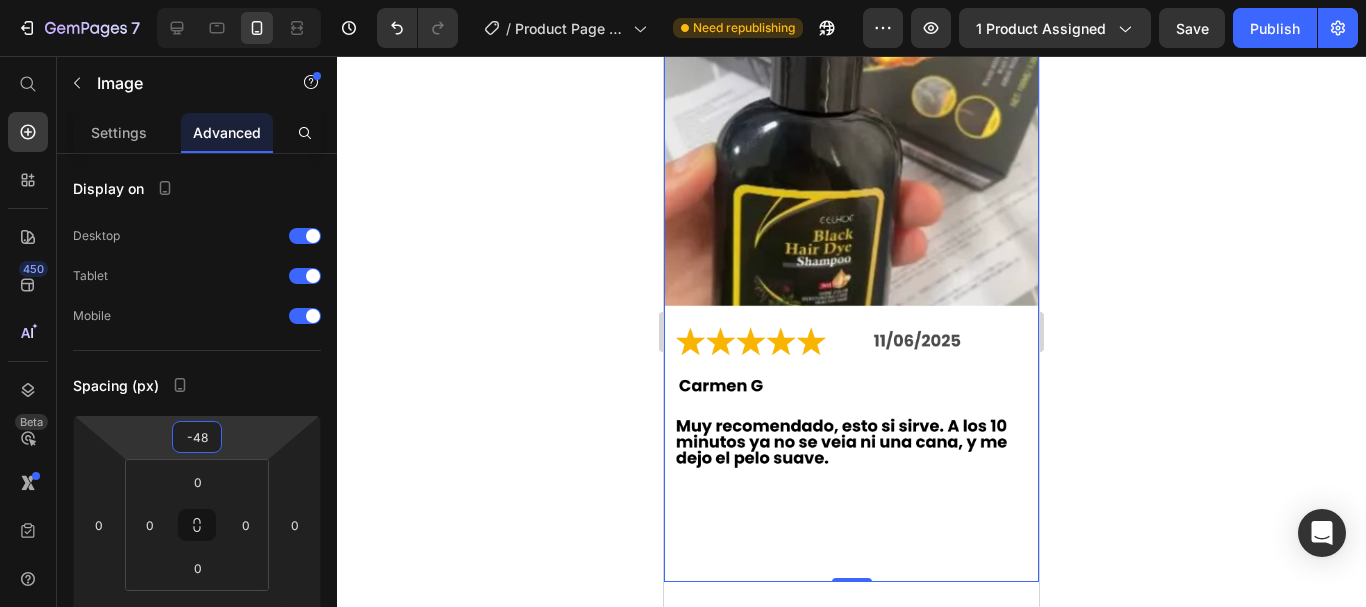click on "7  Version history  /  Product Page - Jun 9, 00:12:47 Need republishing Preview 1 product assigned  Save   Publish  450 Beta Start with Sections Elements Hero Section Product Detail Brands Trusted Badges Guarantee Product Breakdown How to use Testimonials Compare Bundle FAQs Social Proof Brand Story Product List Collection Blog List Contact Sticky Add to Cart Custom Footer Browse Library 450 Layout
Row
Row
Row
Row Text
Heading
Text Block Button
Button
Button
Sticky Back to top Media" at bounding box center [683, 0] 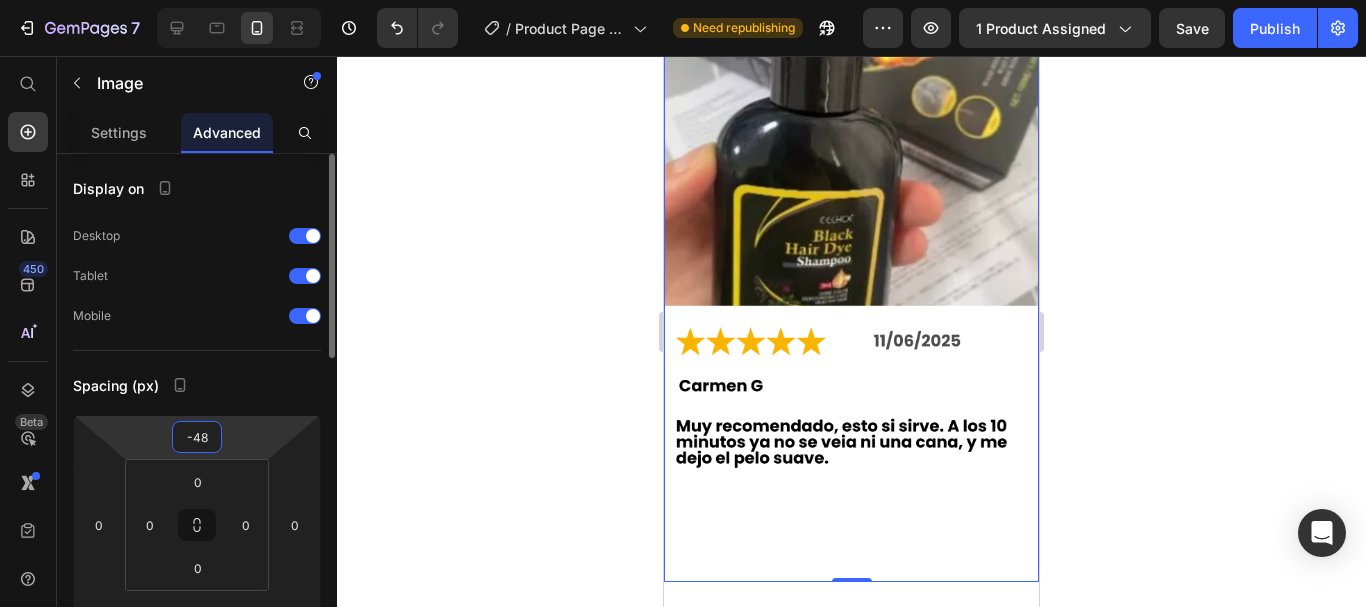 drag, startPoint x: 212, startPoint y: 434, endPoint x: 163, endPoint y: 417, distance: 51.86521 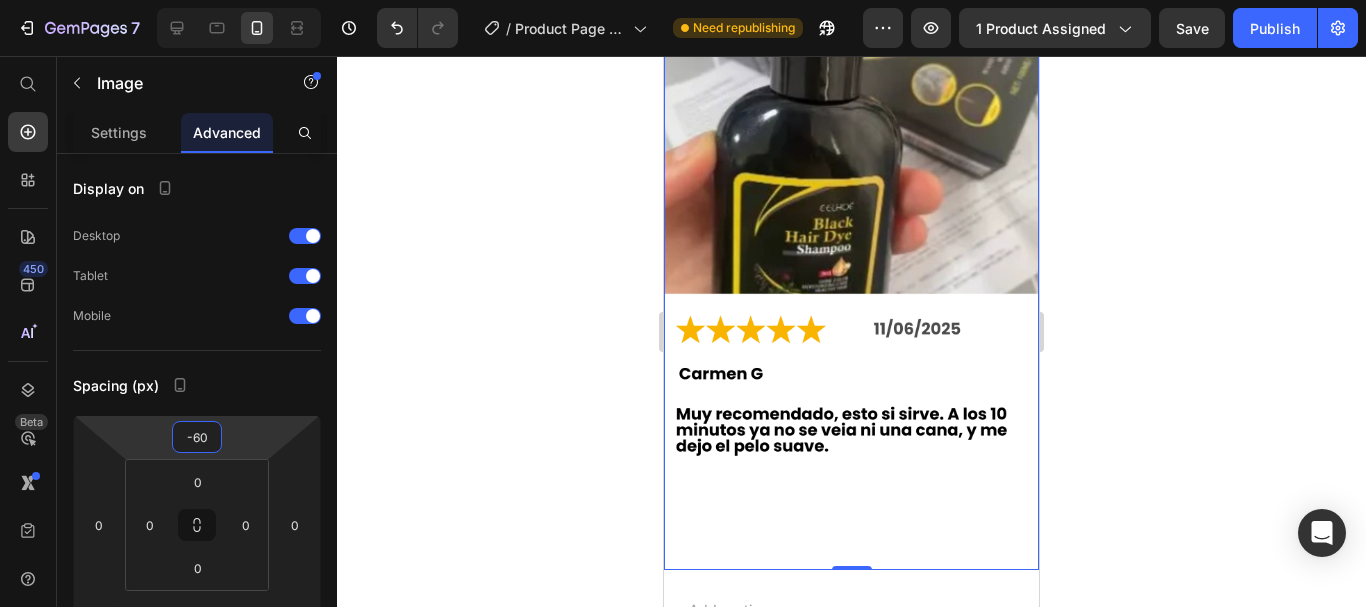 type on "-60" 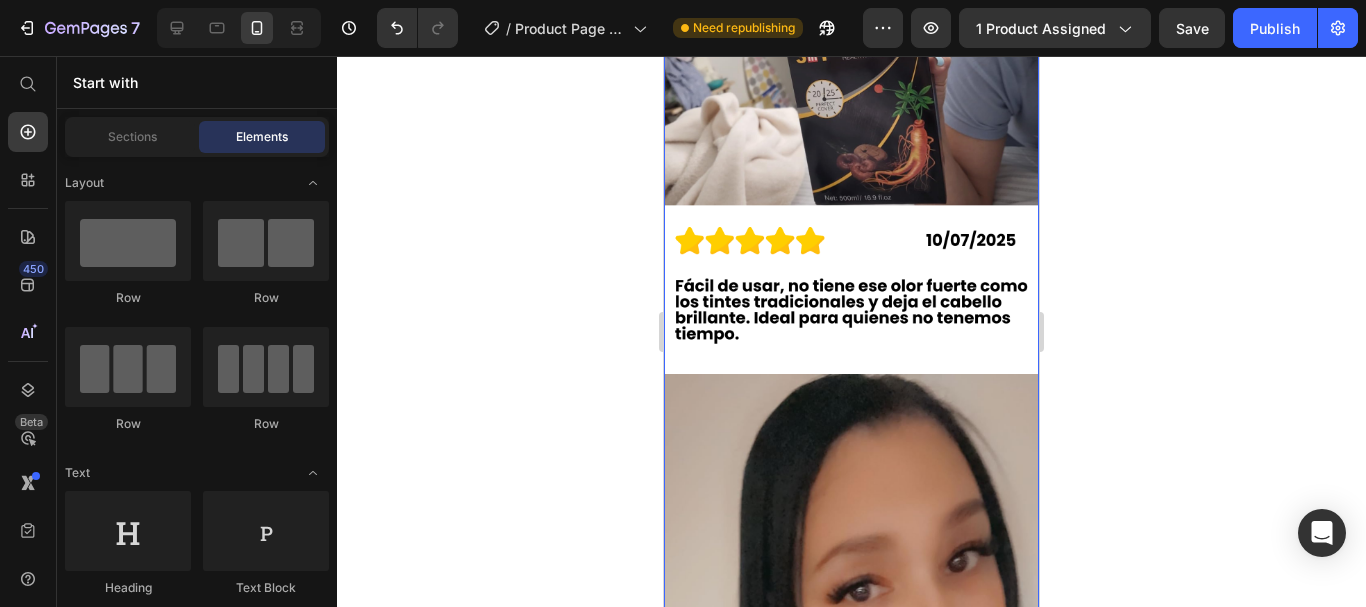 scroll, scrollTop: 7836, scrollLeft: 0, axis: vertical 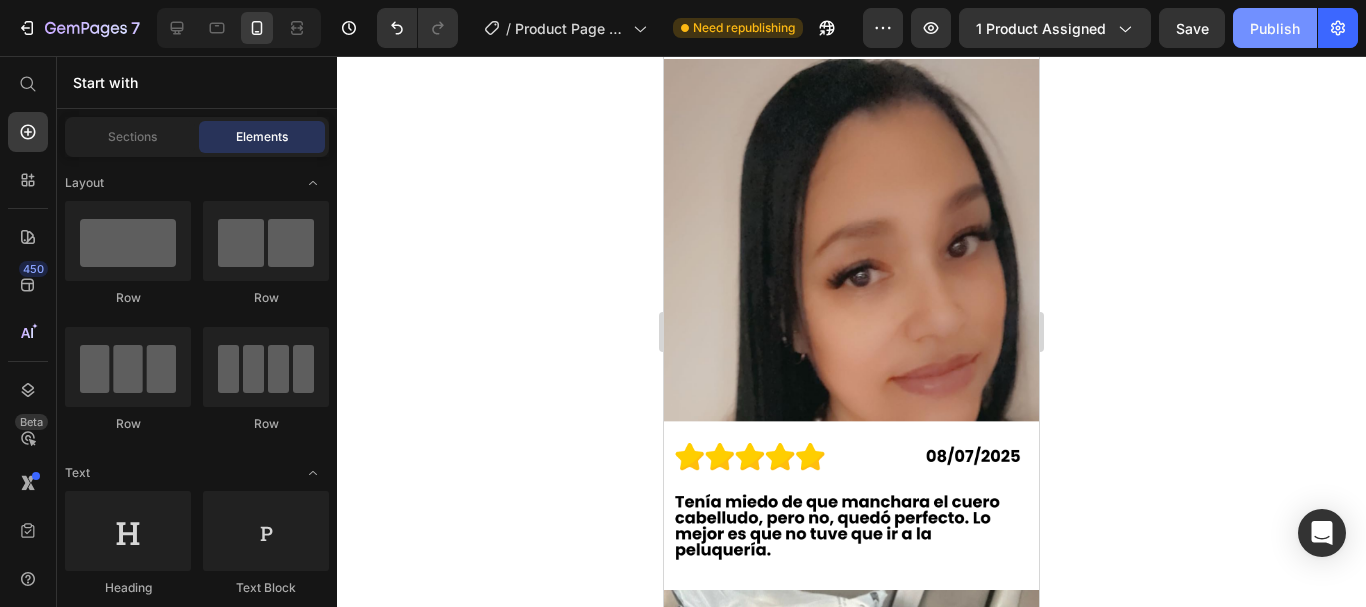 click on "Publish" at bounding box center [1275, 28] 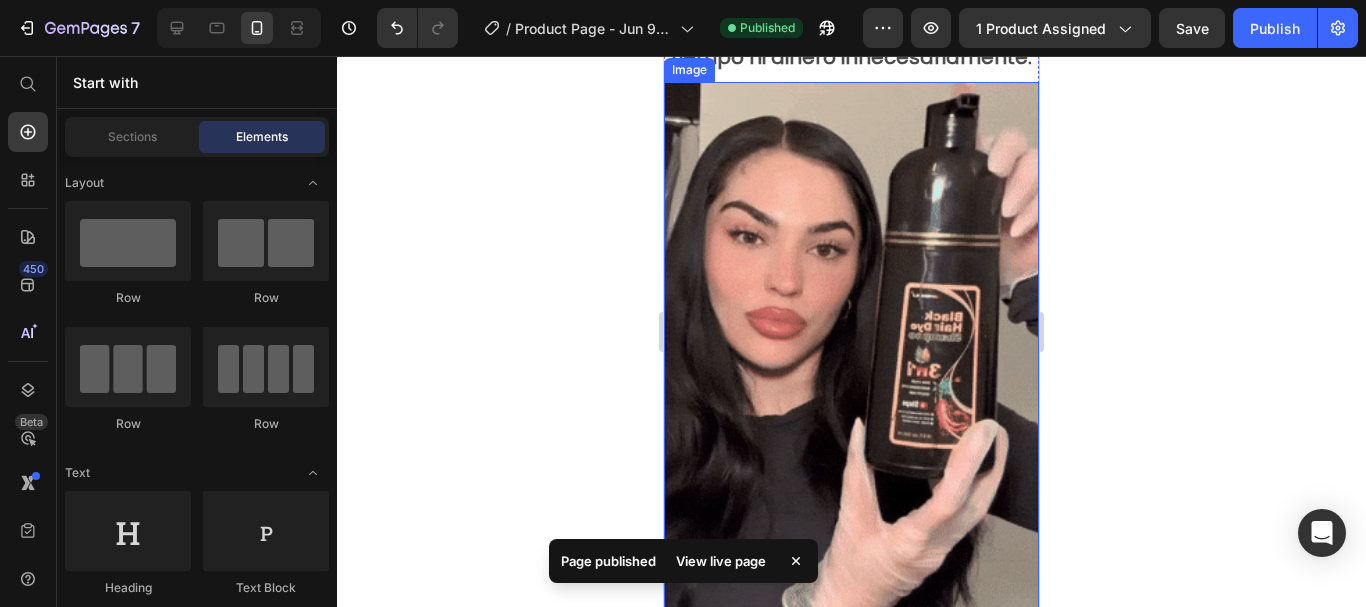 scroll, scrollTop: 2300, scrollLeft: 0, axis: vertical 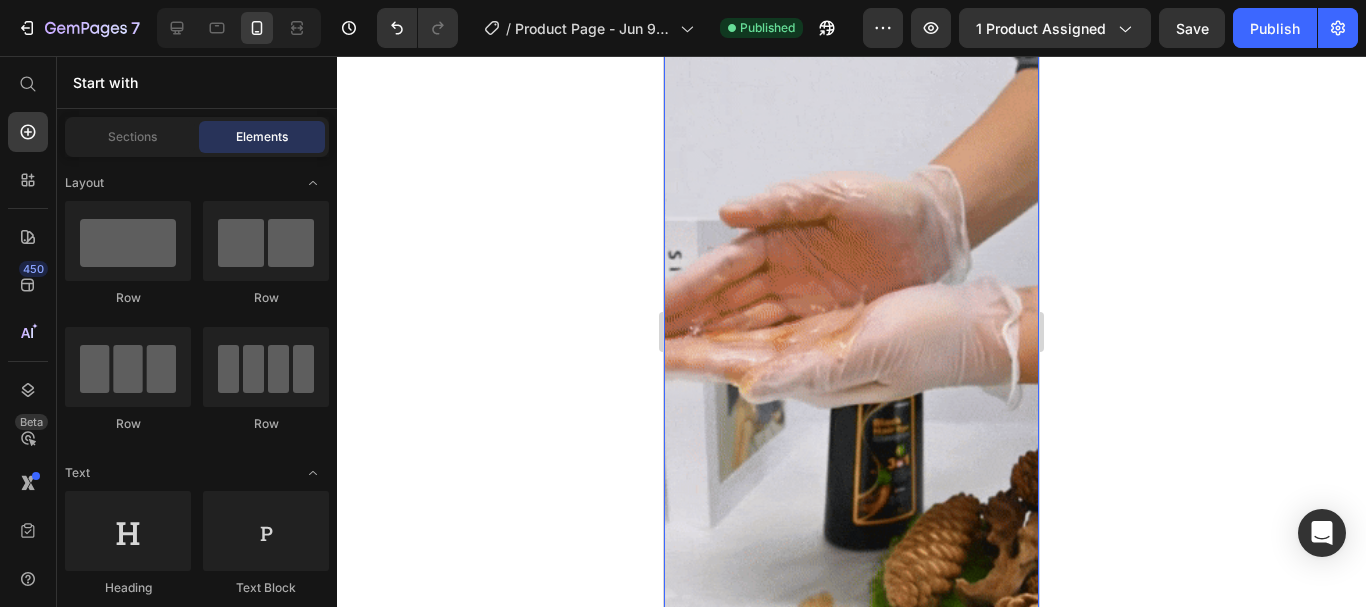 click at bounding box center [851, 326] 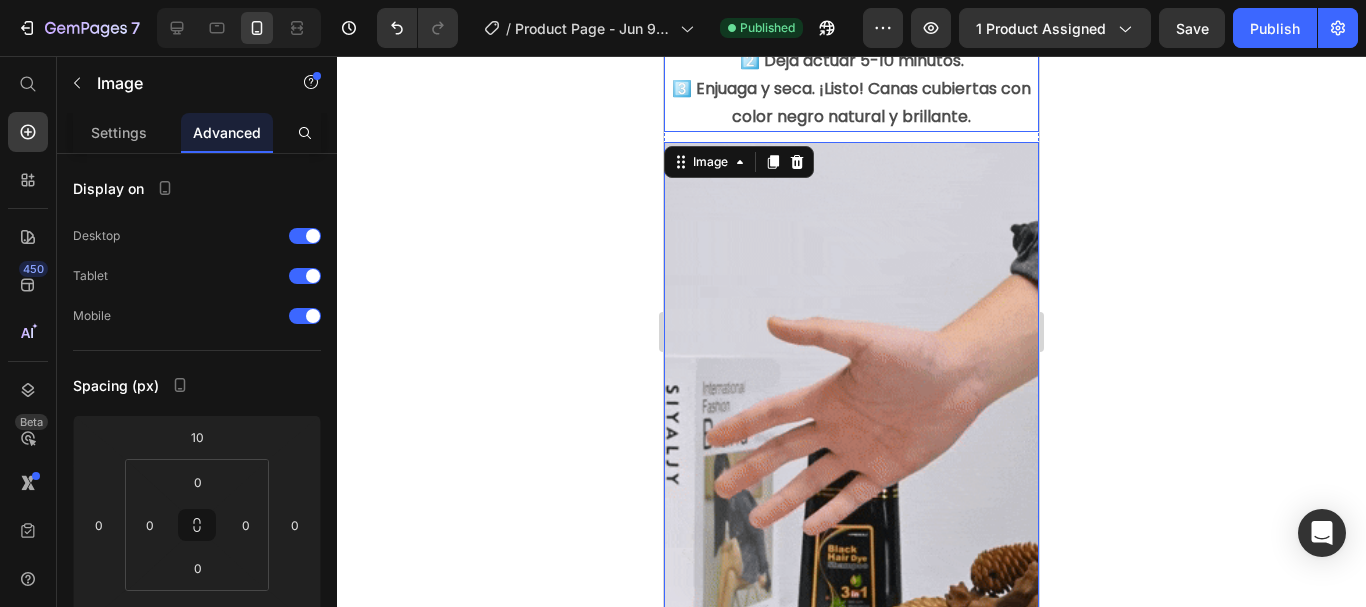 scroll, scrollTop: 5300, scrollLeft: 0, axis: vertical 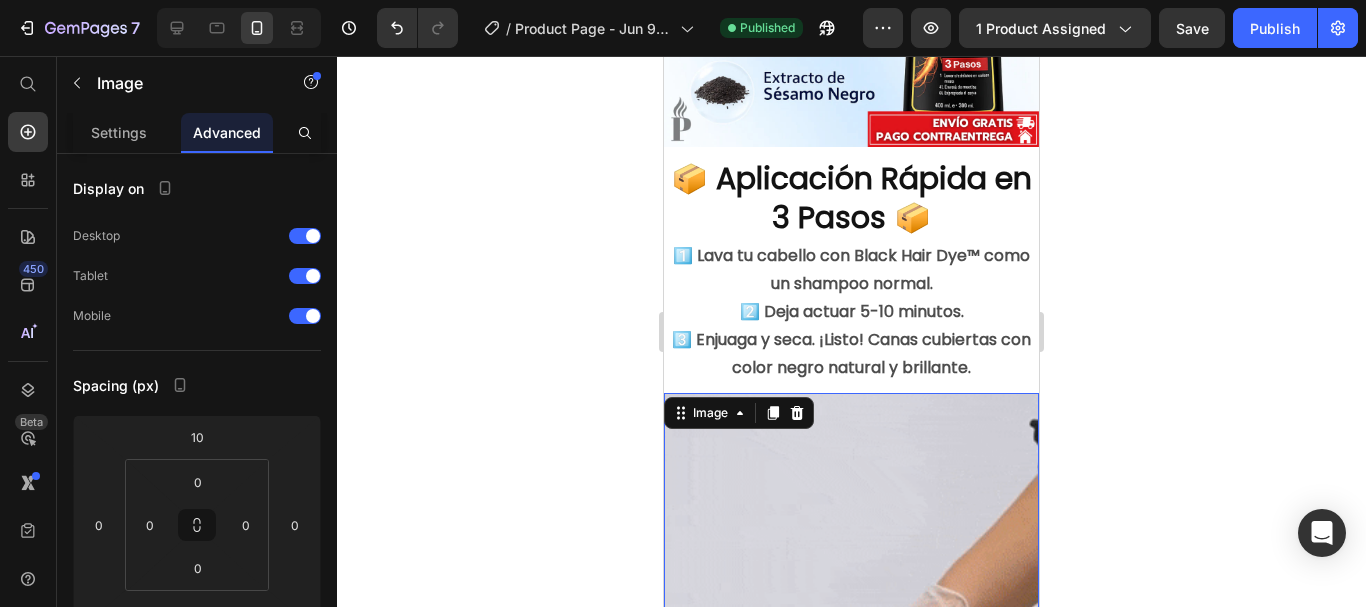 click 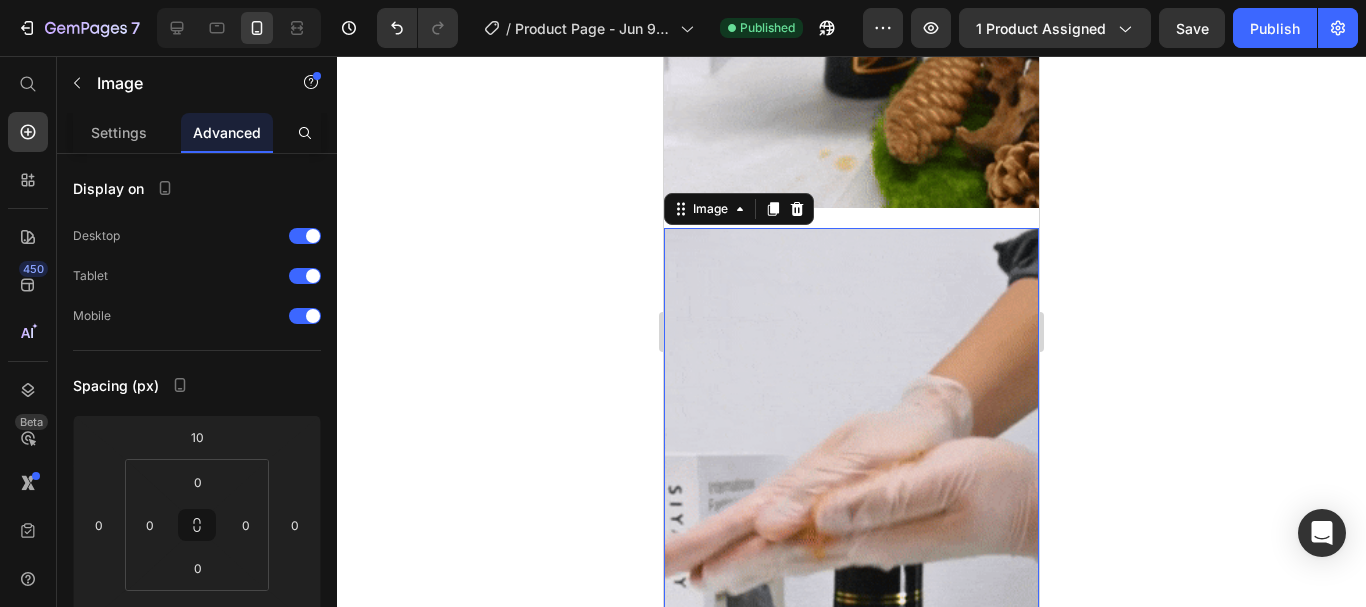 scroll, scrollTop: 6178, scrollLeft: 0, axis: vertical 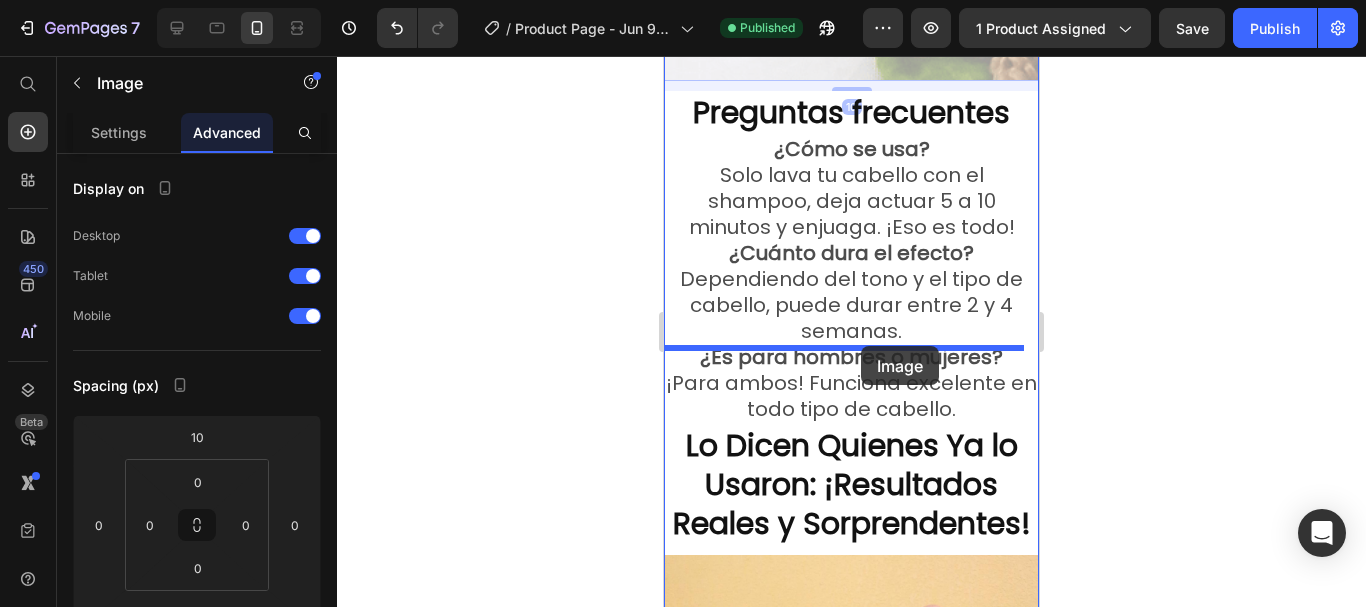 drag, startPoint x: 699, startPoint y: 116, endPoint x: 861, endPoint y: 346, distance: 281.32544 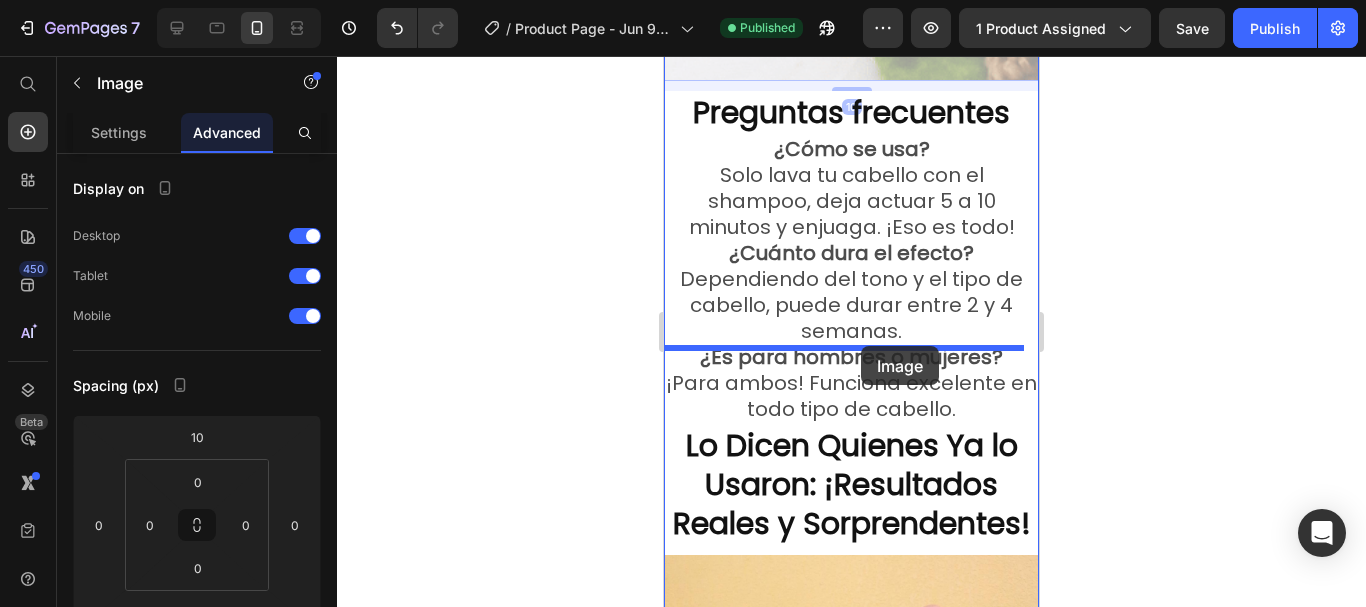 scroll, scrollTop: 6279, scrollLeft: 0, axis: vertical 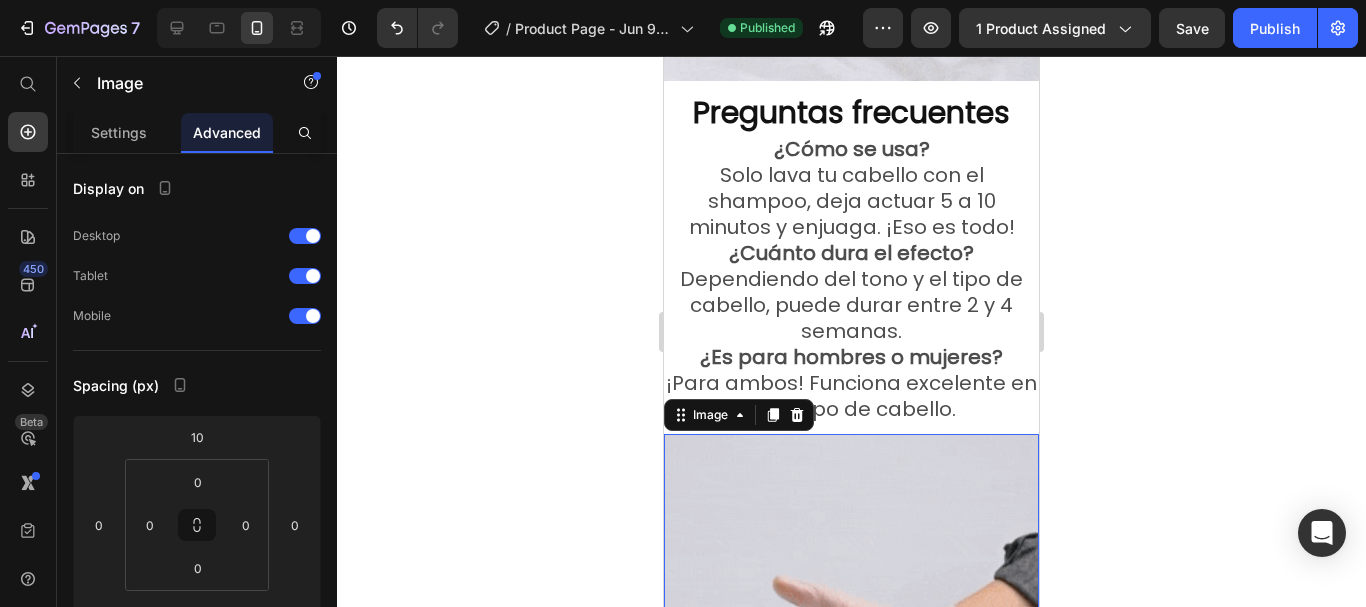 click at bounding box center (851, 767) 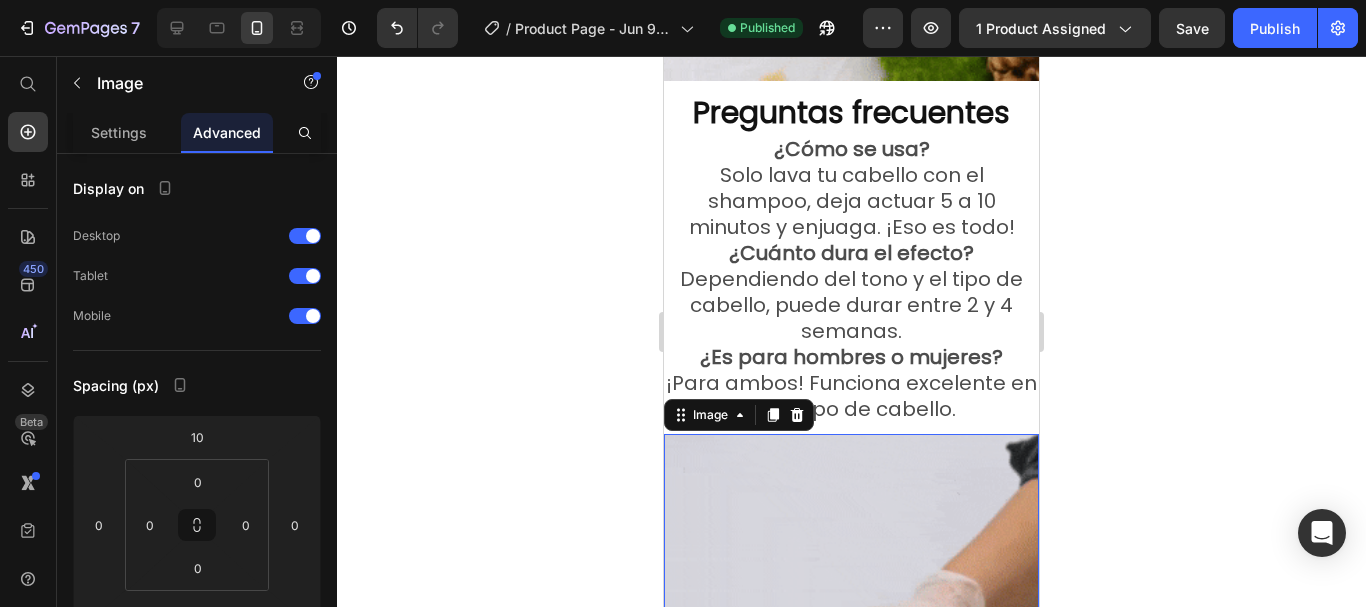 click at bounding box center [851, 767] 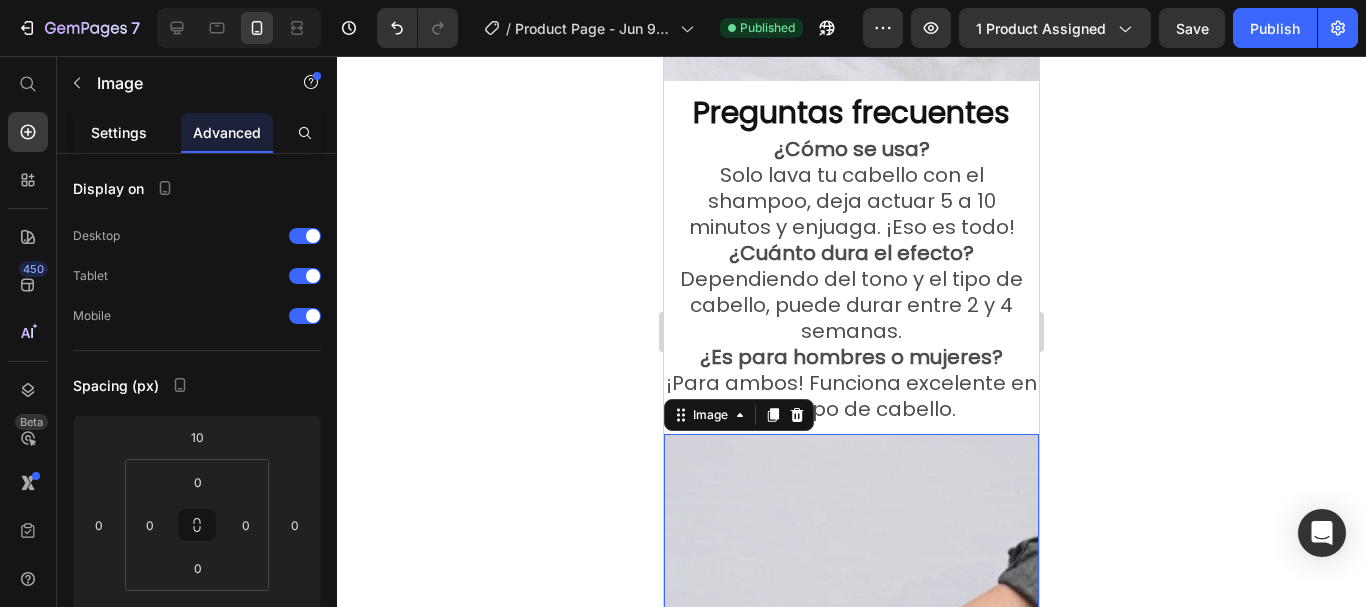 click on "Settings" 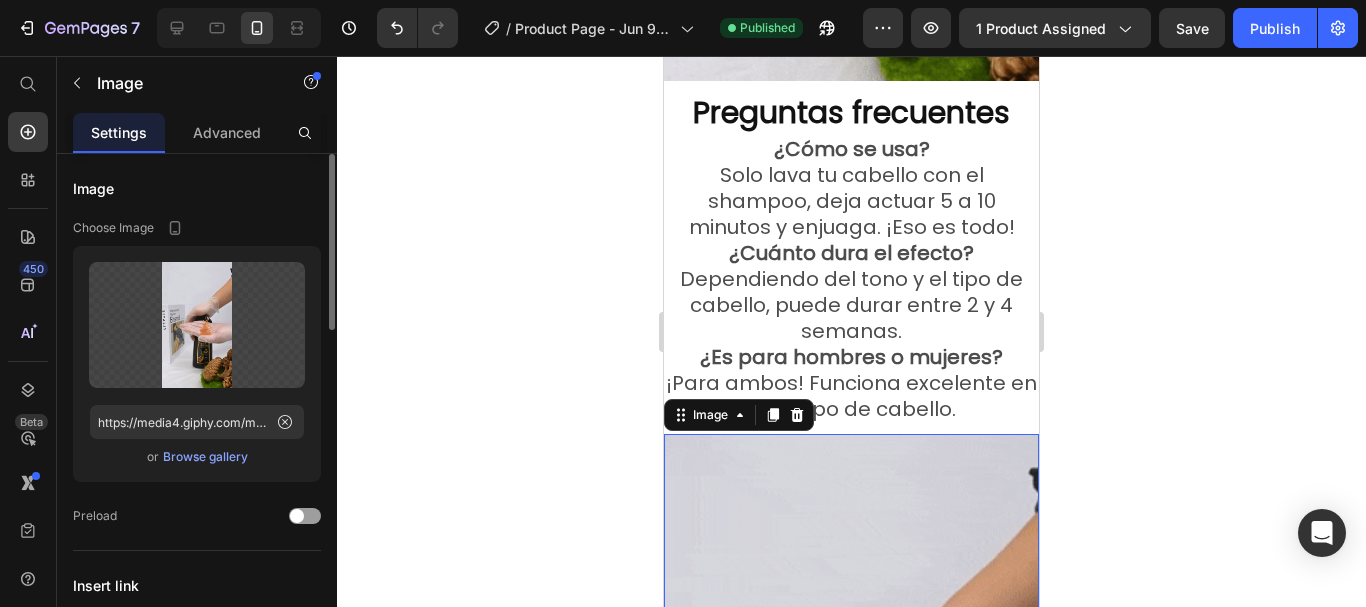 click on "Browse gallery" at bounding box center [205, 457] 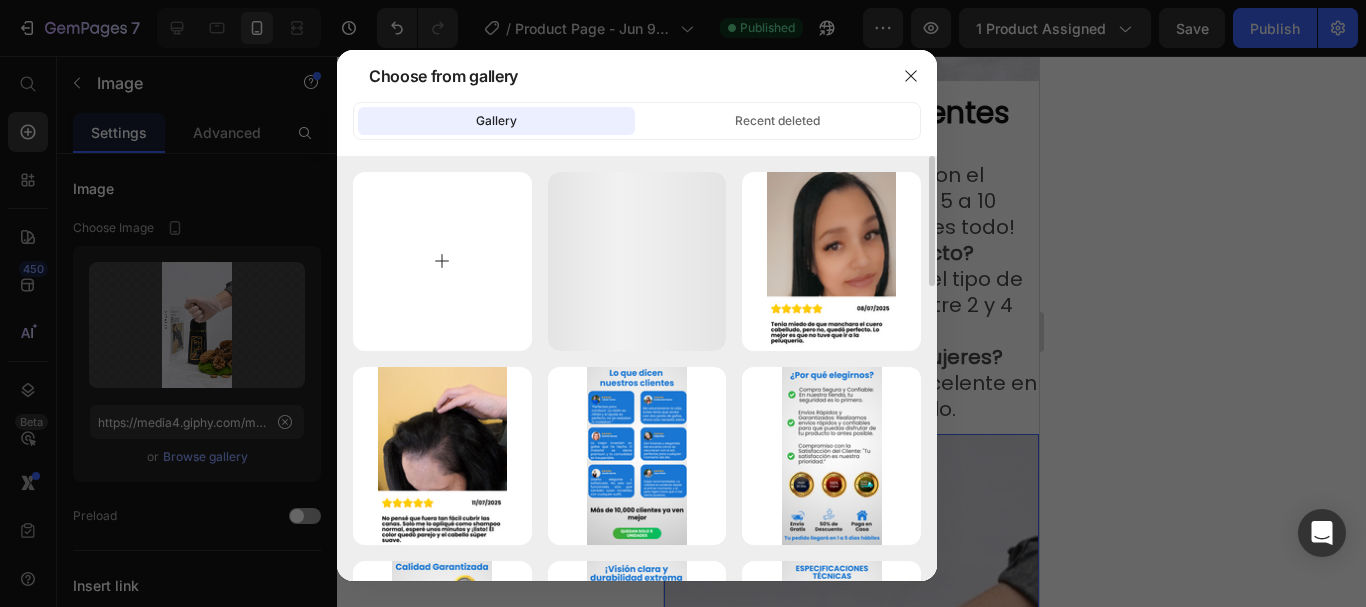 scroll, scrollTop: 6260, scrollLeft: 0, axis: vertical 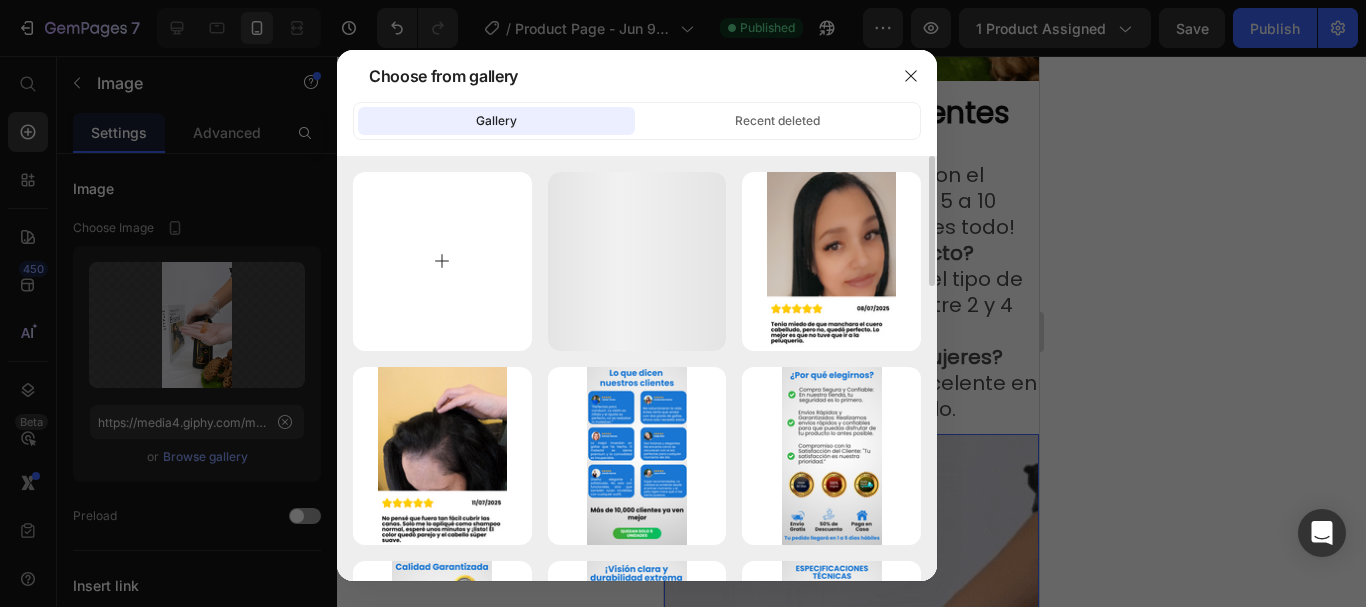click at bounding box center (442, 261) 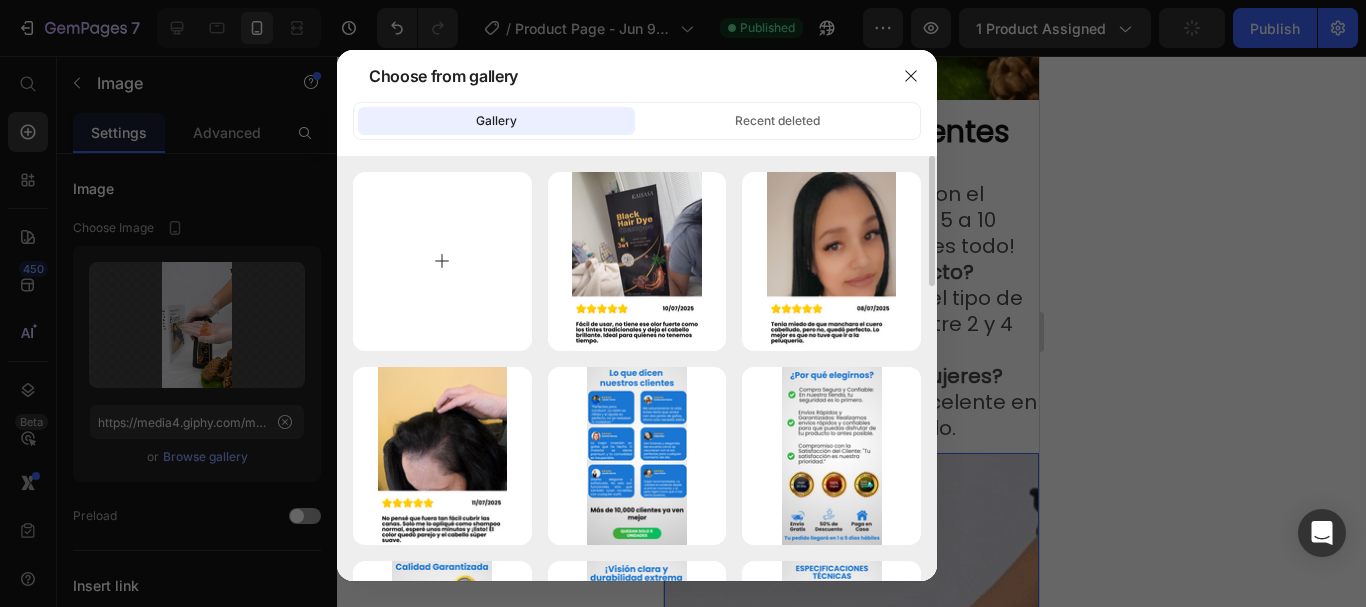 scroll, scrollTop: 6279, scrollLeft: 0, axis: vertical 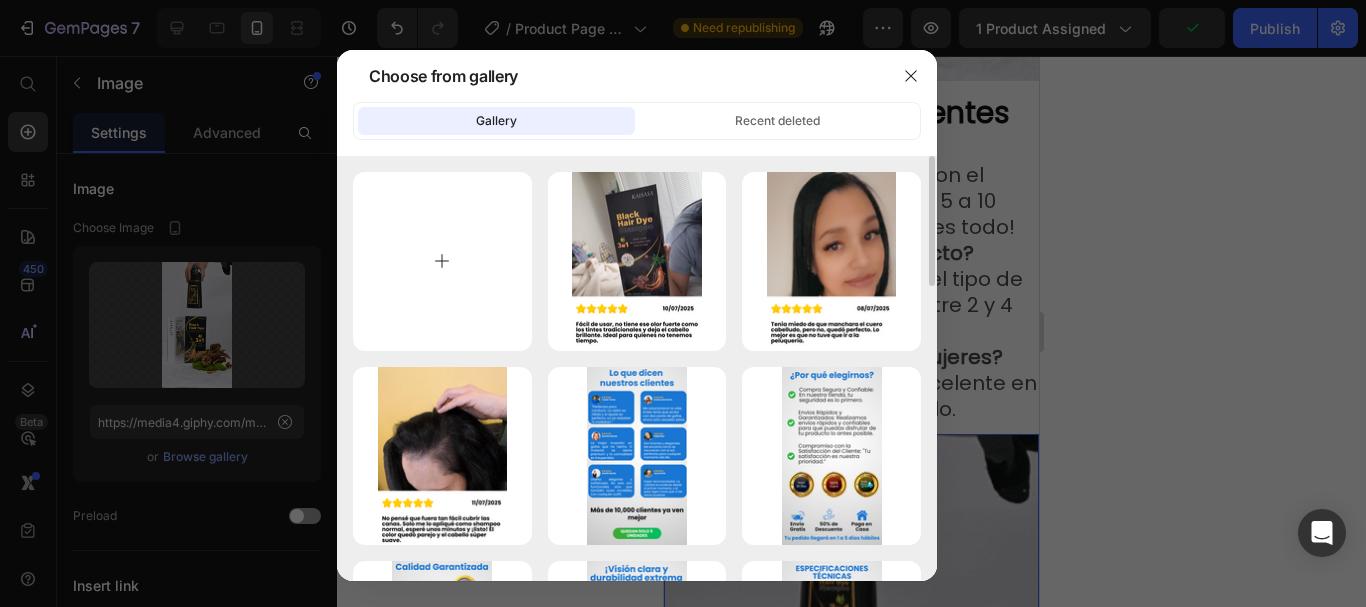 type on "C:\fakepath\banner-eight-bulevar-tienda_480x480.avif" 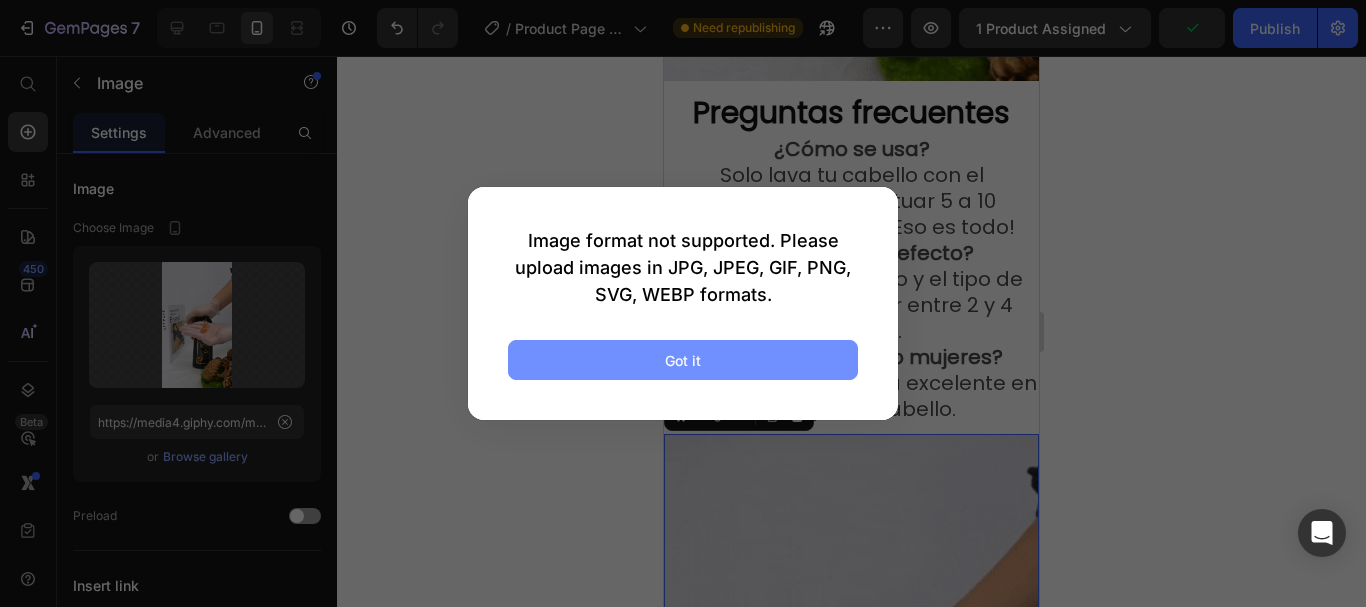 click on "Got it" at bounding box center (683, 360) 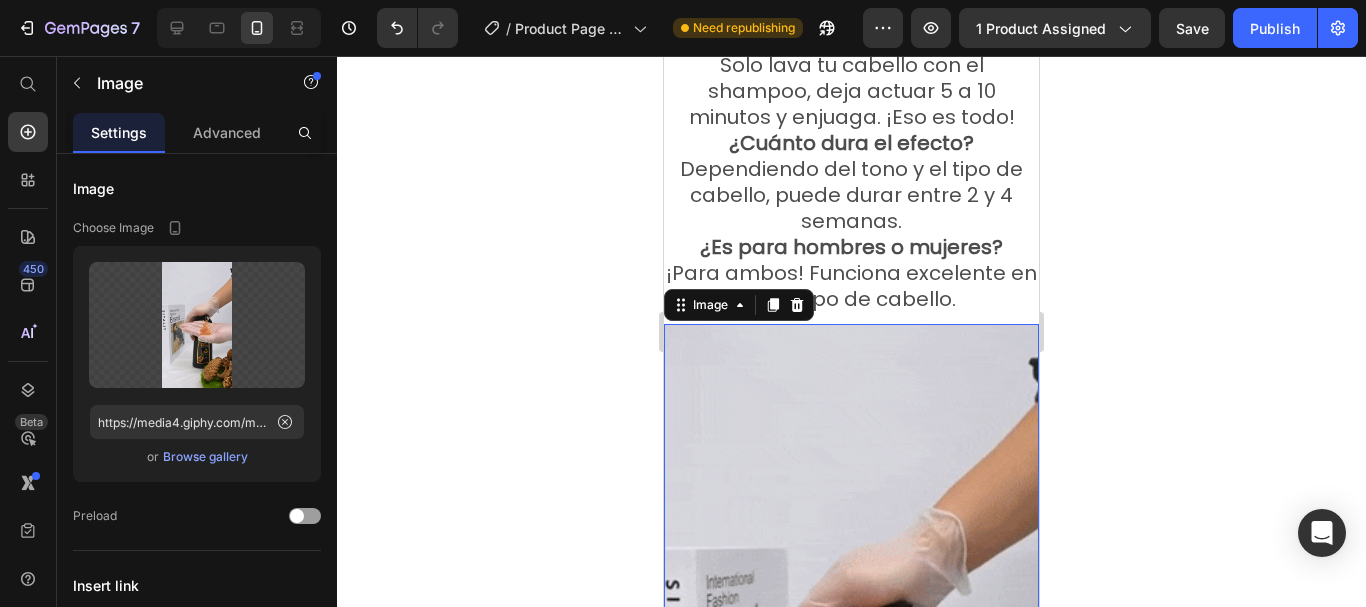 scroll, scrollTop: 6579, scrollLeft: 0, axis: vertical 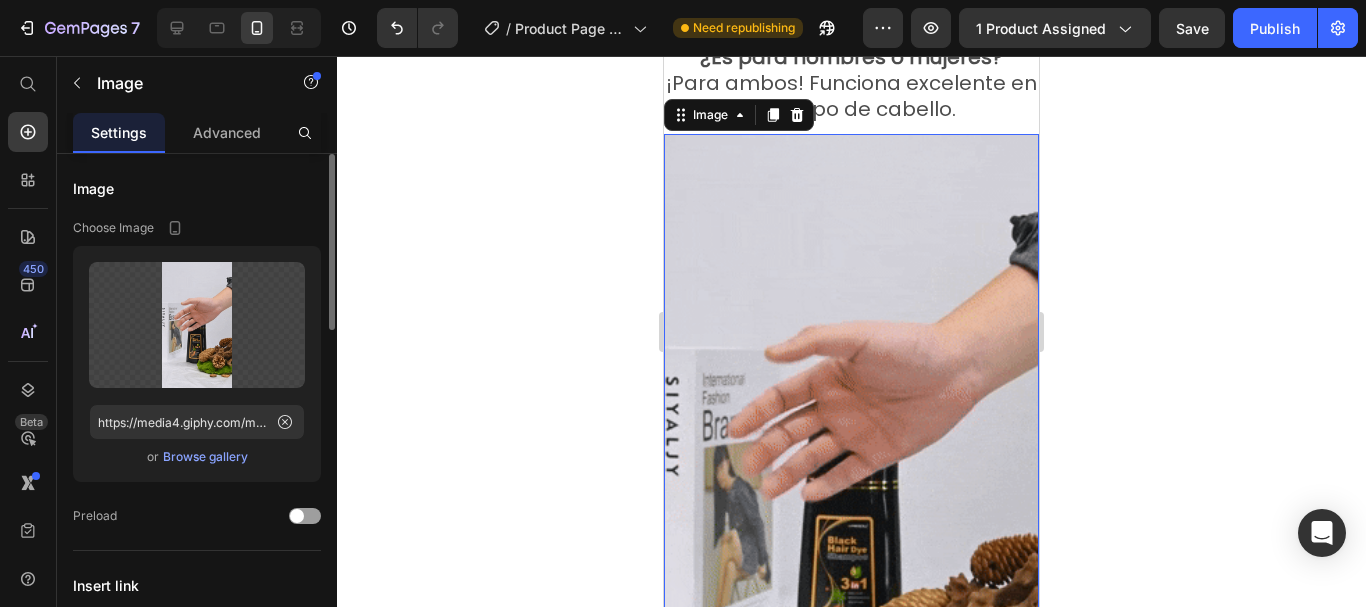click on "Browse gallery" at bounding box center [205, 457] 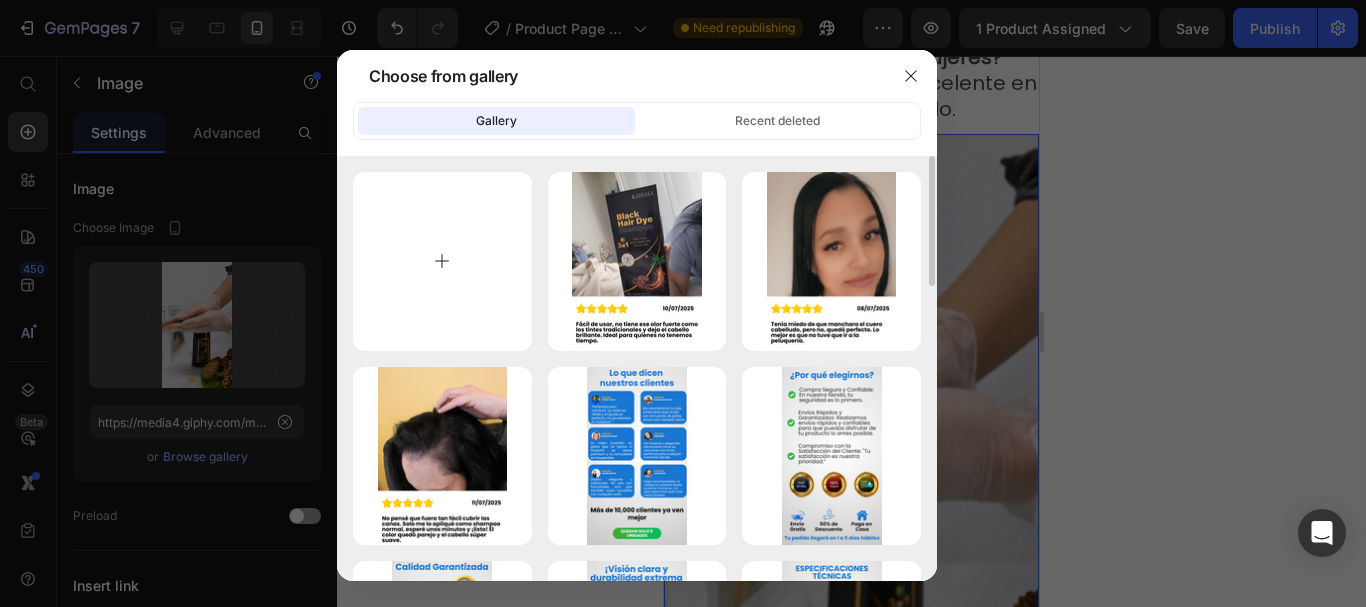 click at bounding box center (442, 261) 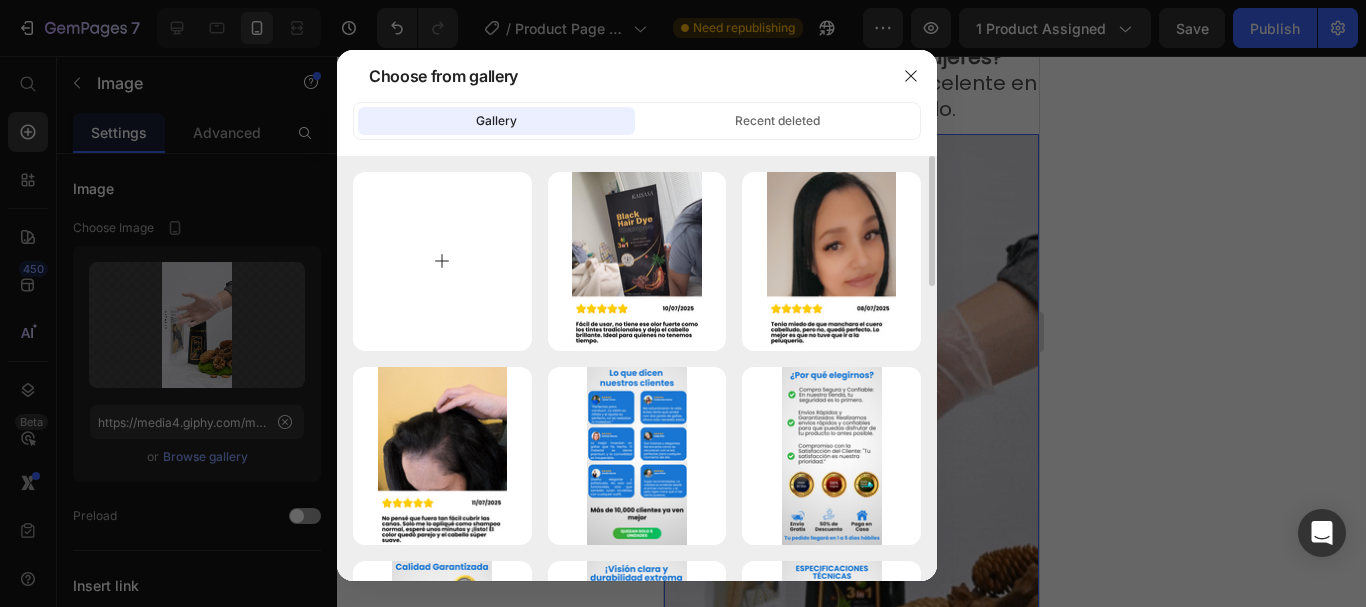 type on "C:\fakepath\banner-eight-bulevar-tienda_480x480.png" 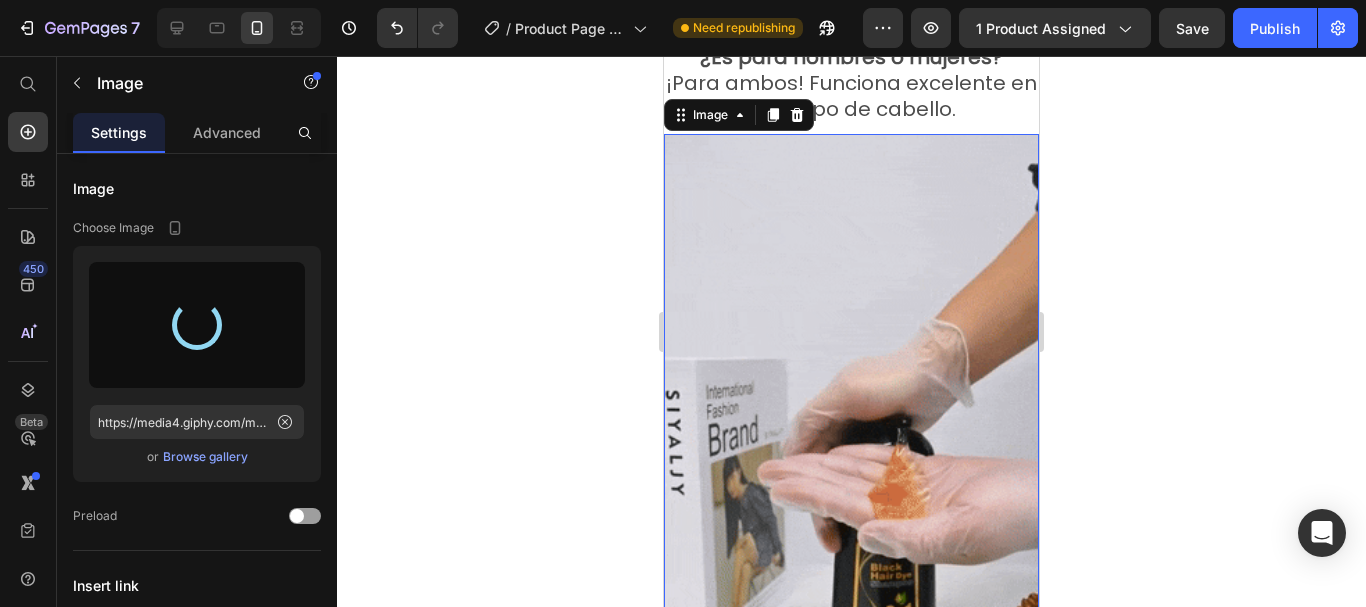 type on "https://cdn.shopify.com/s/files/1/0943/0751/6705/files/gempages_570241390701708160-09e2c6f9-d0ee-4d77-a26c-34212e888800.png" 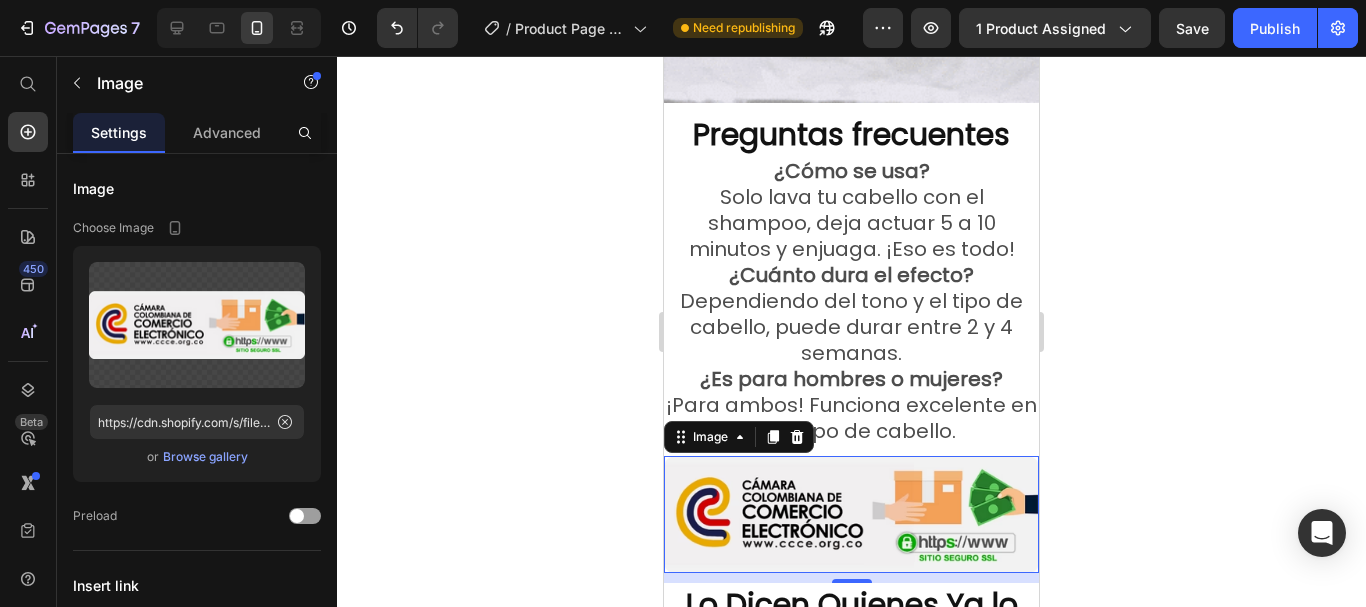 scroll, scrollTop: 6179, scrollLeft: 0, axis: vertical 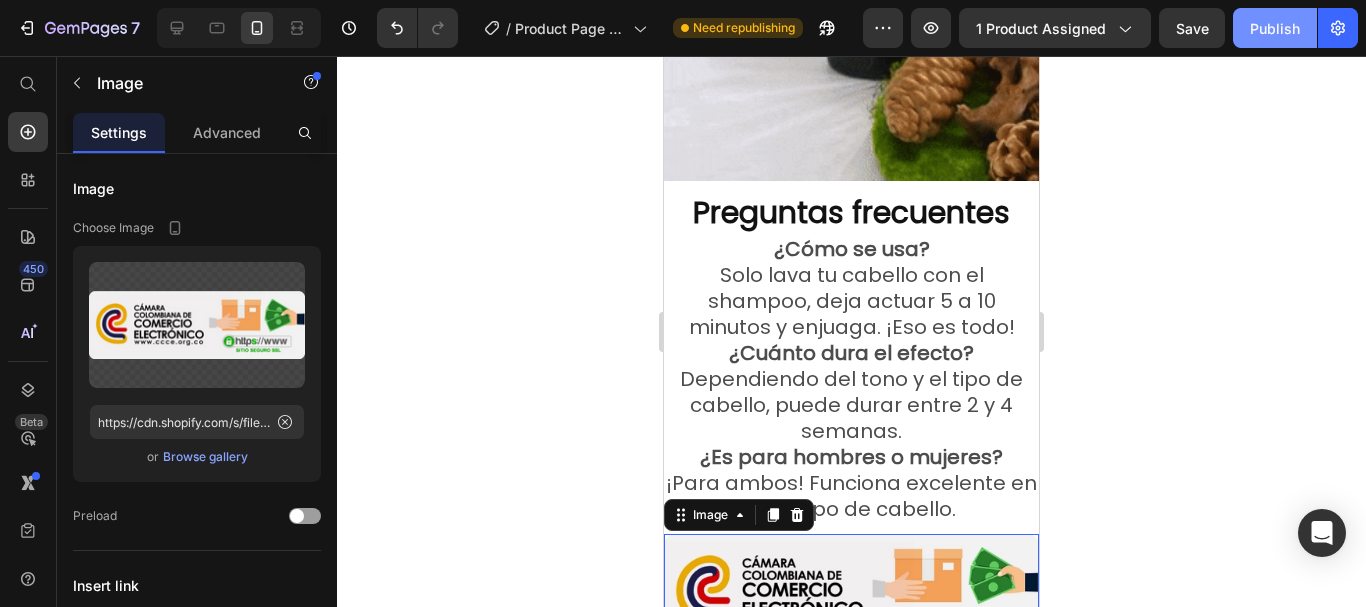 click on "Publish" at bounding box center [1275, 28] 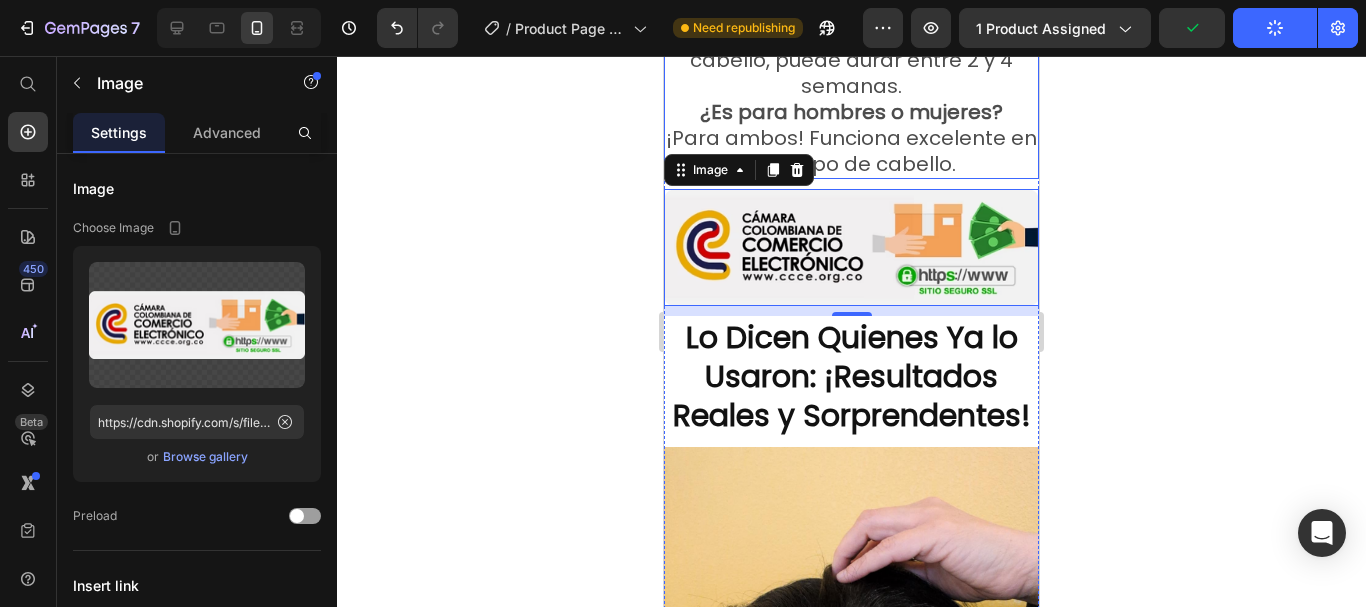 scroll, scrollTop: 6579, scrollLeft: 0, axis: vertical 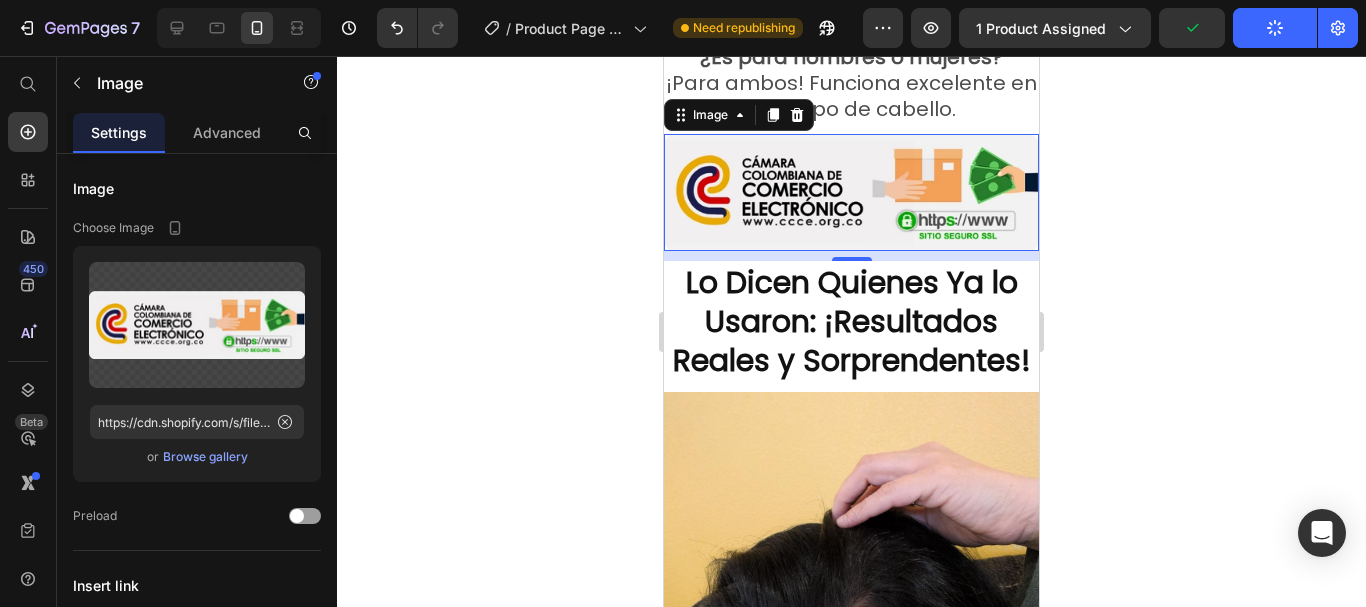 click 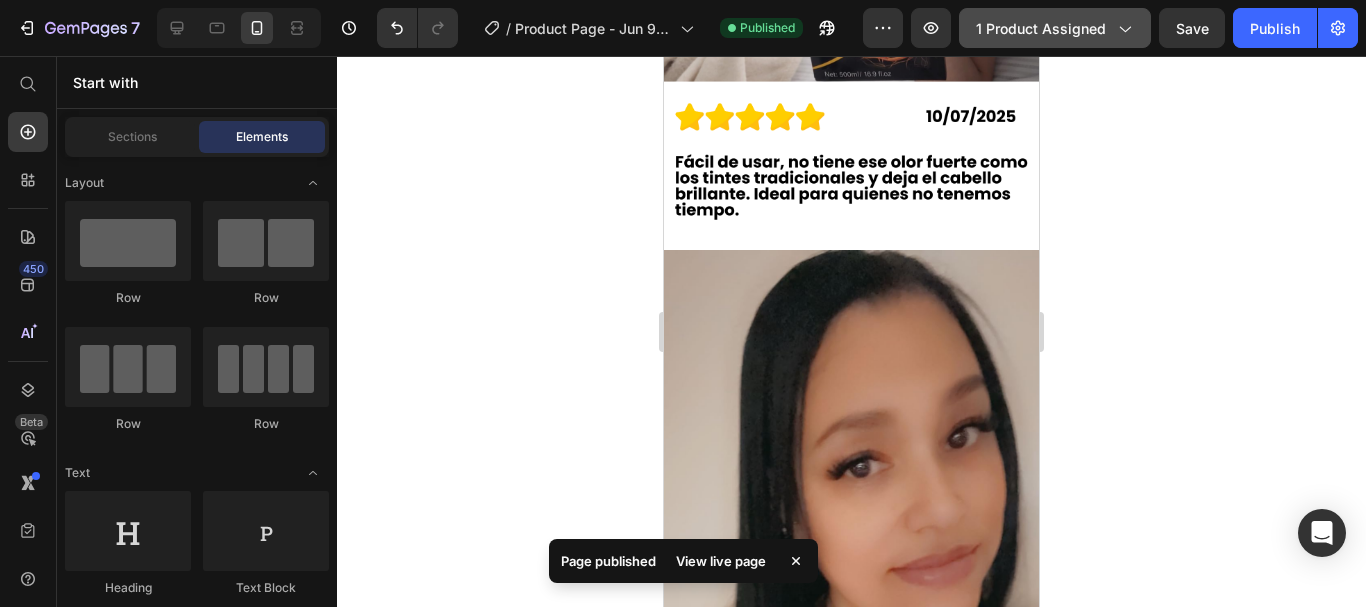 scroll, scrollTop: 7779, scrollLeft: 0, axis: vertical 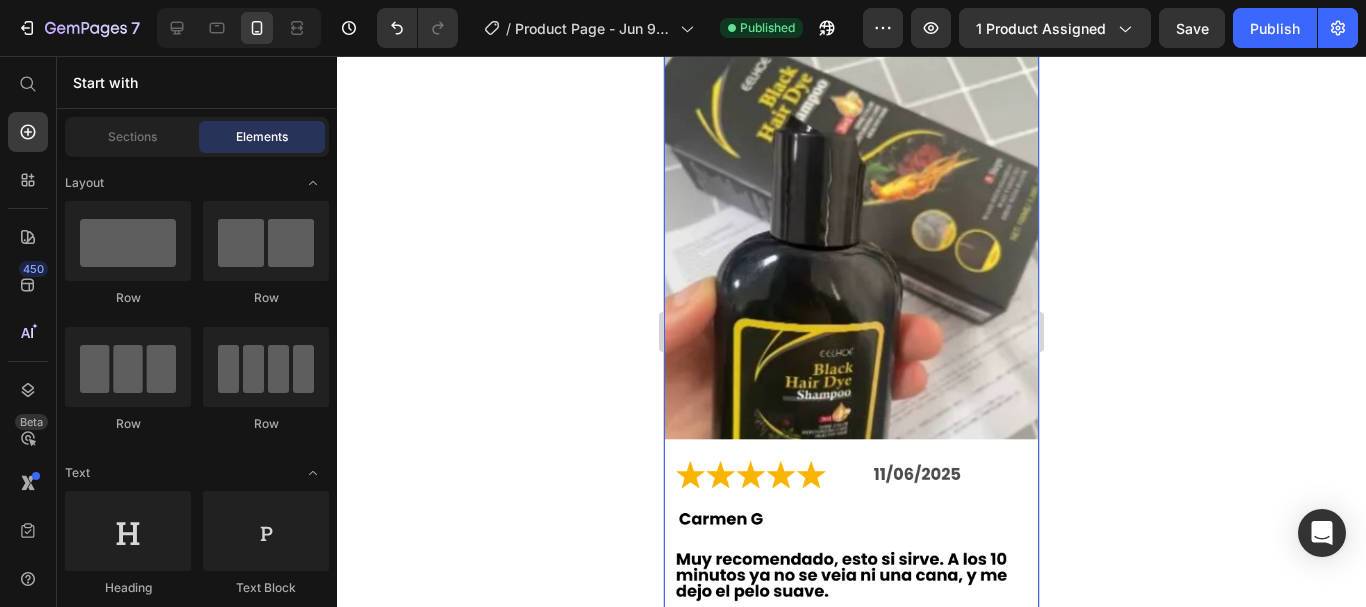 click at bounding box center [851, 382] 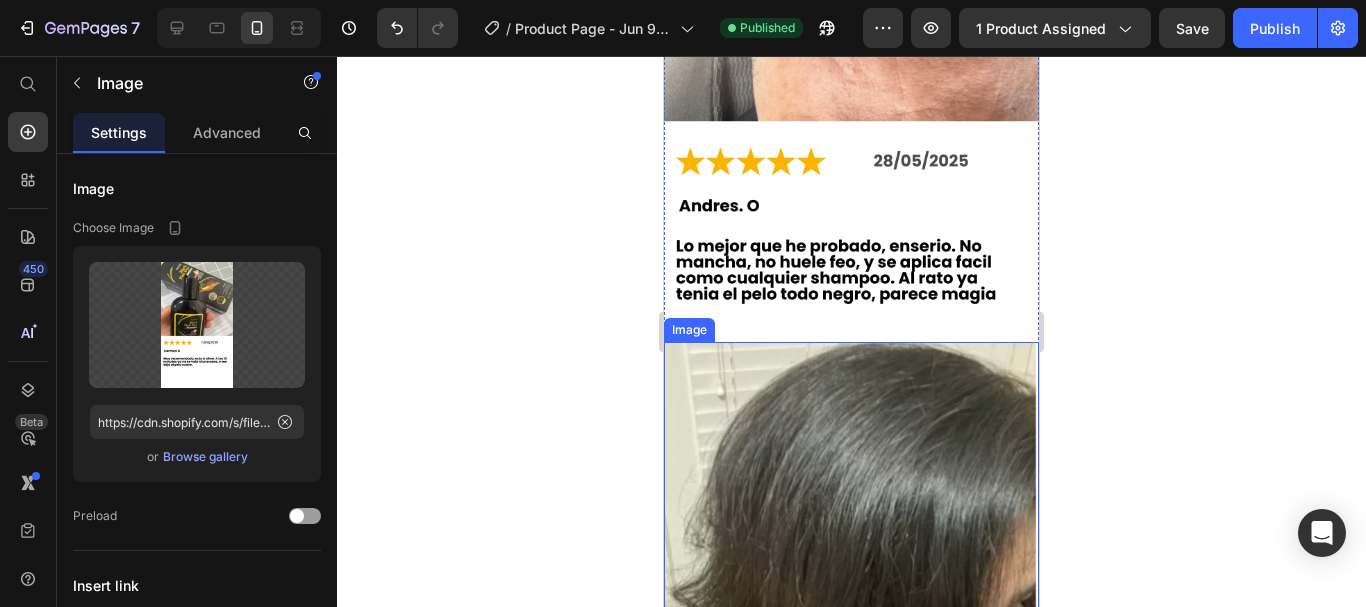 scroll, scrollTop: 9228, scrollLeft: 0, axis: vertical 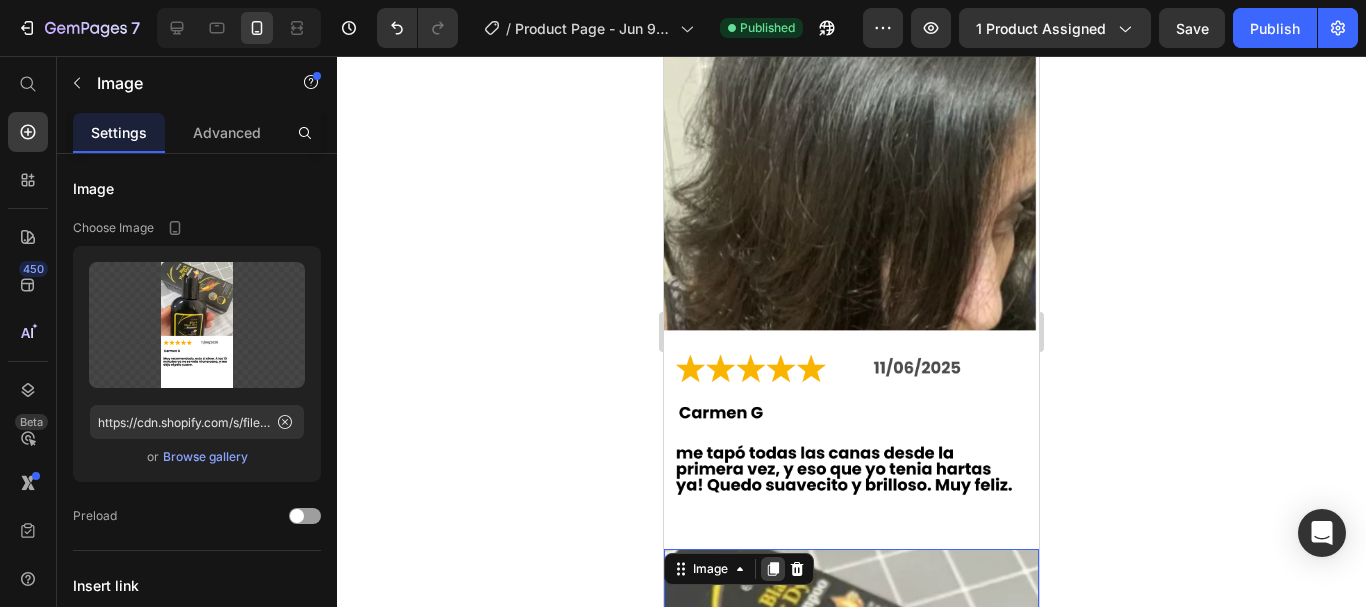 click 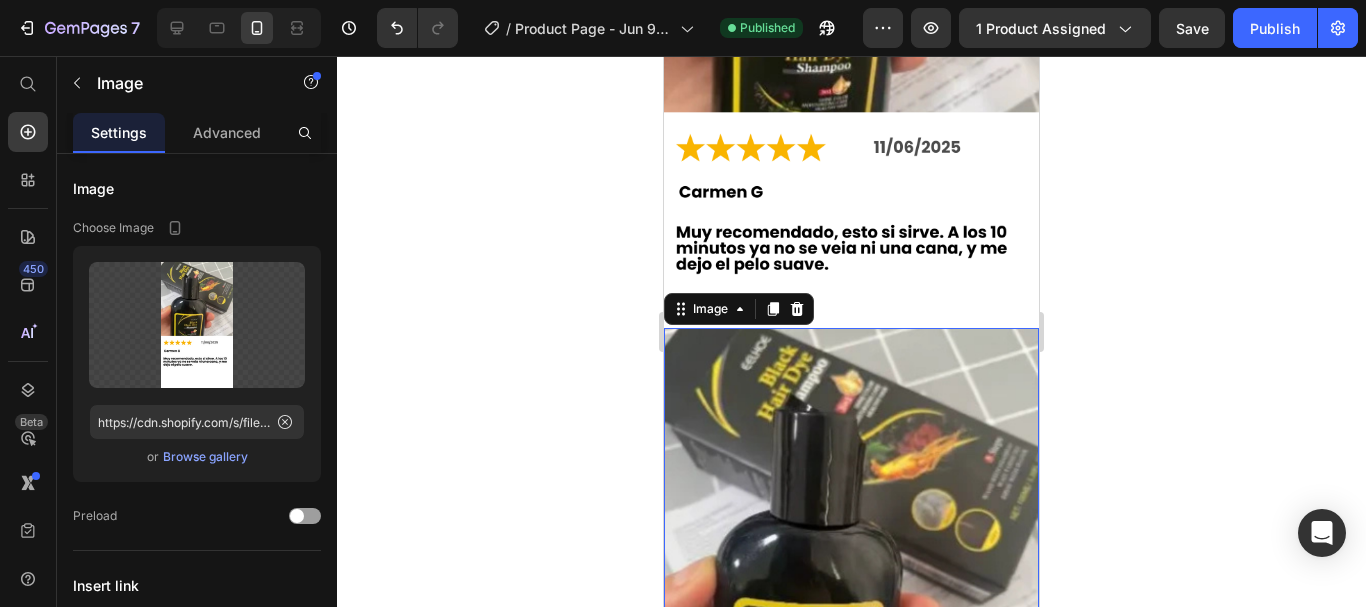 scroll, scrollTop: 10073, scrollLeft: 0, axis: vertical 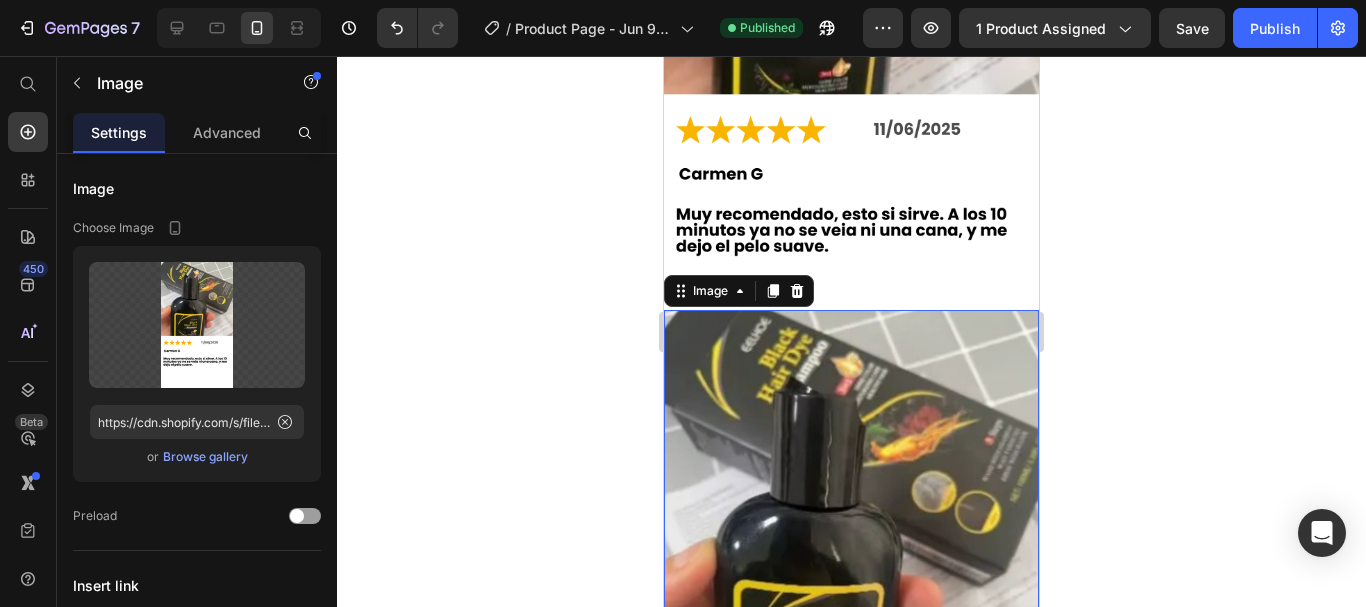 drag, startPoint x: 834, startPoint y: 336, endPoint x: 776, endPoint y: 323, distance: 59.439045 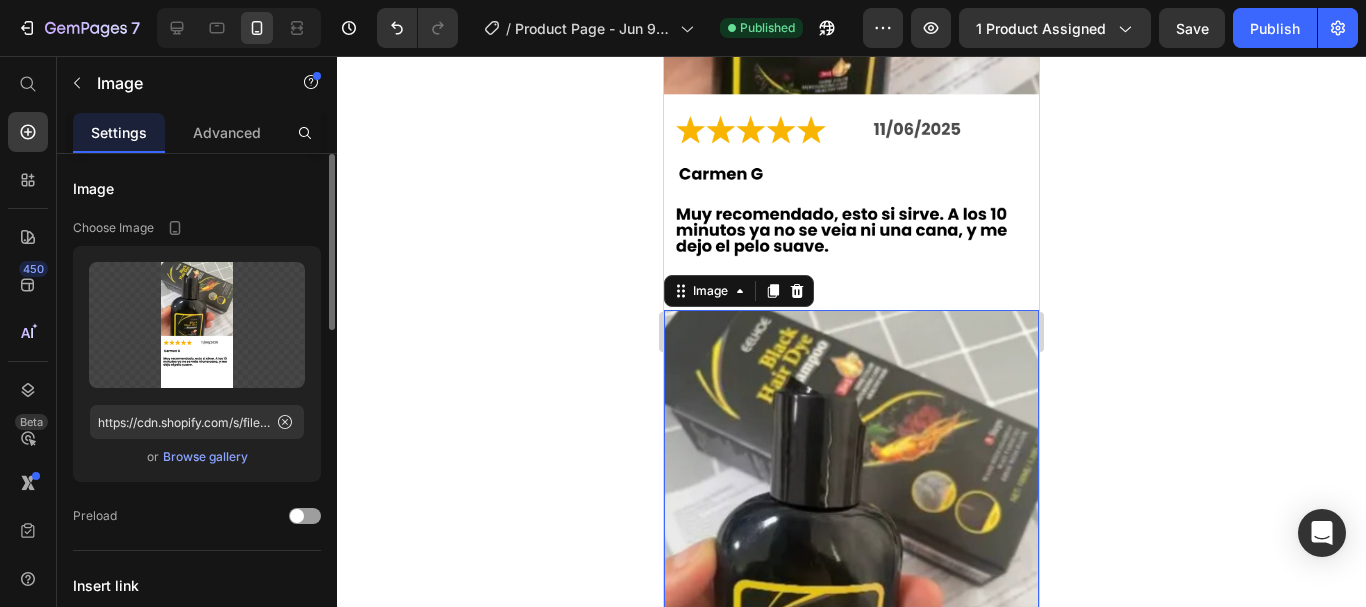 click on "Browse gallery" at bounding box center [205, 457] 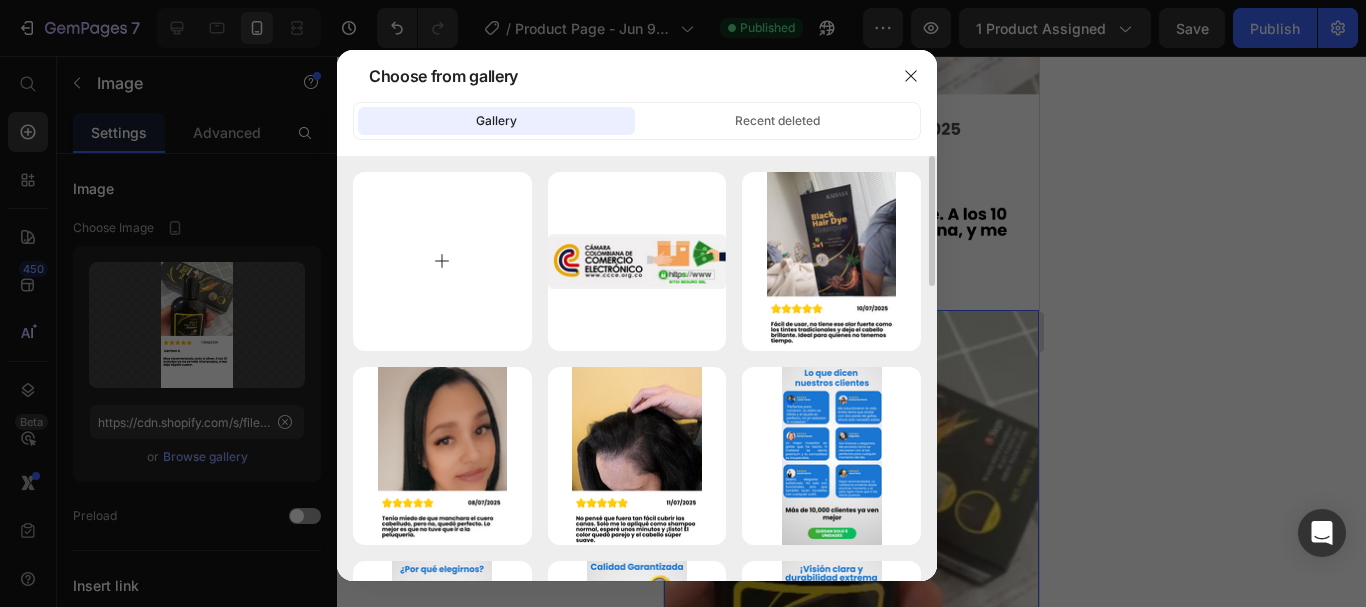 click at bounding box center (442, 261) 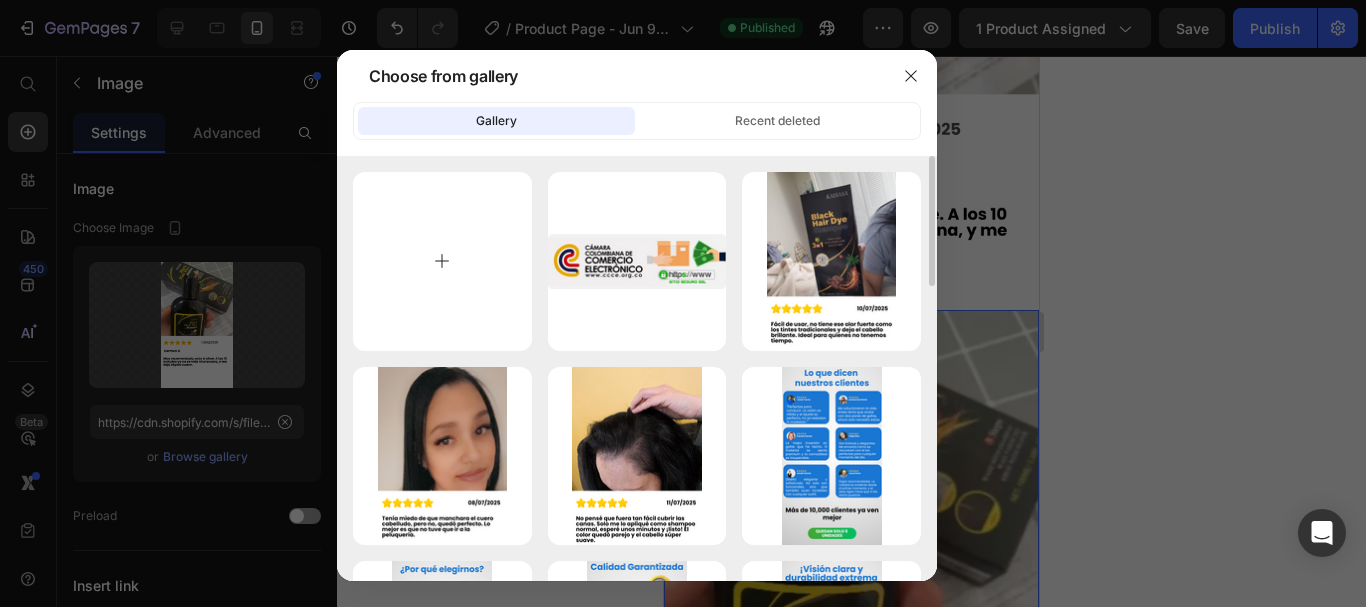 type on "C:\fakepath\banner-7_480x480.avif" 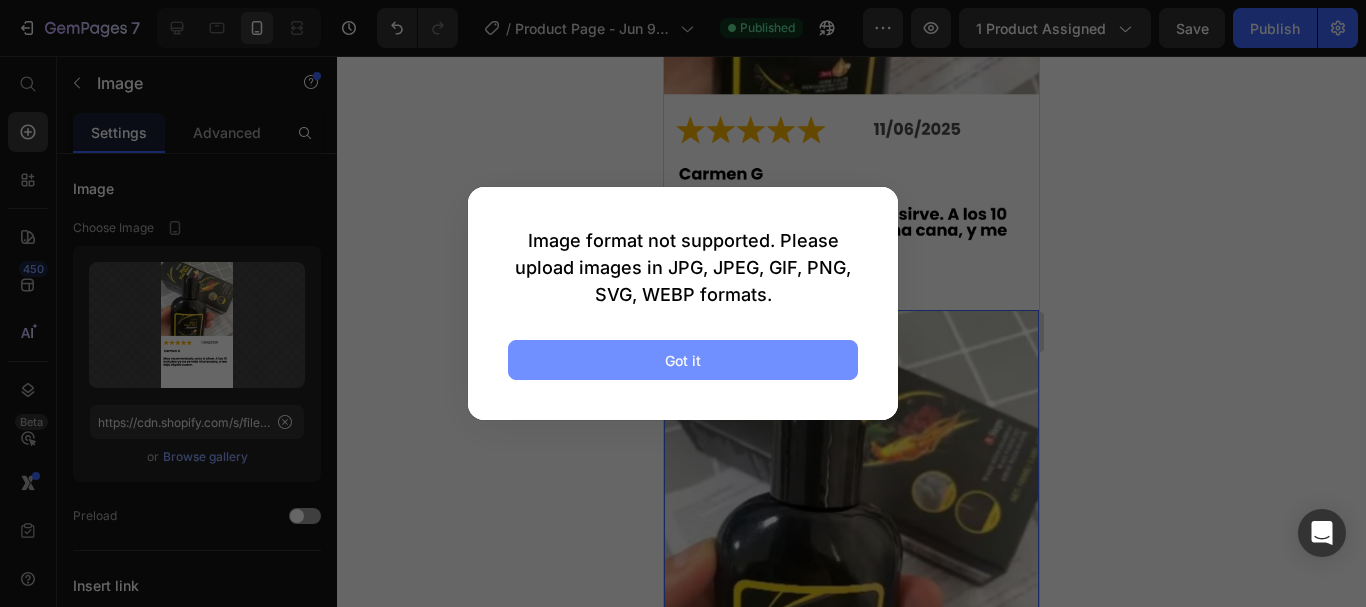 click on "Got it" at bounding box center [683, 360] 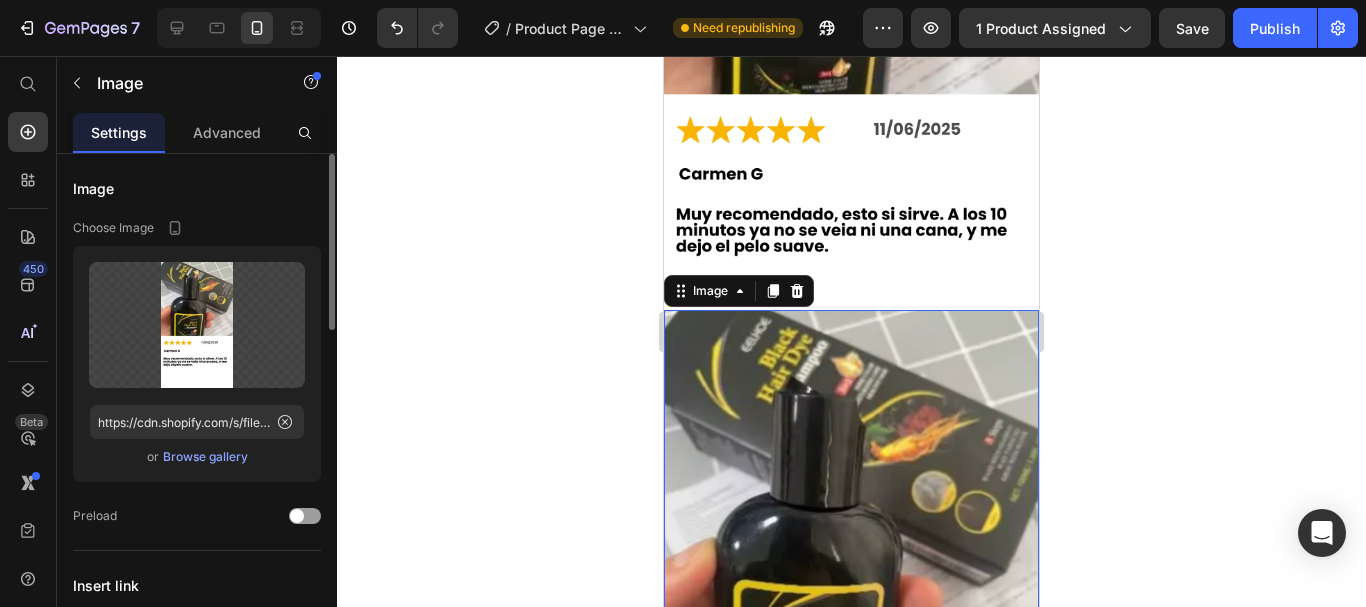click on "Browse gallery" at bounding box center (205, 457) 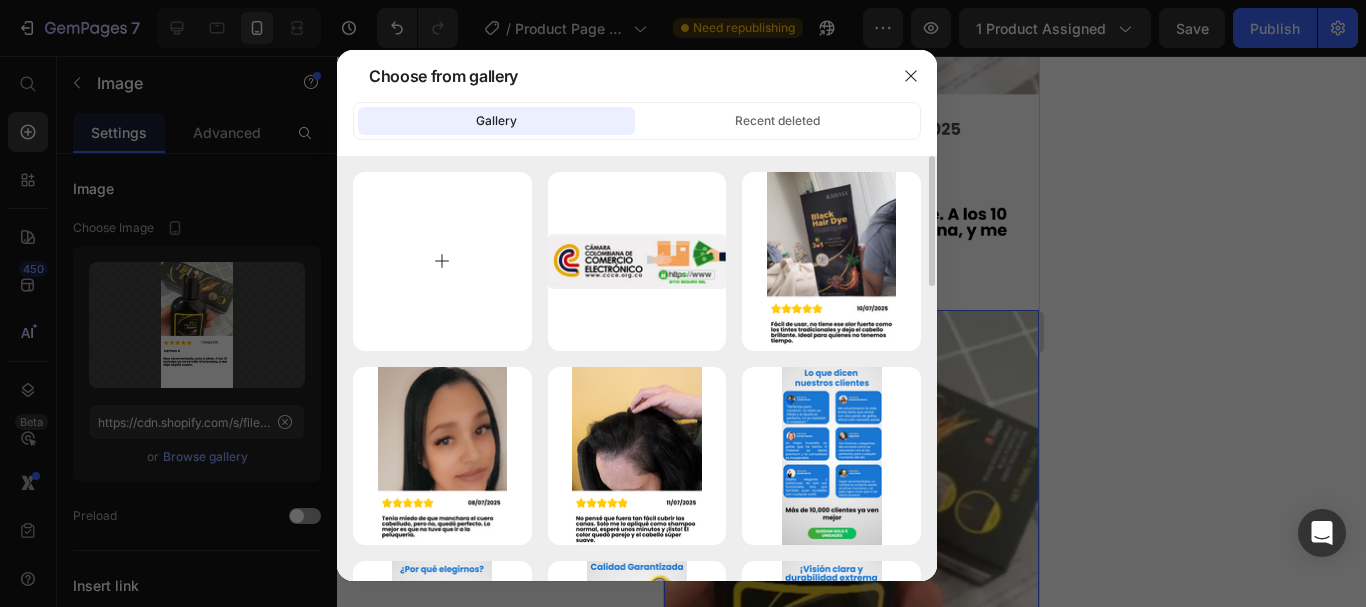 click at bounding box center [442, 261] 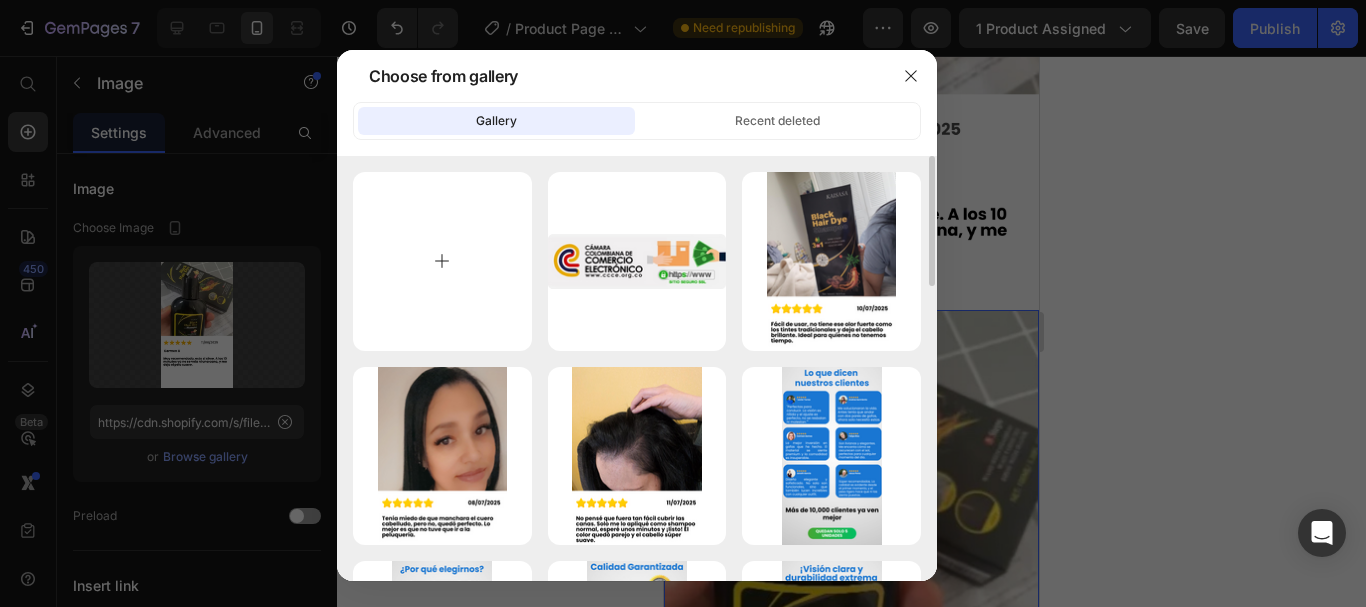 type on "C:\fakepath\banner-7_480x480.png" 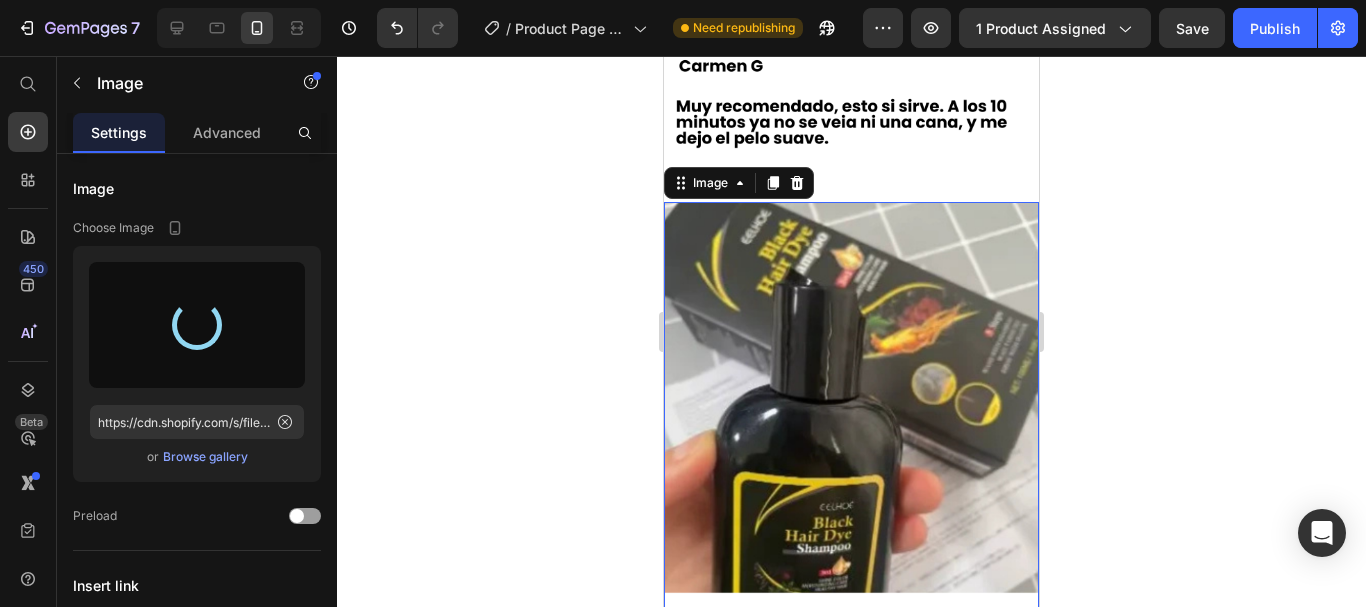 scroll, scrollTop: 10373, scrollLeft: 0, axis: vertical 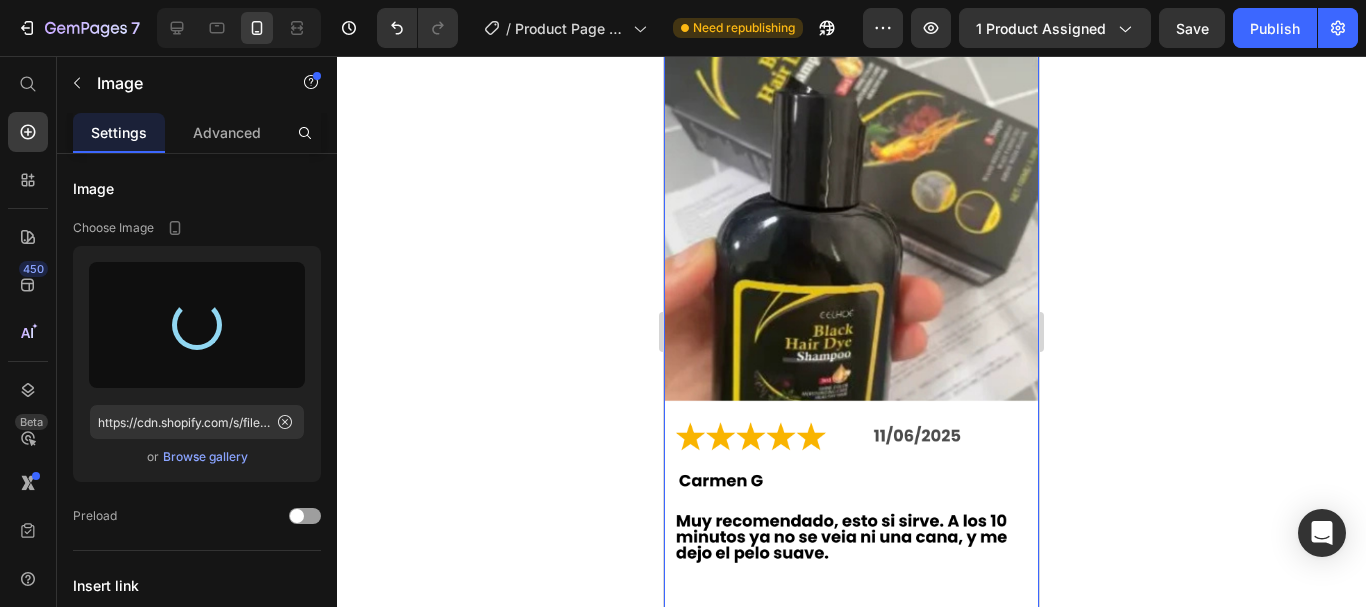 type on "https://cdn.shopify.com/s/files/1/0943/0751/6705/files/gempages_570241390701708160-4d5b87cd-6baf-441c-8f89-632ddc76c51b.png" 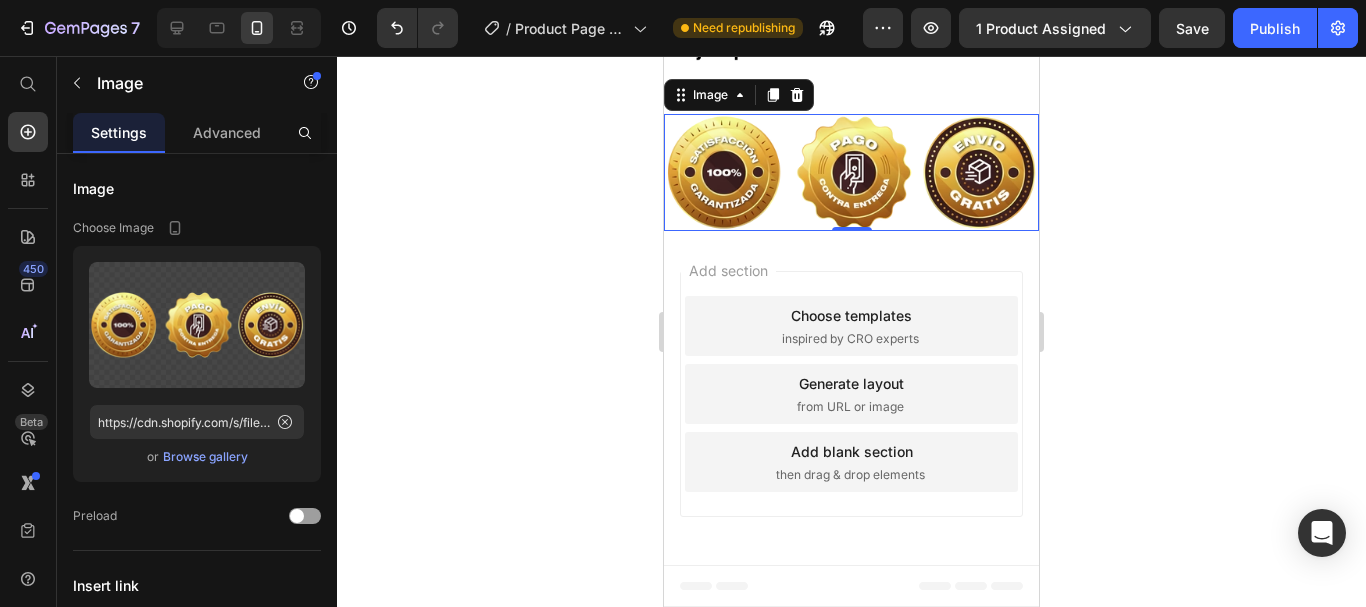 scroll, scrollTop: 10081, scrollLeft: 0, axis: vertical 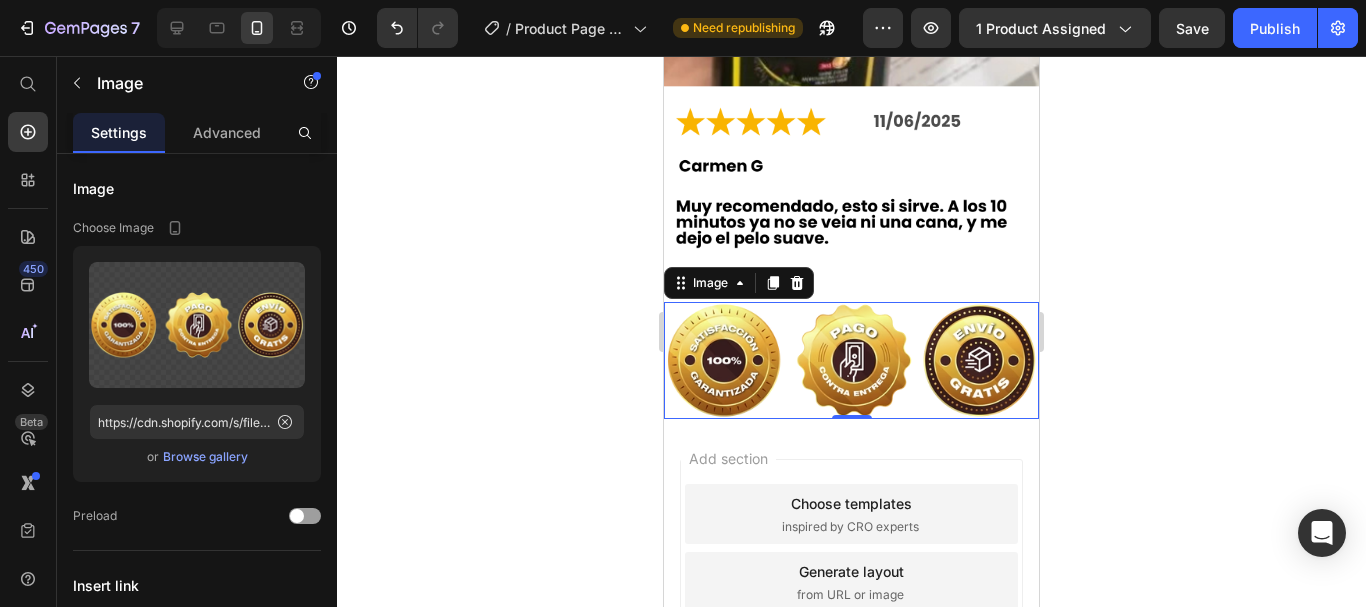click 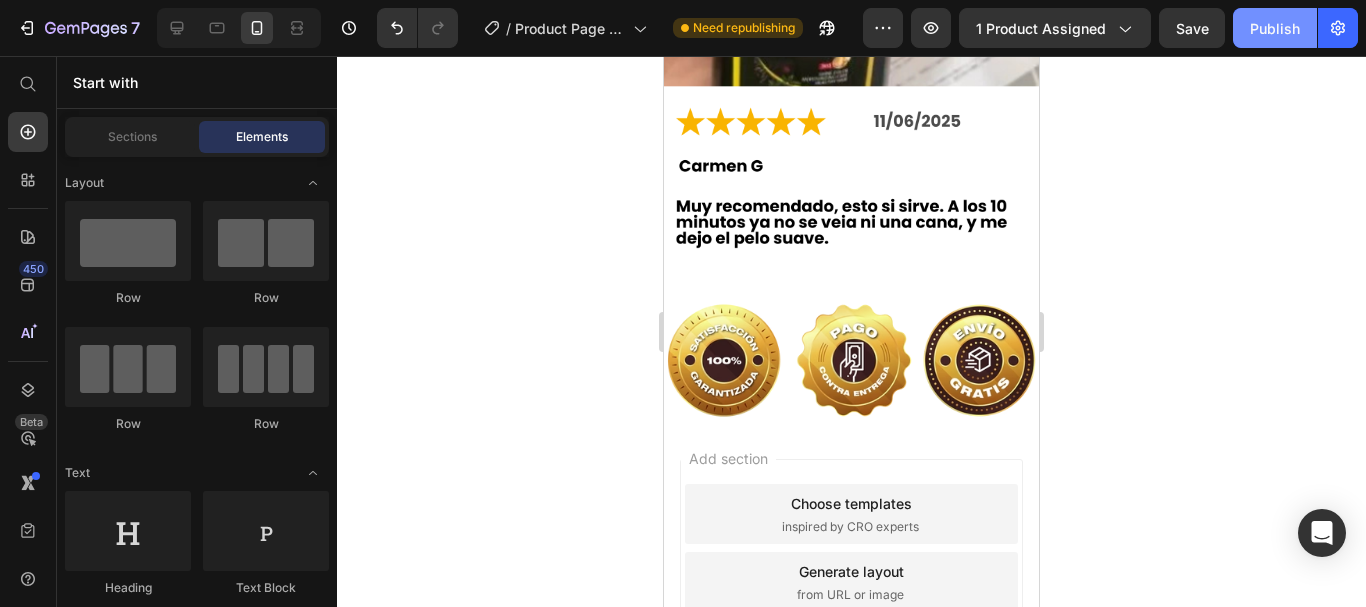 click on "Publish" at bounding box center [1275, 28] 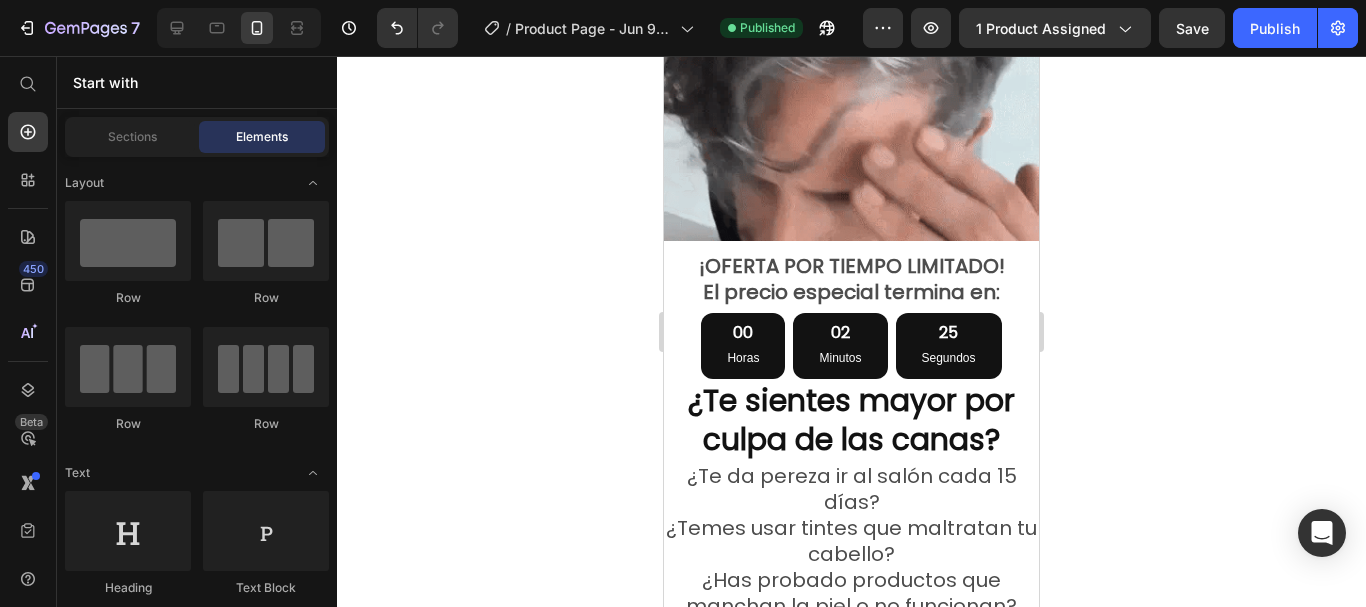 scroll, scrollTop: 1681, scrollLeft: 0, axis: vertical 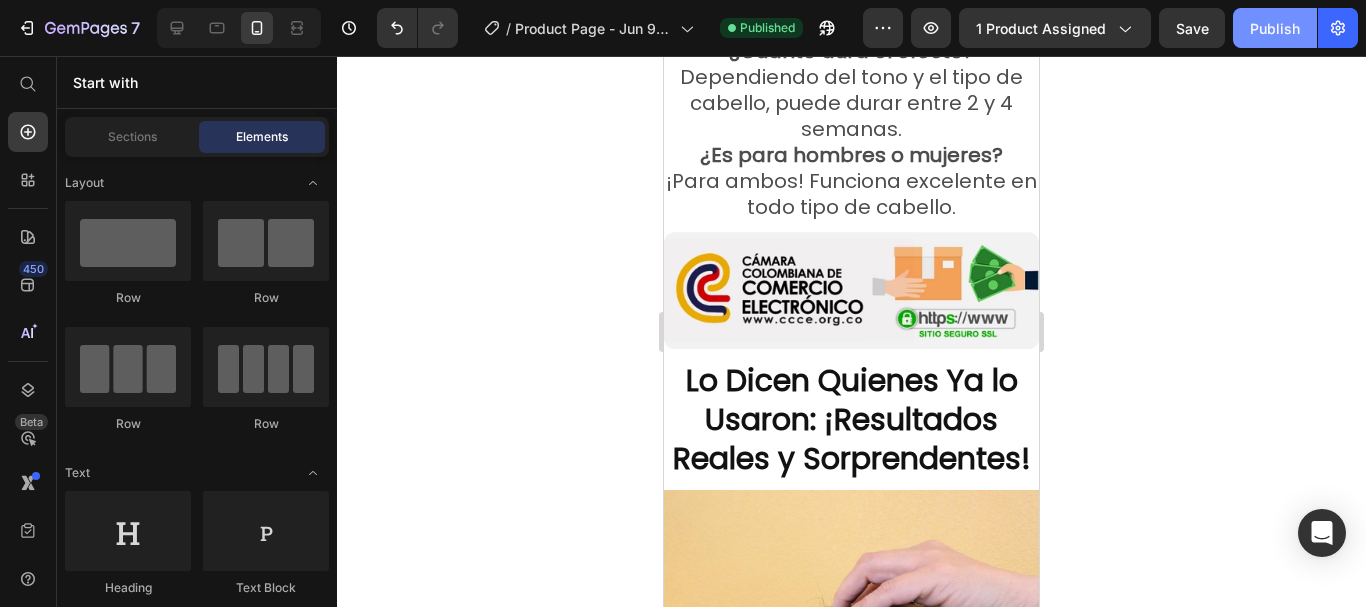 click on "Publish" at bounding box center [1275, 28] 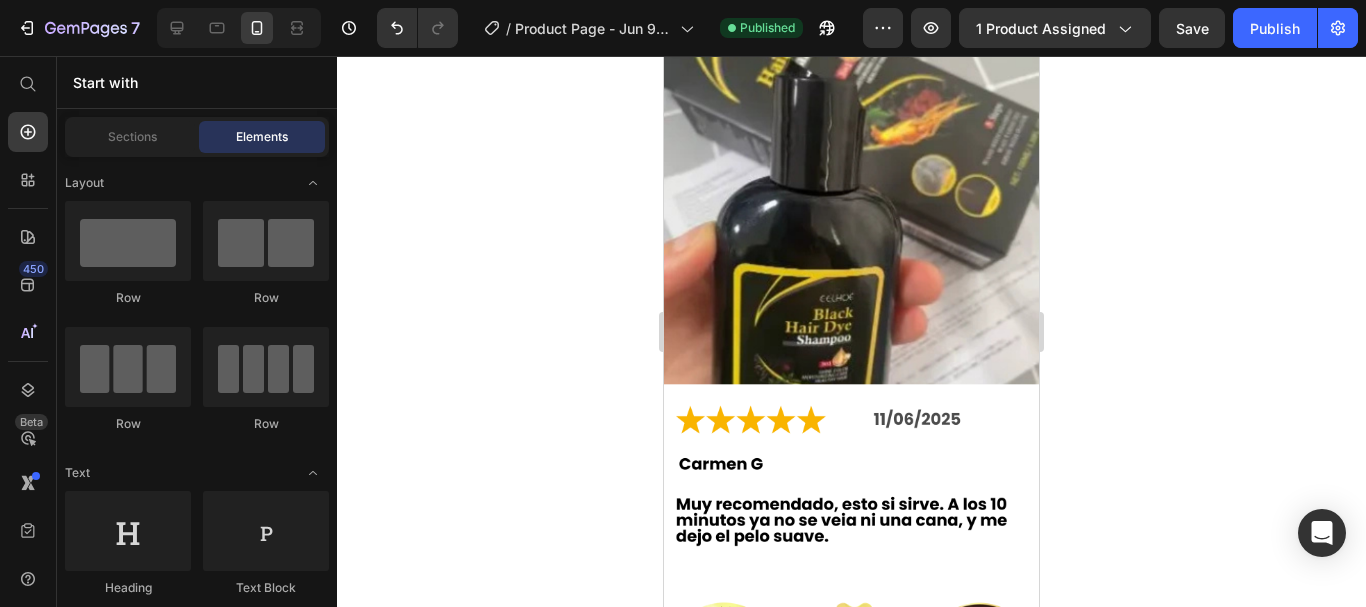 scroll, scrollTop: 9781, scrollLeft: 0, axis: vertical 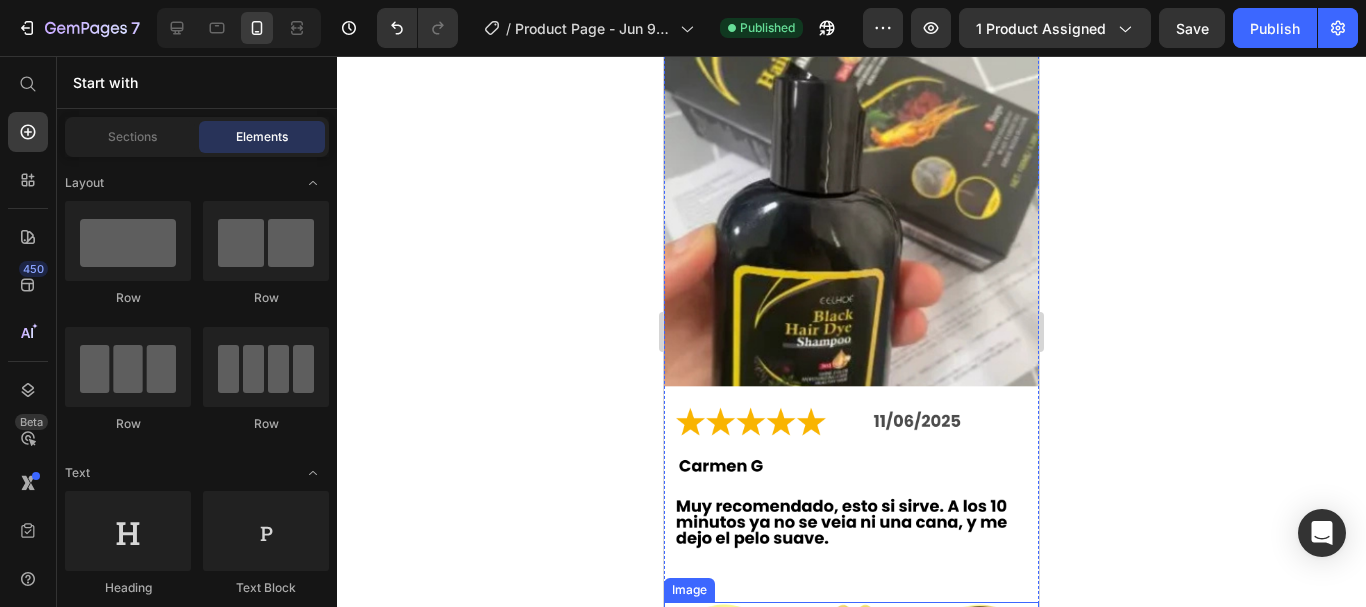 click at bounding box center [851, 660] 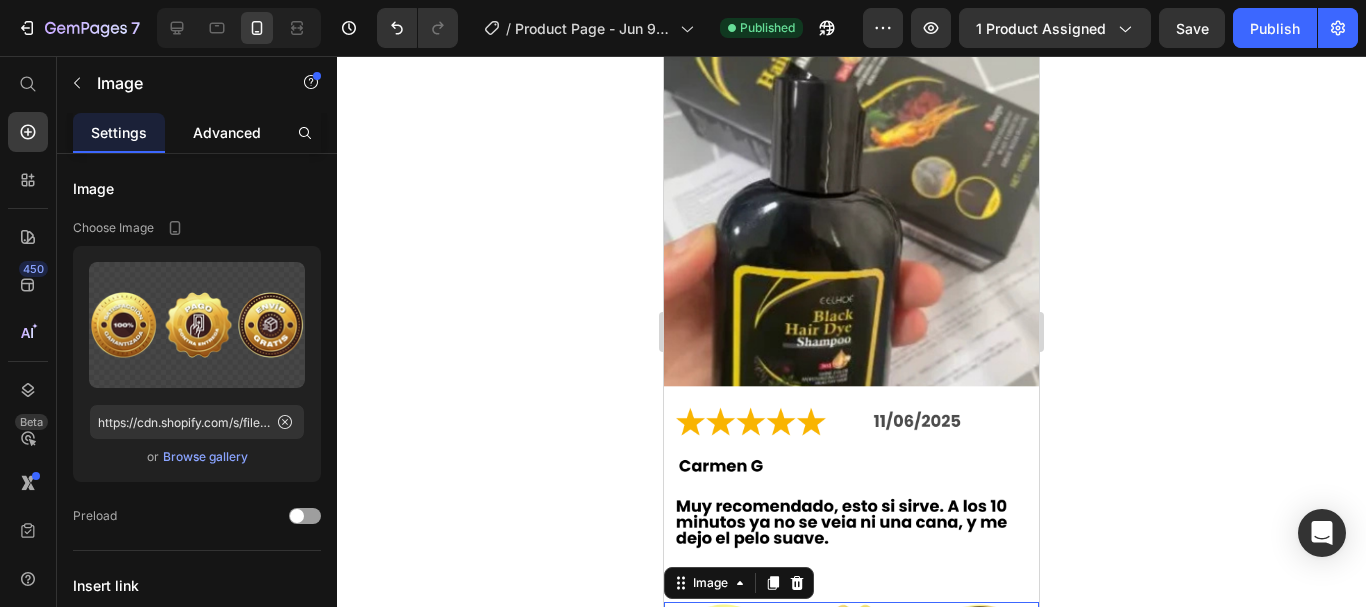 click on "Advanced" 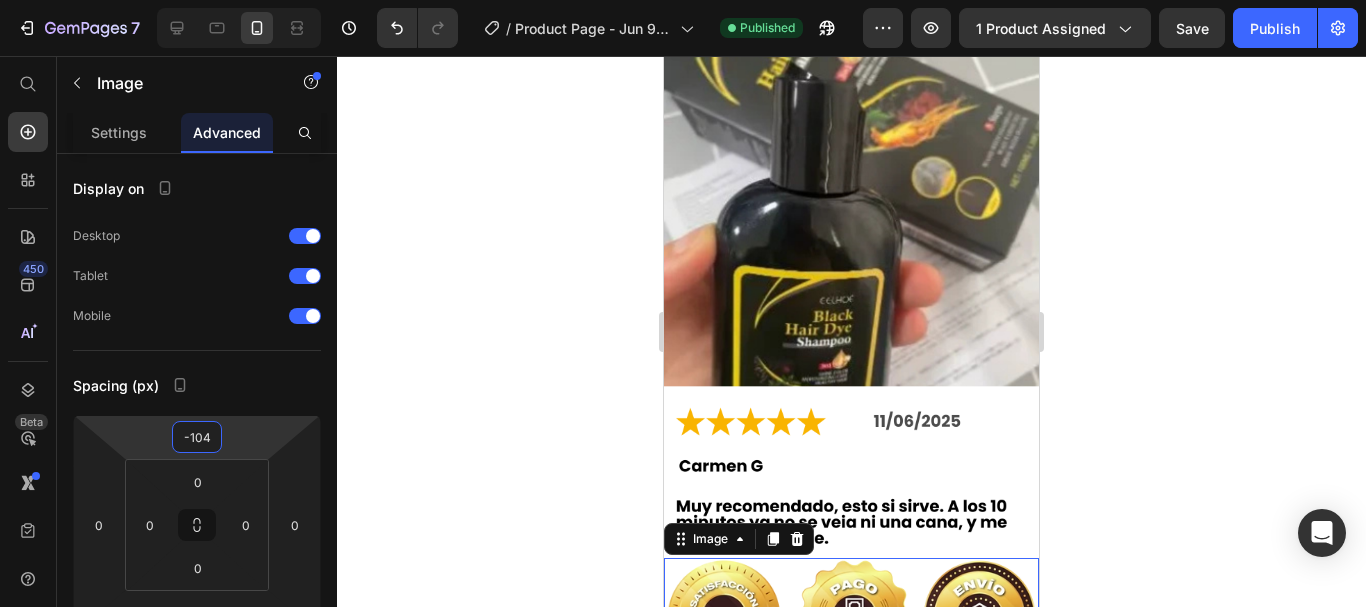 type on "-100" 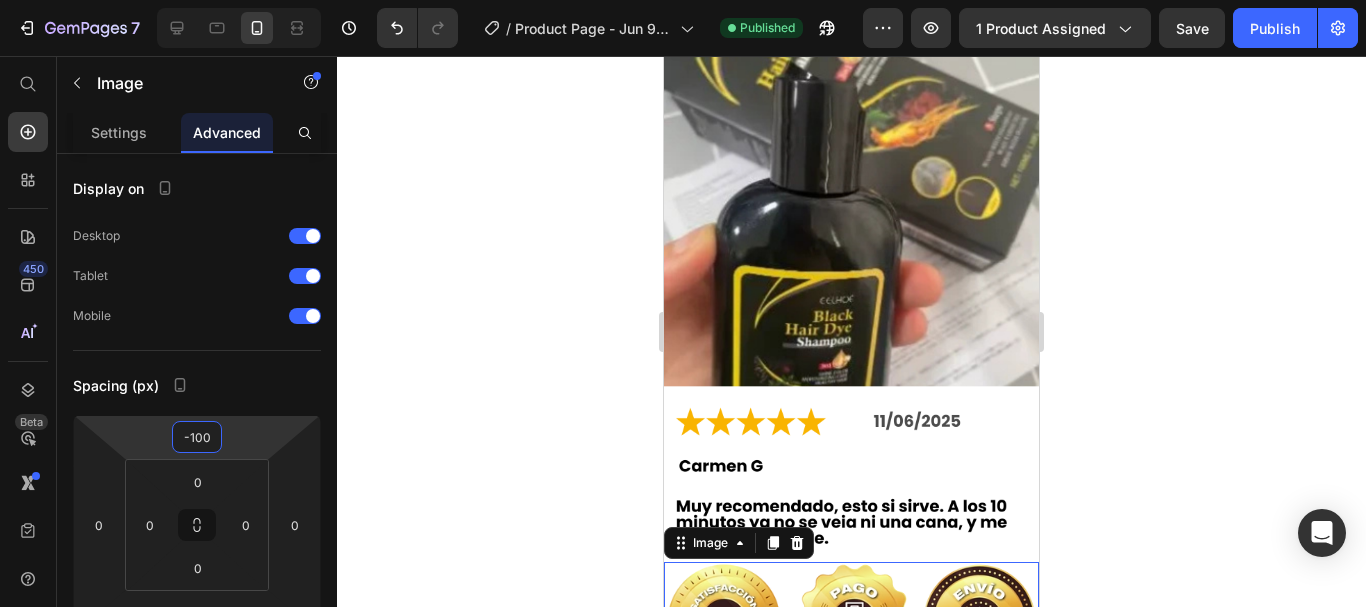 drag, startPoint x: 224, startPoint y: 436, endPoint x: 217, endPoint y: 456, distance: 21.189621 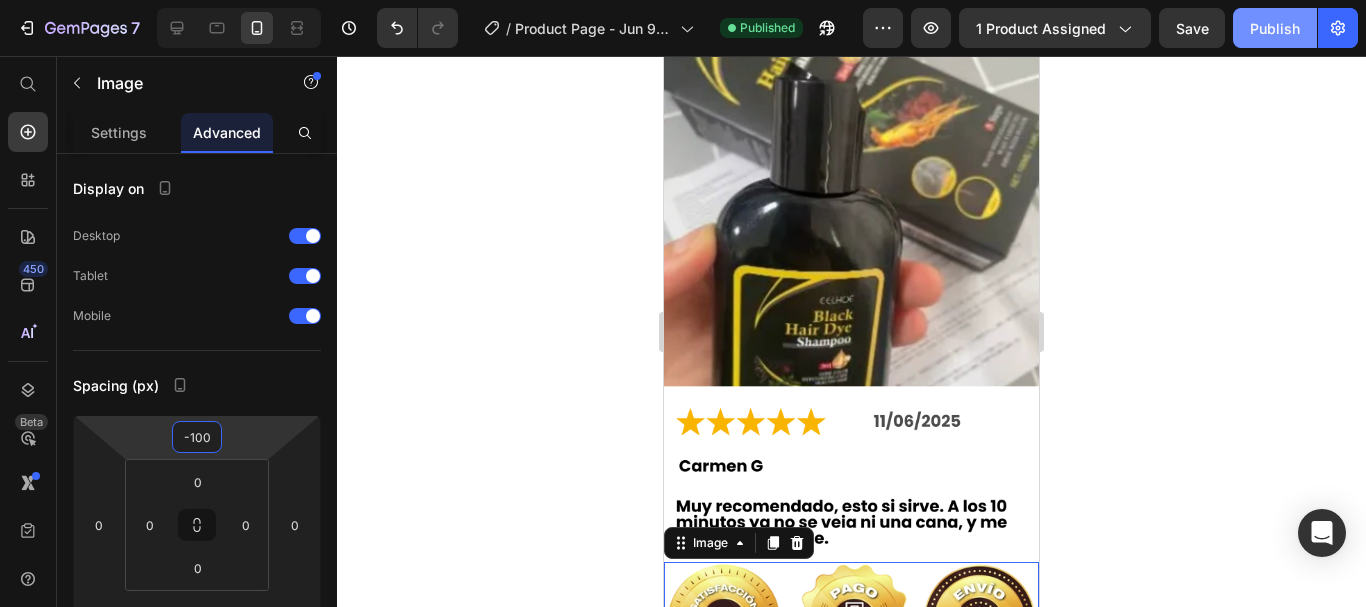 click on "Publish" at bounding box center (1275, 28) 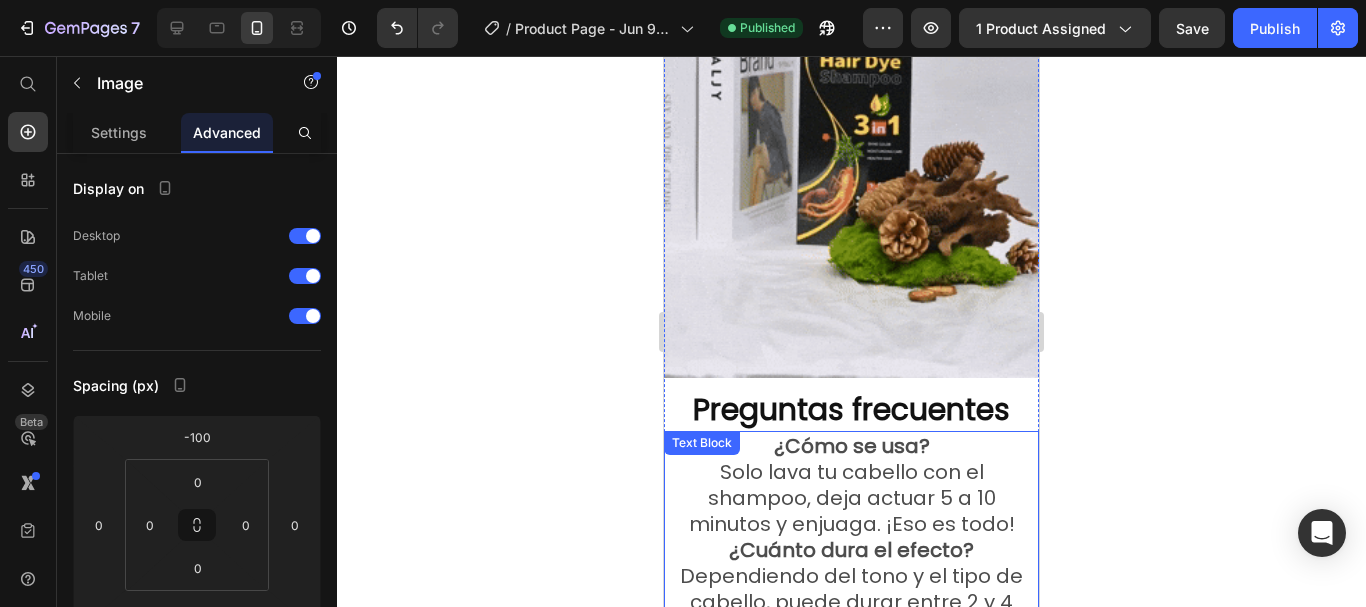 scroll, scrollTop: 5981, scrollLeft: 0, axis: vertical 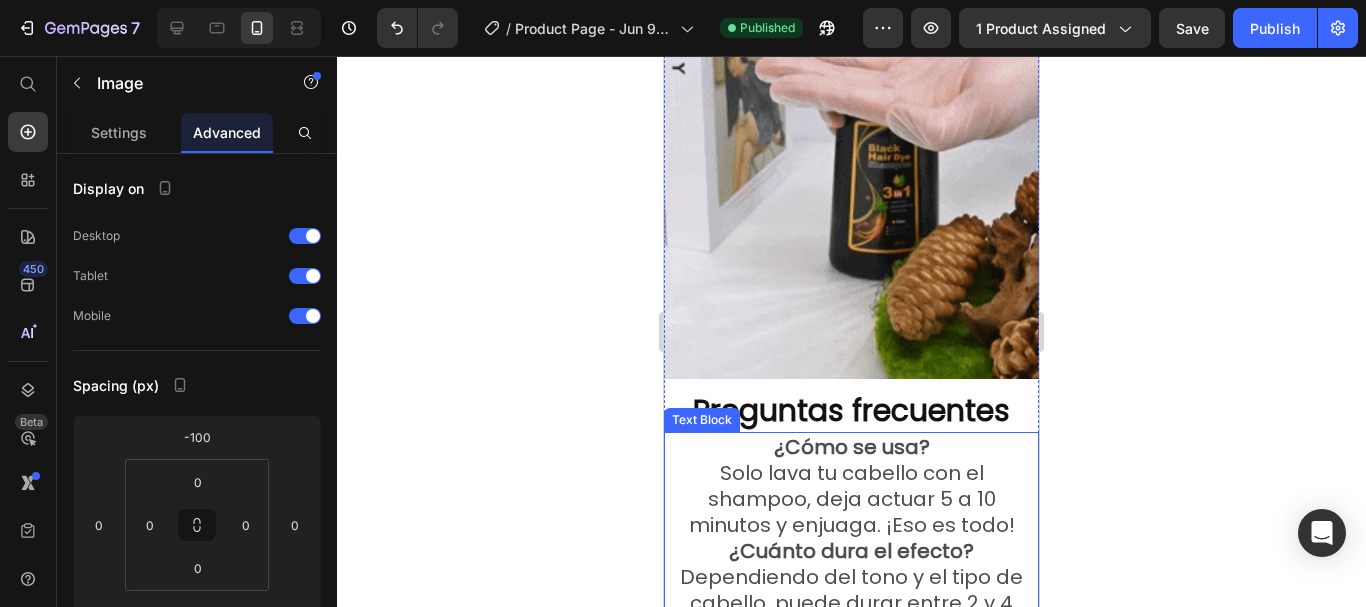 click on "¿Cómo se usa?" at bounding box center [852, 447] 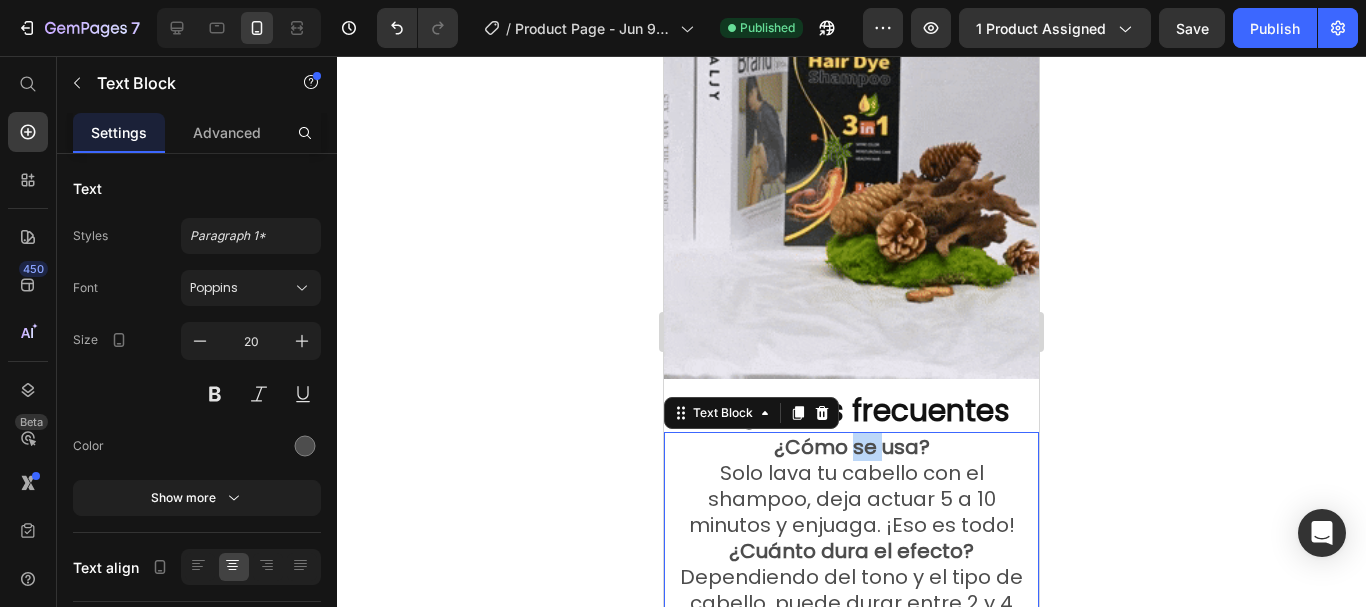 click on "¿Cómo se usa?" at bounding box center (852, 447) 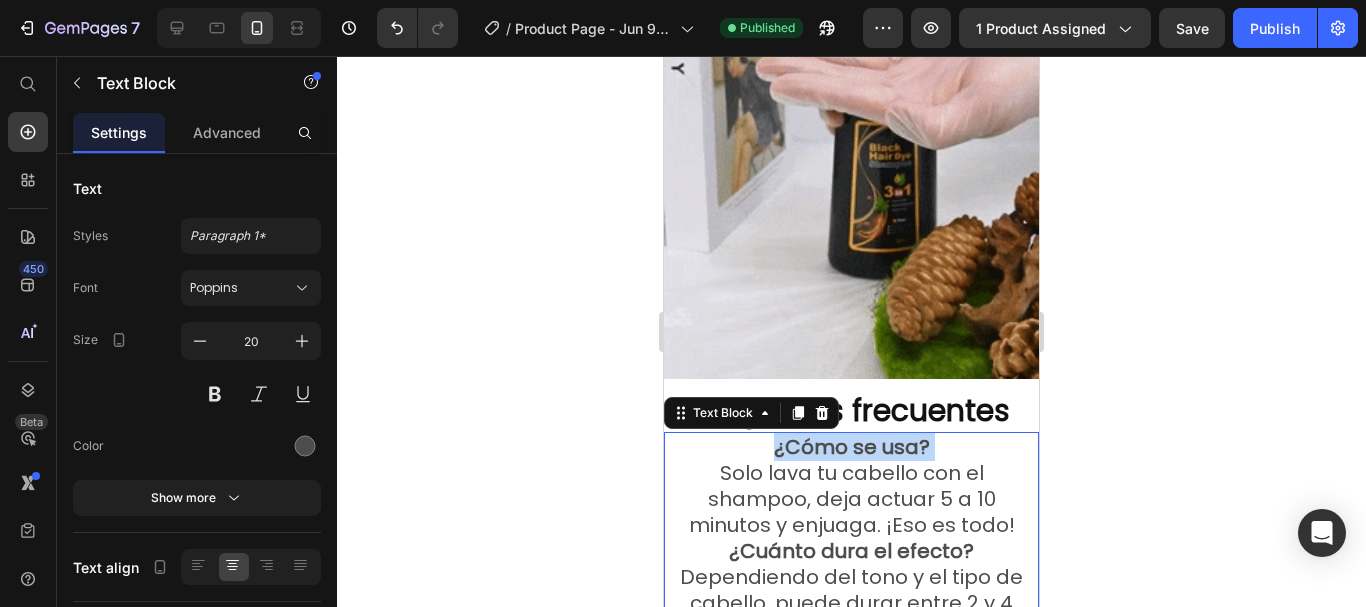 click on "¿Cómo se usa?" at bounding box center [852, 447] 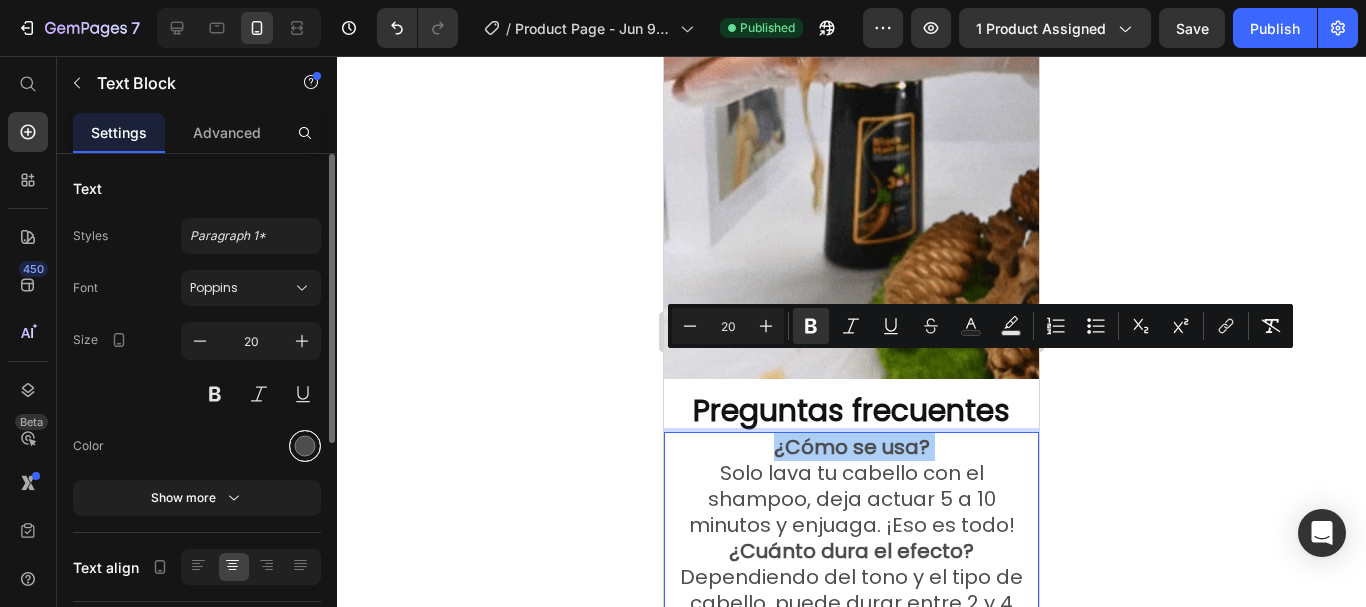 click at bounding box center [305, 446] 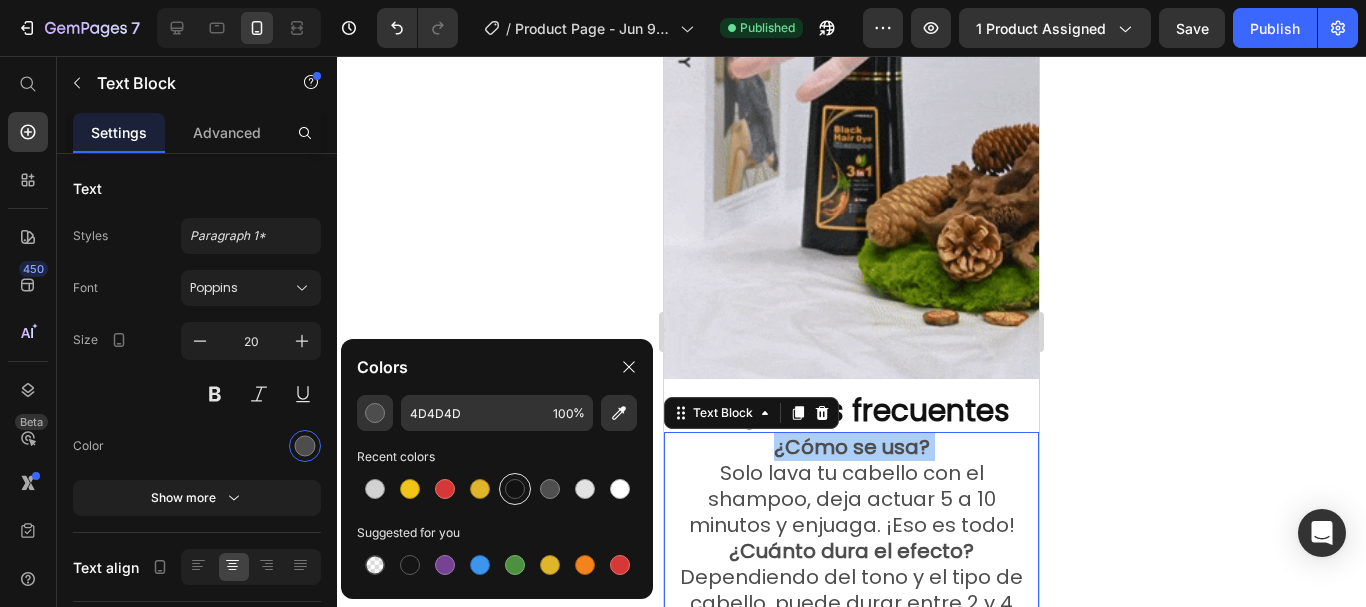 click at bounding box center [515, 489] 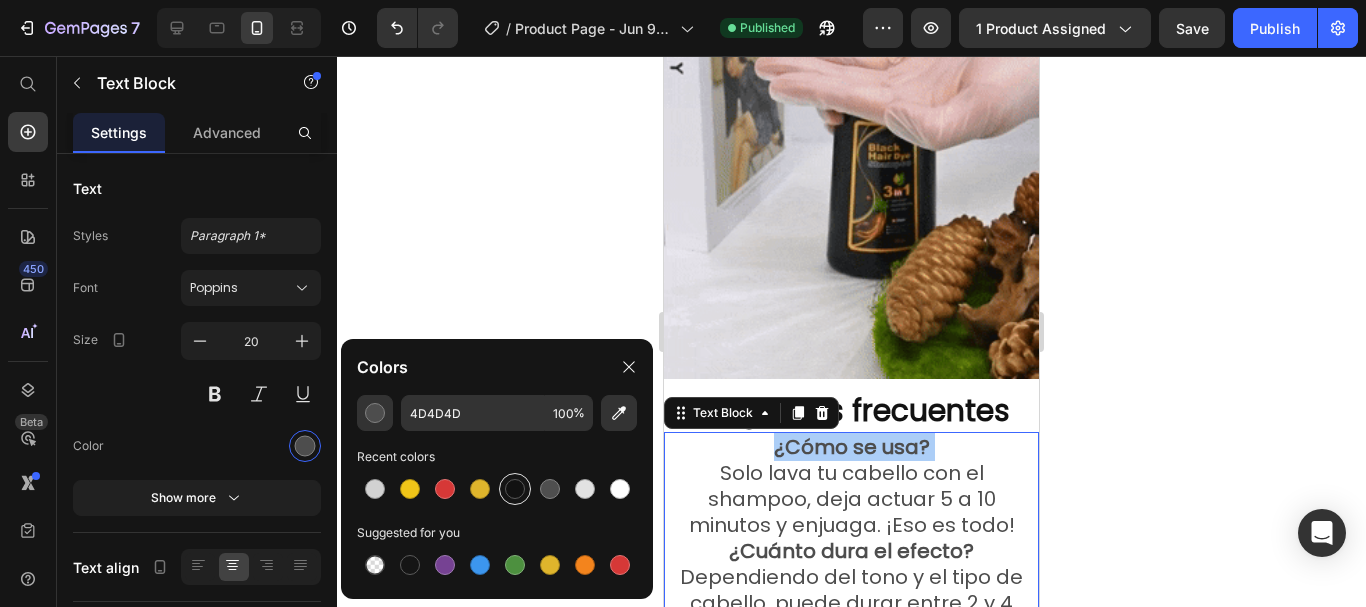 type on "121212" 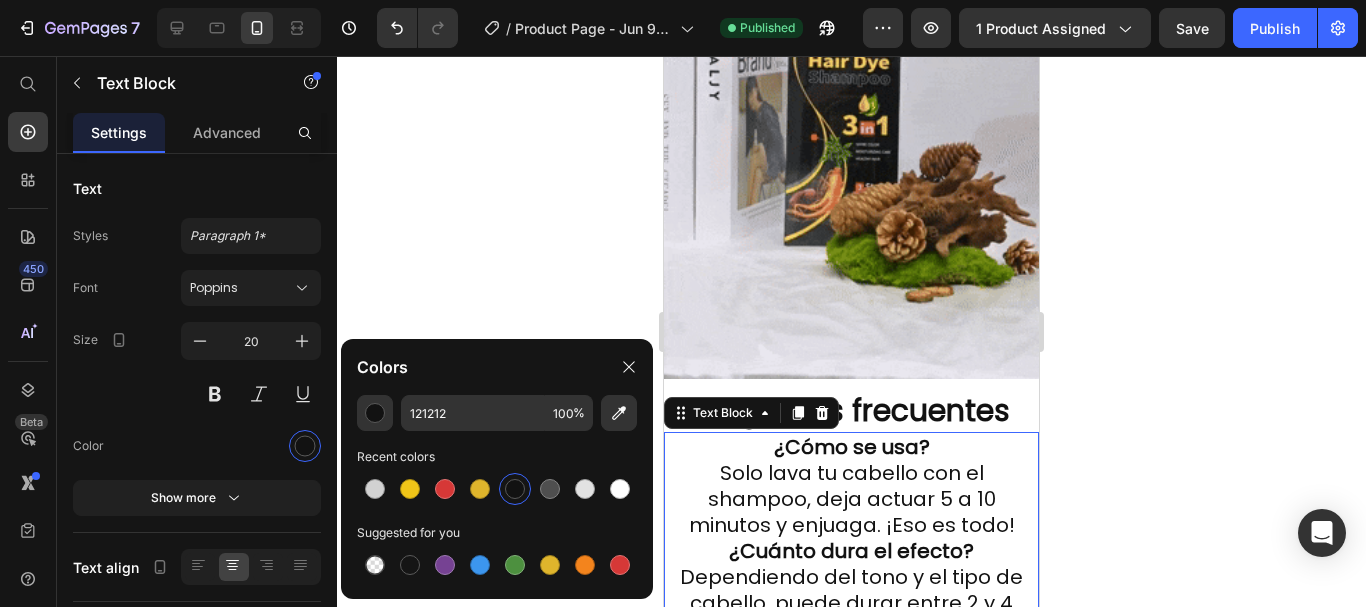click on "¿Cuánto dura el efecto?" at bounding box center (851, 551) 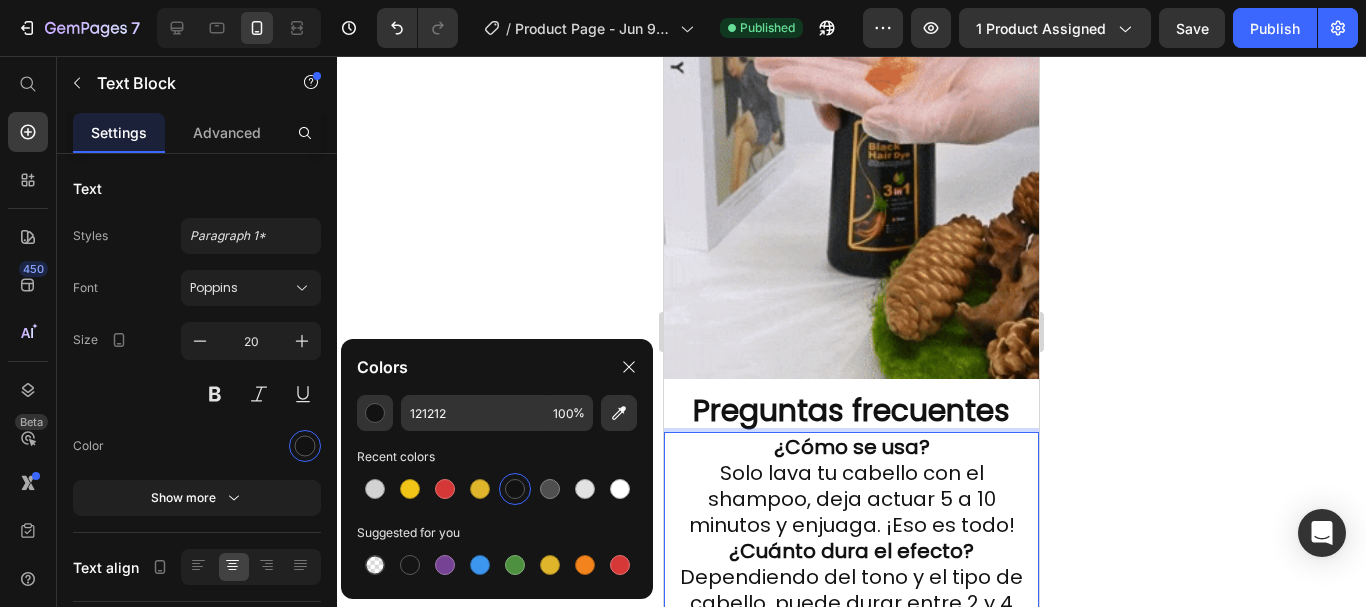 click on "¿Cuánto dura el efecto?" at bounding box center [851, 551] 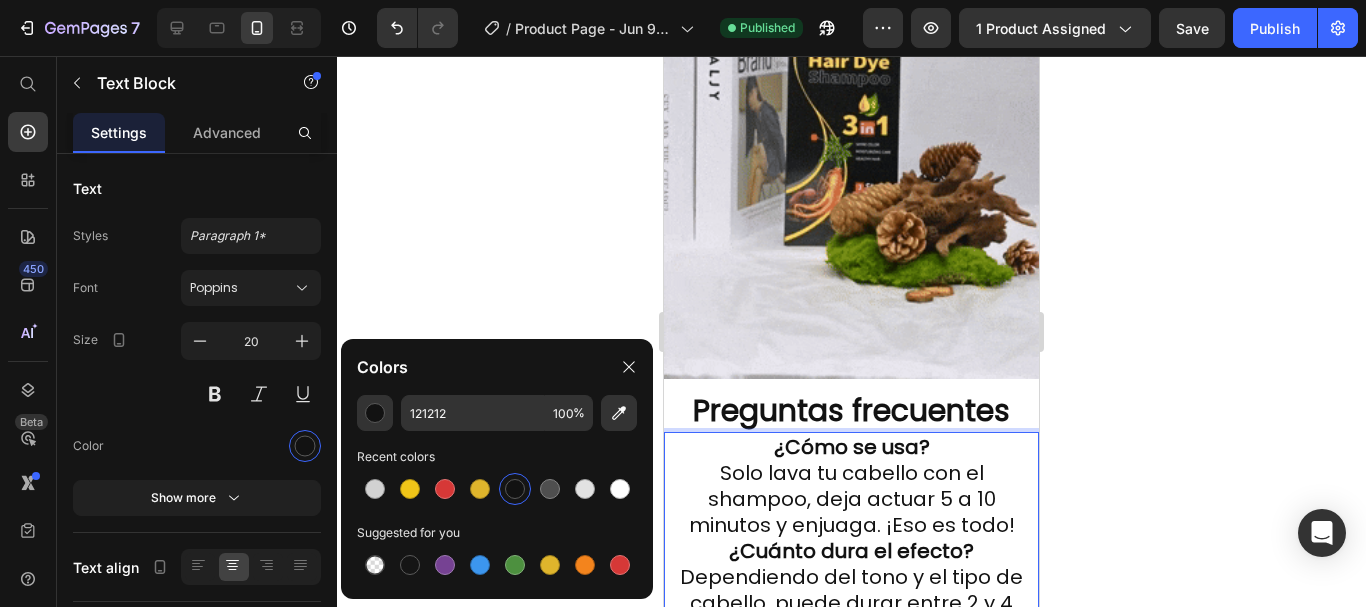 click on "¿Cuánto dura el efecto? Dependiendo del tono y el tipo de cabello, puede durar entre [NUMBER] y [NUMBER] semanas." at bounding box center [851, 590] 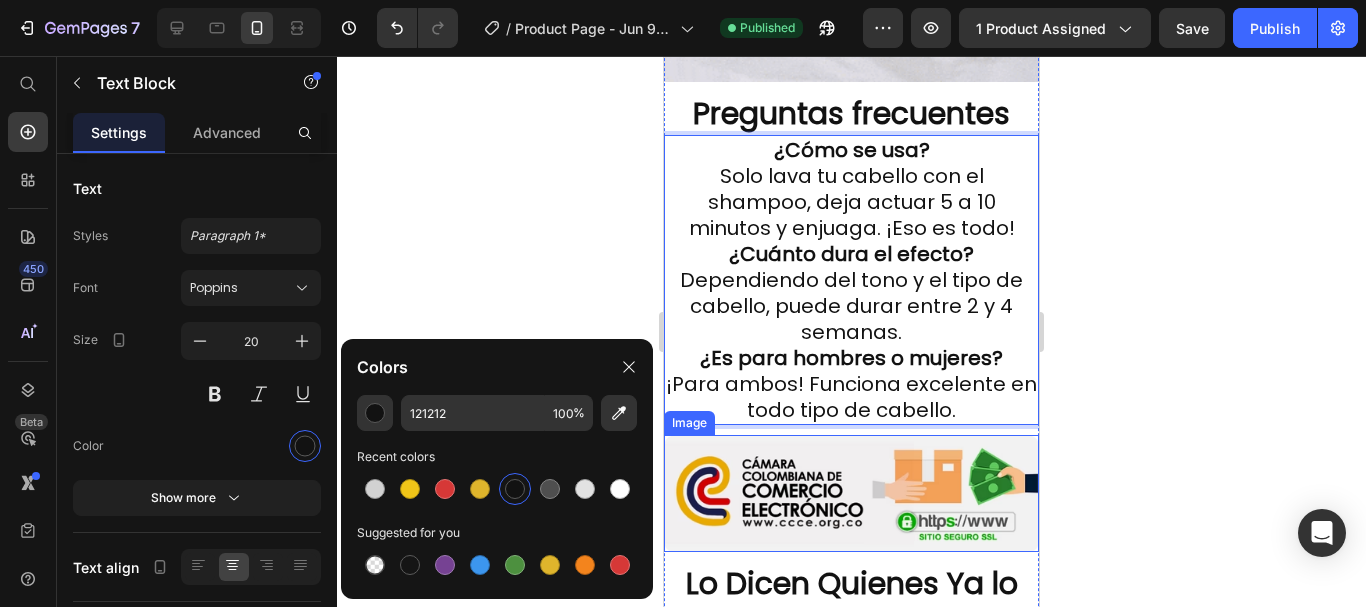scroll, scrollTop: 6281, scrollLeft: 0, axis: vertical 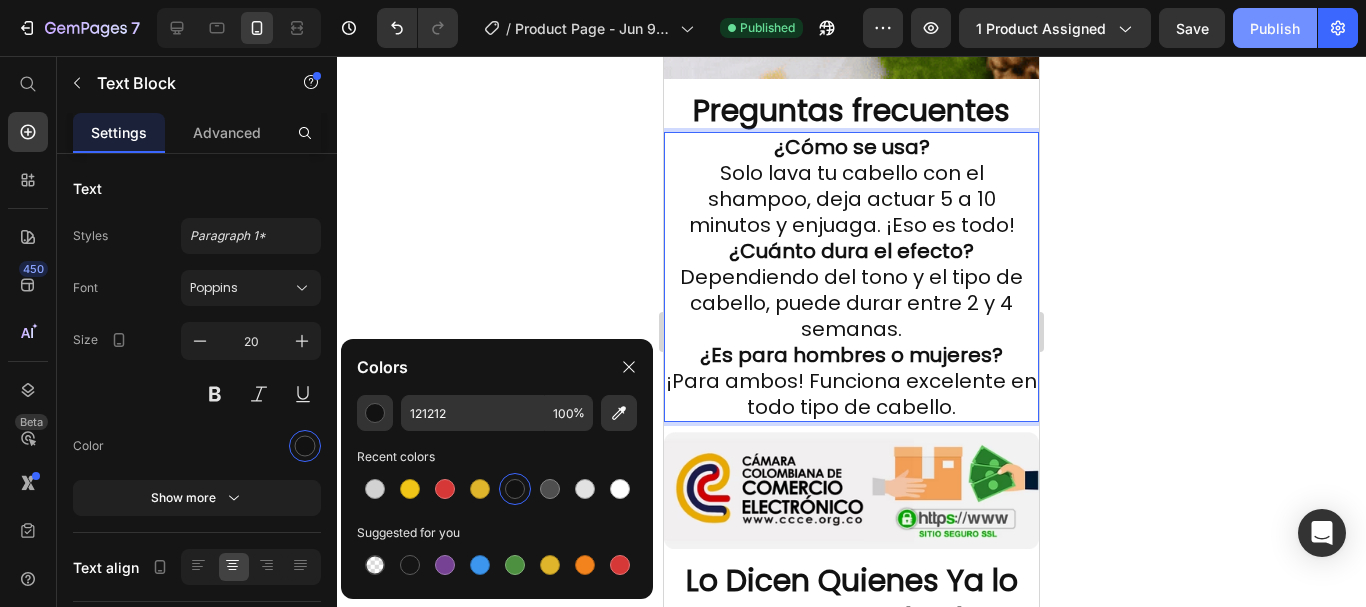 click on "Publish" at bounding box center [1275, 28] 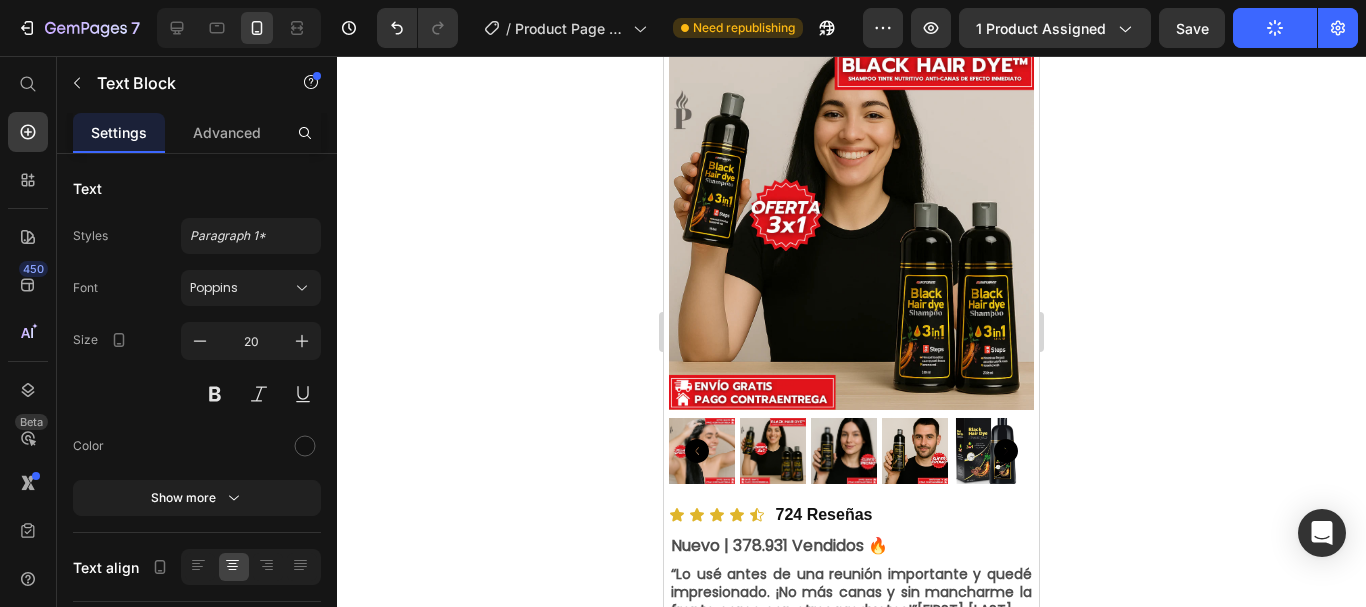 scroll, scrollTop: 200, scrollLeft: 0, axis: vertical 